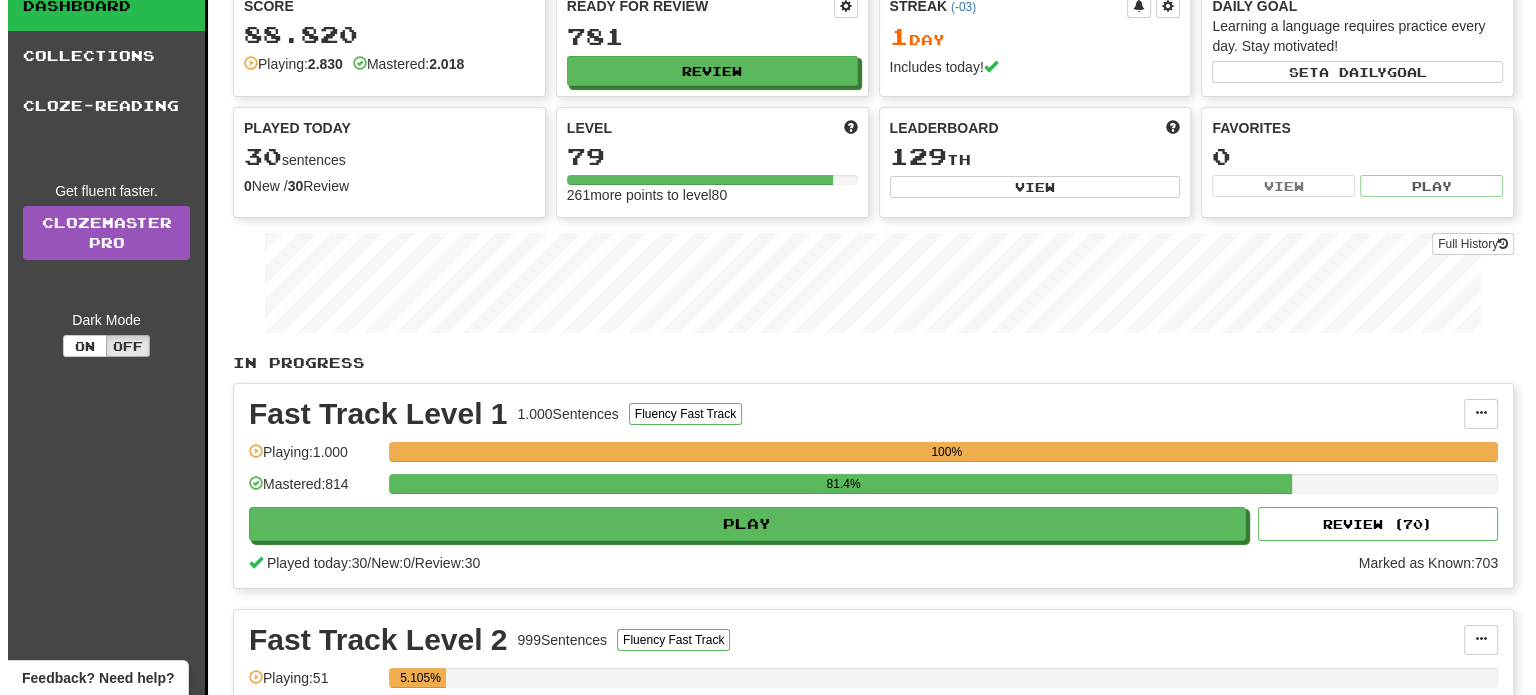 scroll, scrollTop: 200, scrollLeft: 0, axis: vertical 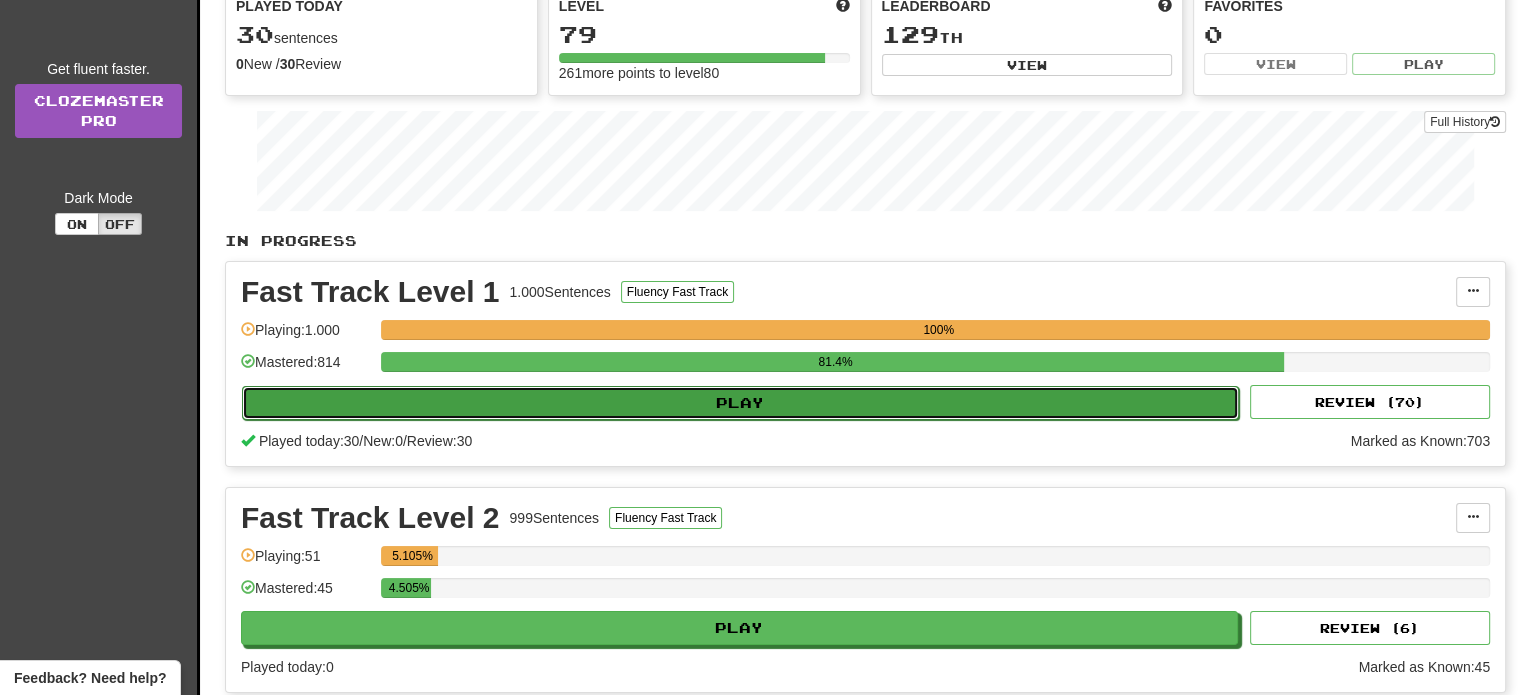 click on "Play" 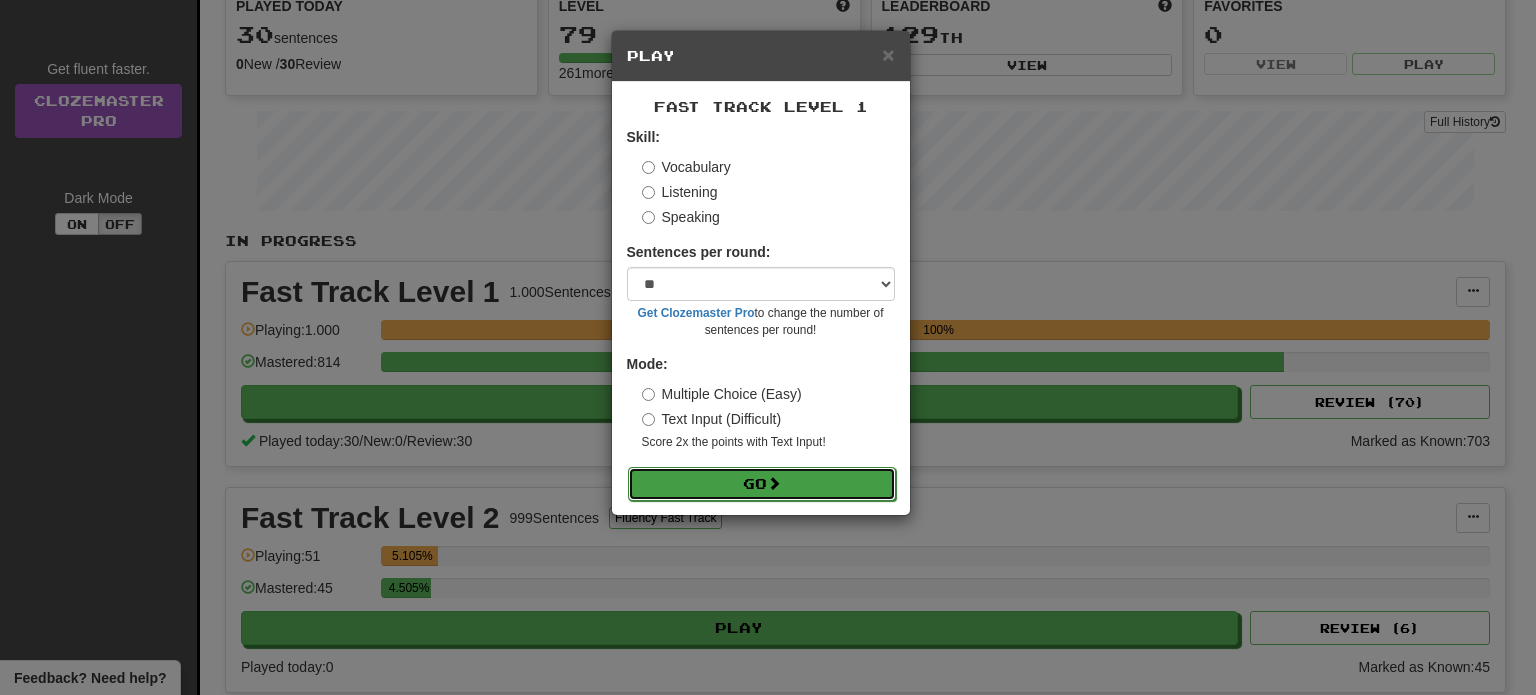 click on "Go" at bounding box center [762, 484] 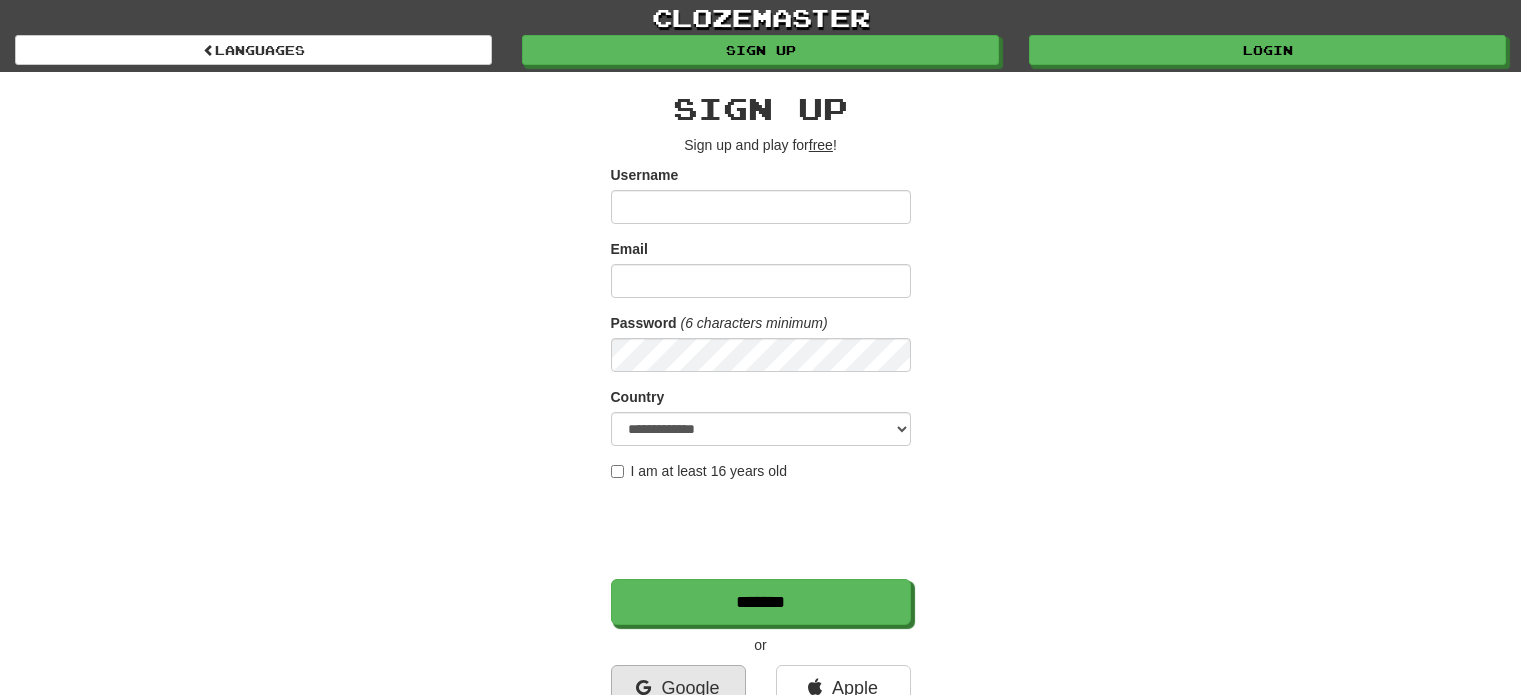 scroll, scrollTop: 0, scrollLeft: 0, axis: both 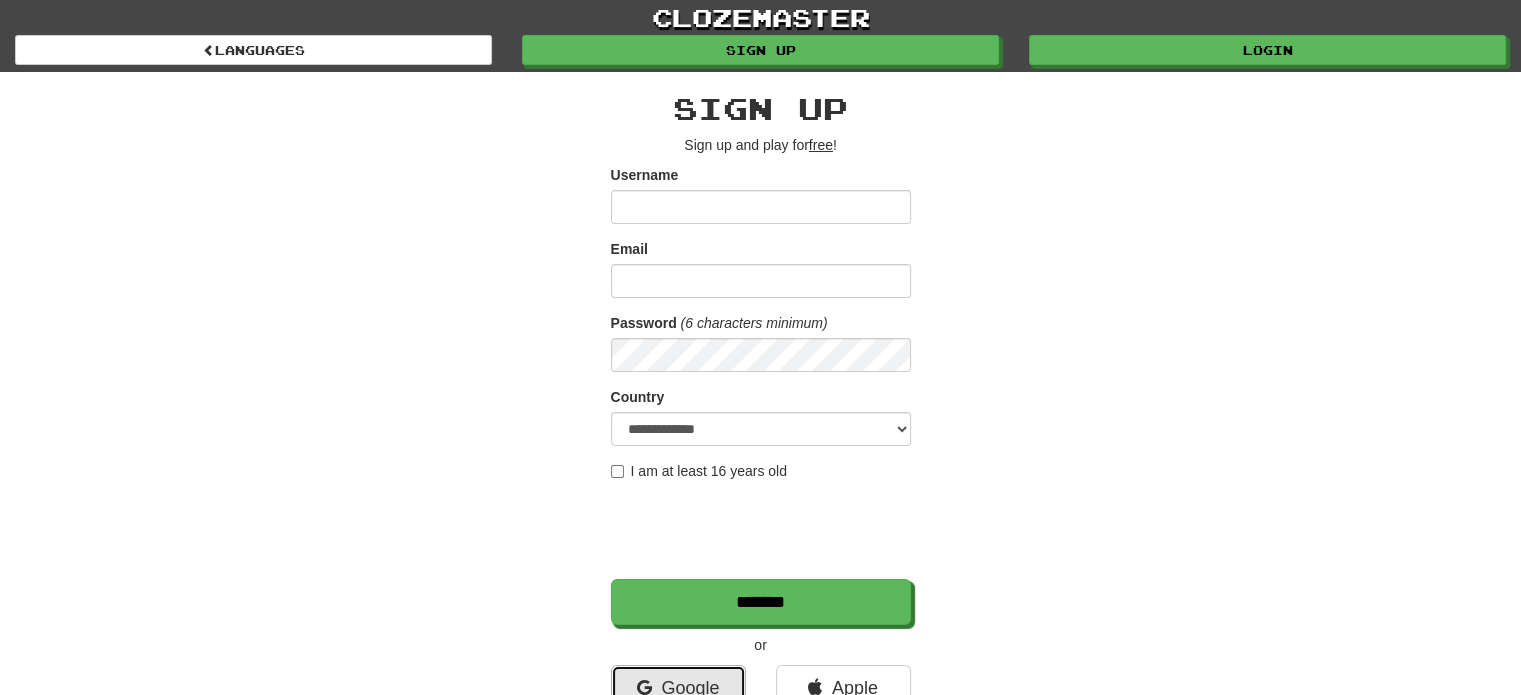click on "Google" at bounding box center [678, 688] 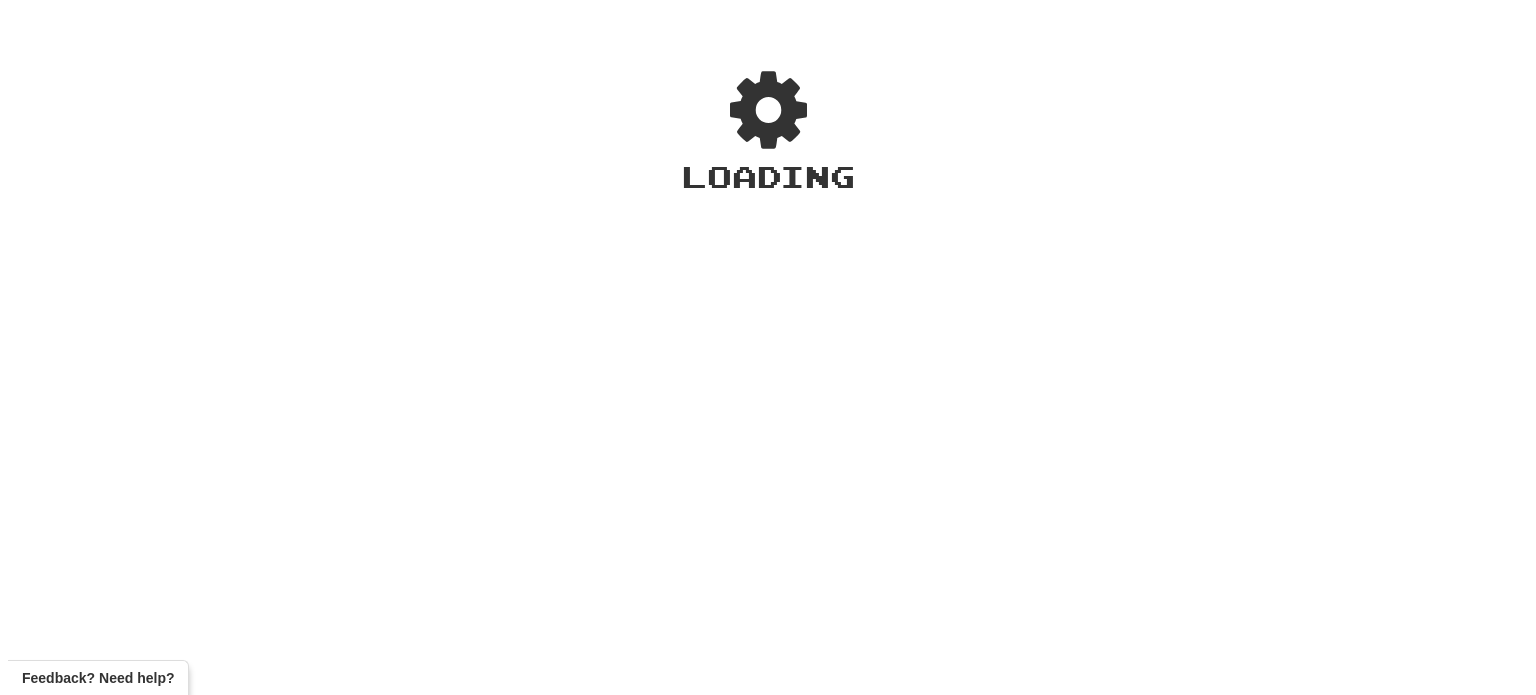 scroll, scrollTop: 0, scrollLeft: 0, axis: both 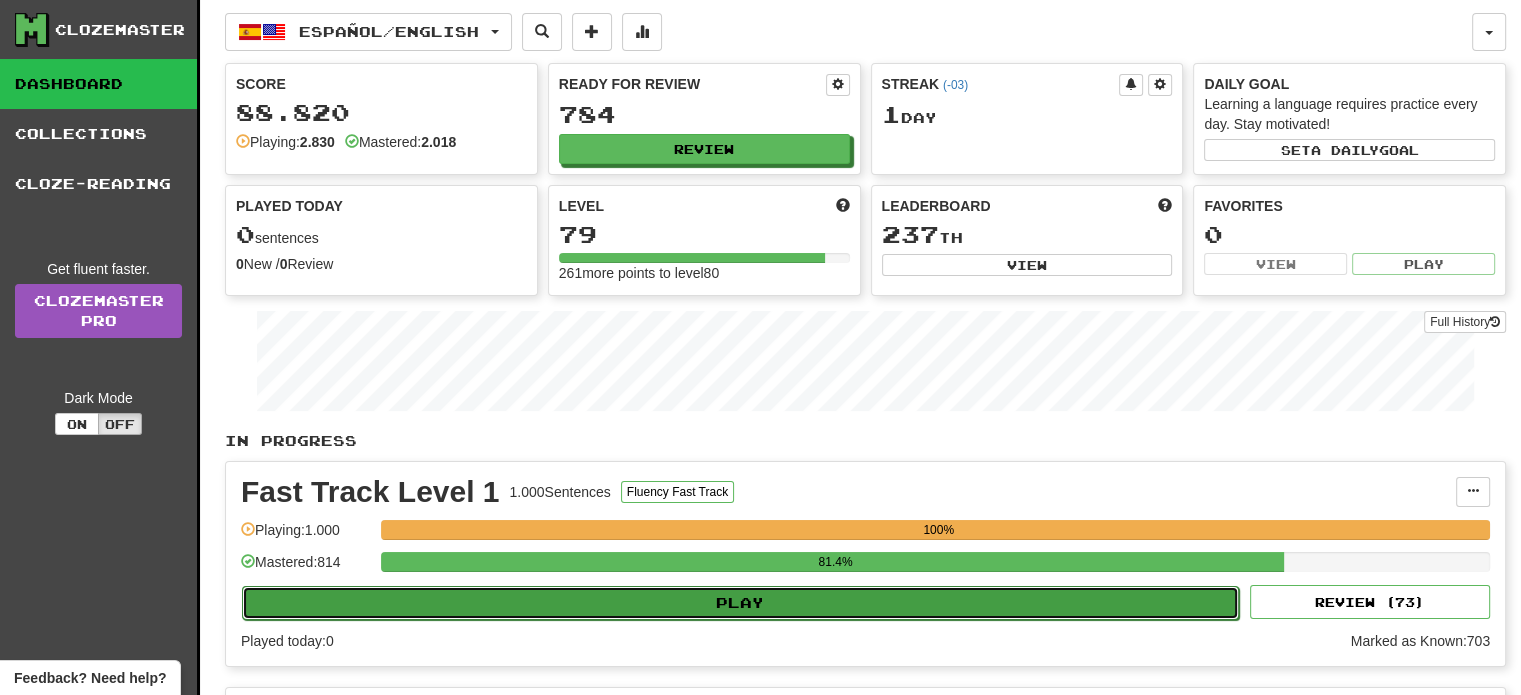 click on "Play" at bounding box center [740, 603] 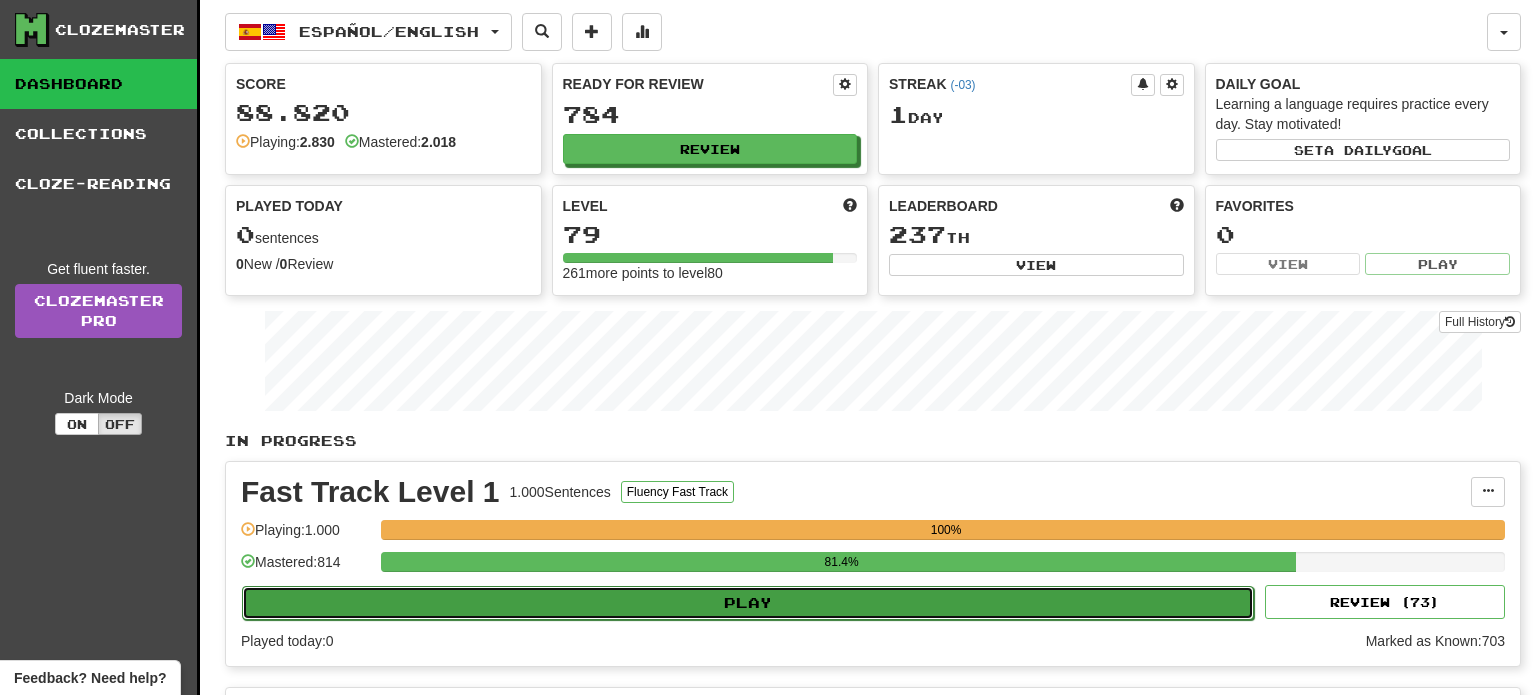 select on "**" 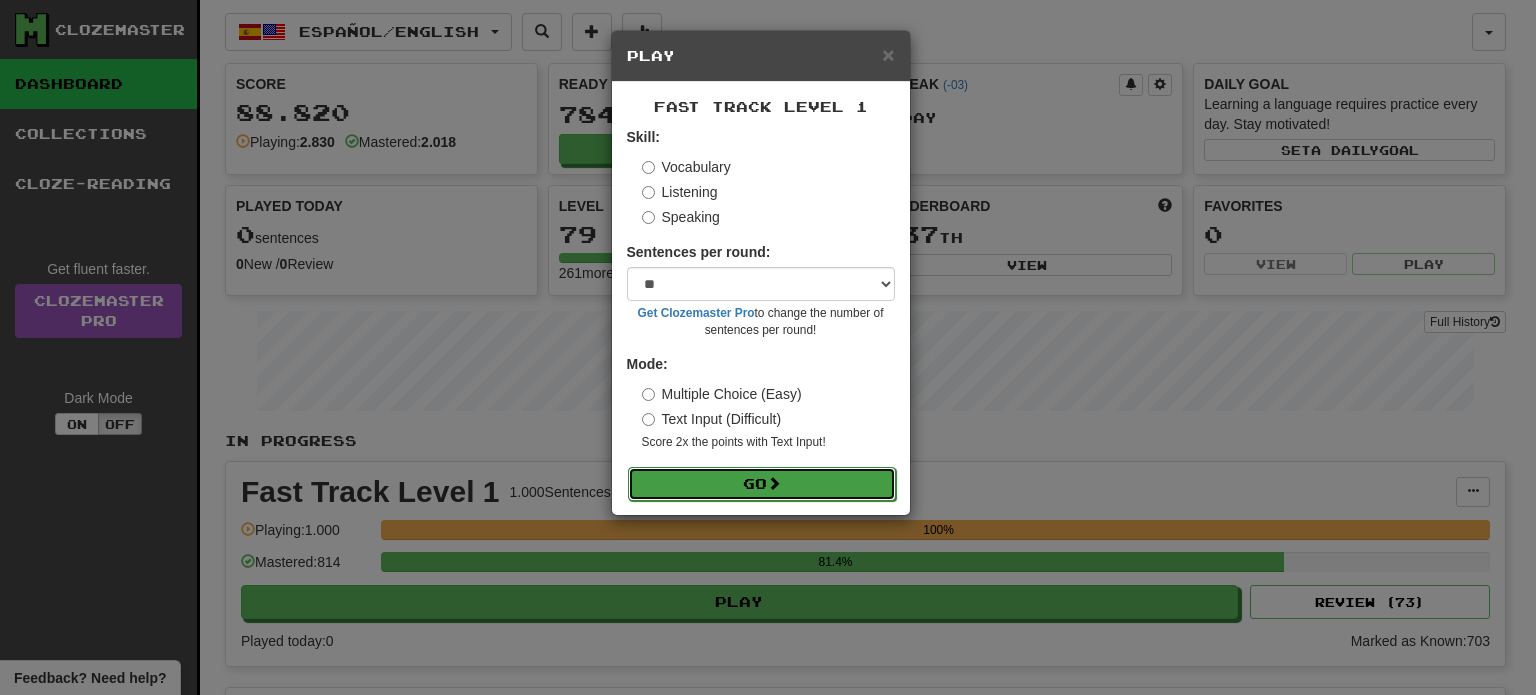 click on "Go" at bounding box center [762, 484] 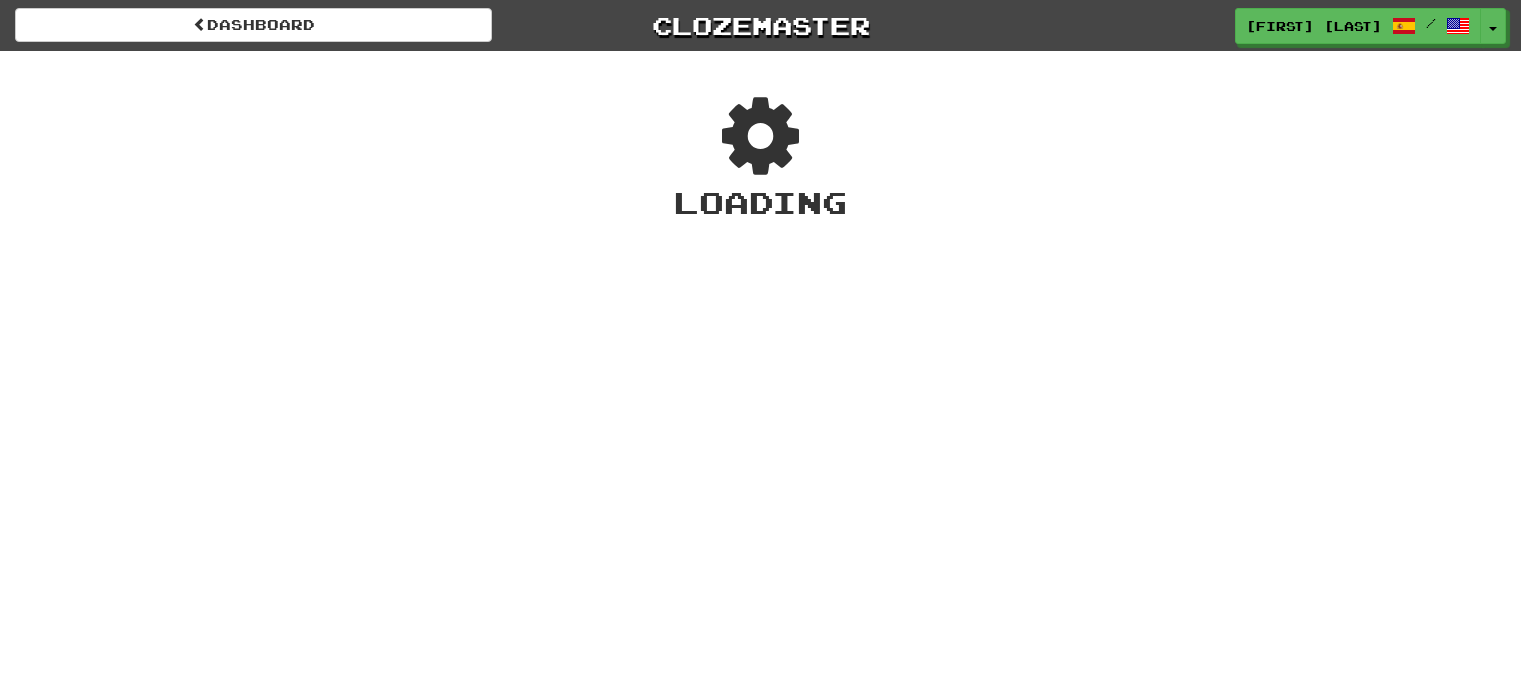 scroll, scrollTop: 0, scrollLeft: 0, axis: both 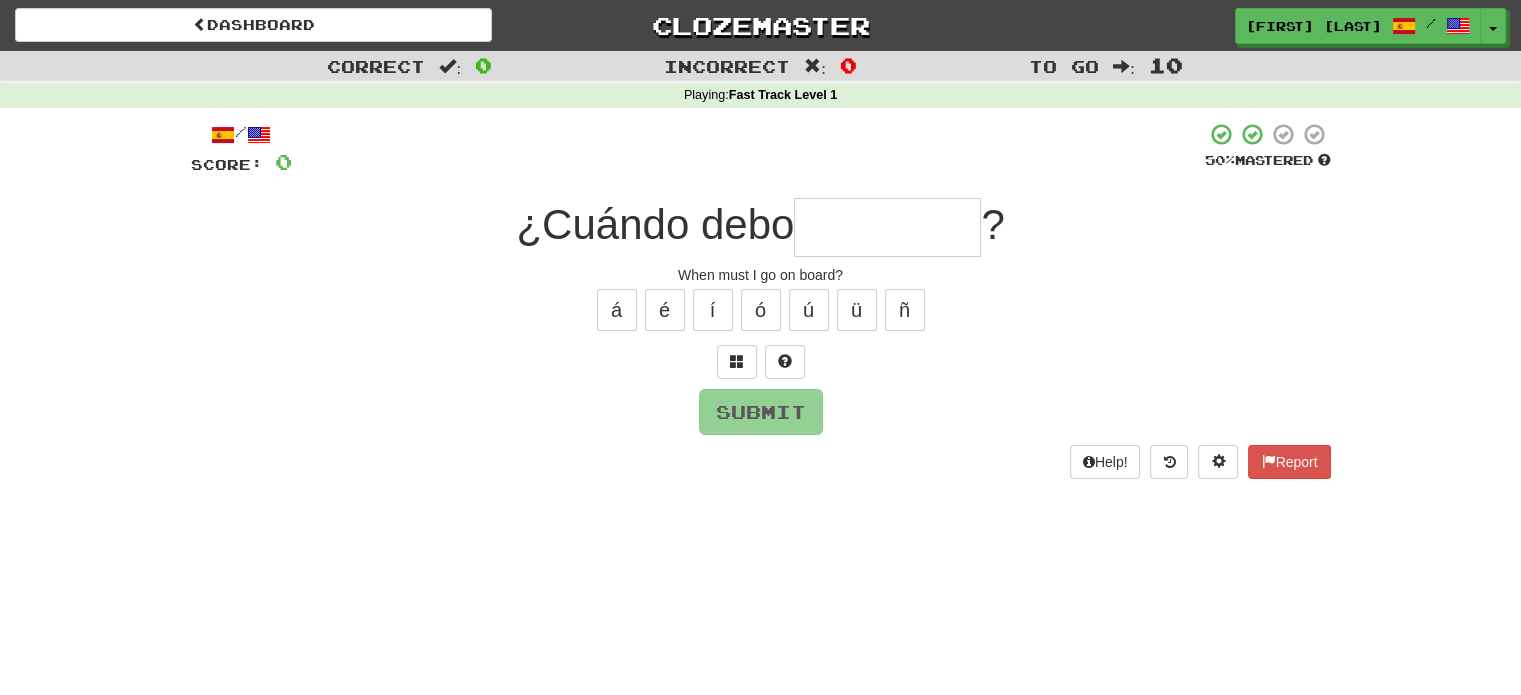 click at bounding box center (887, 227) 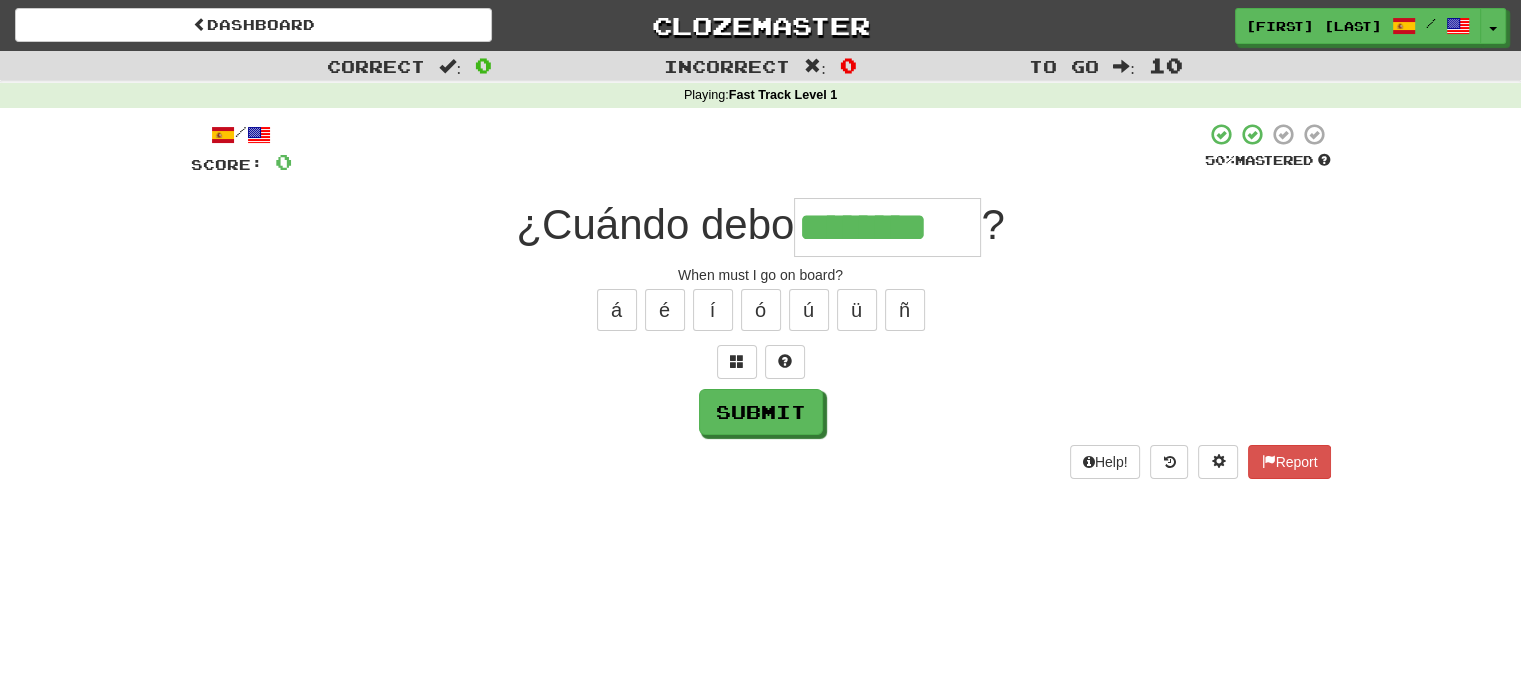 type on "********" 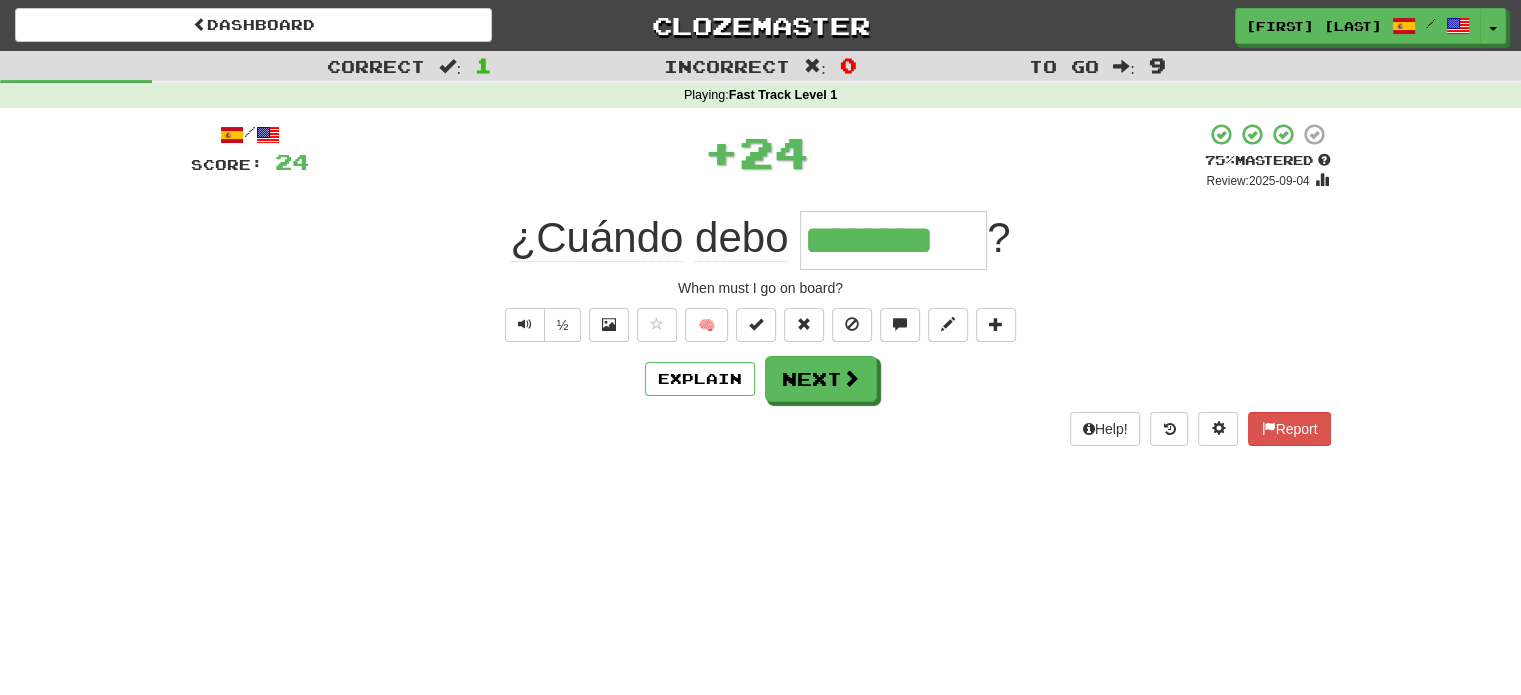 type 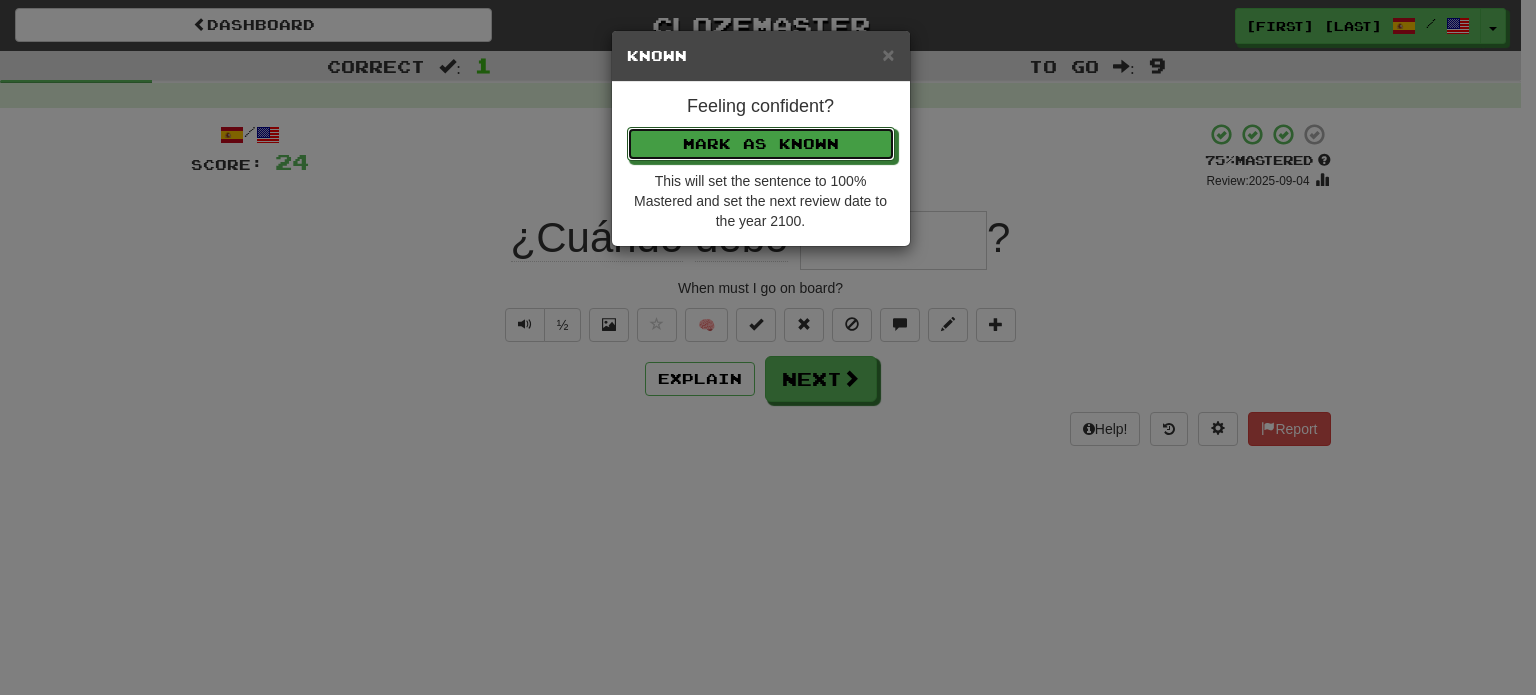 type 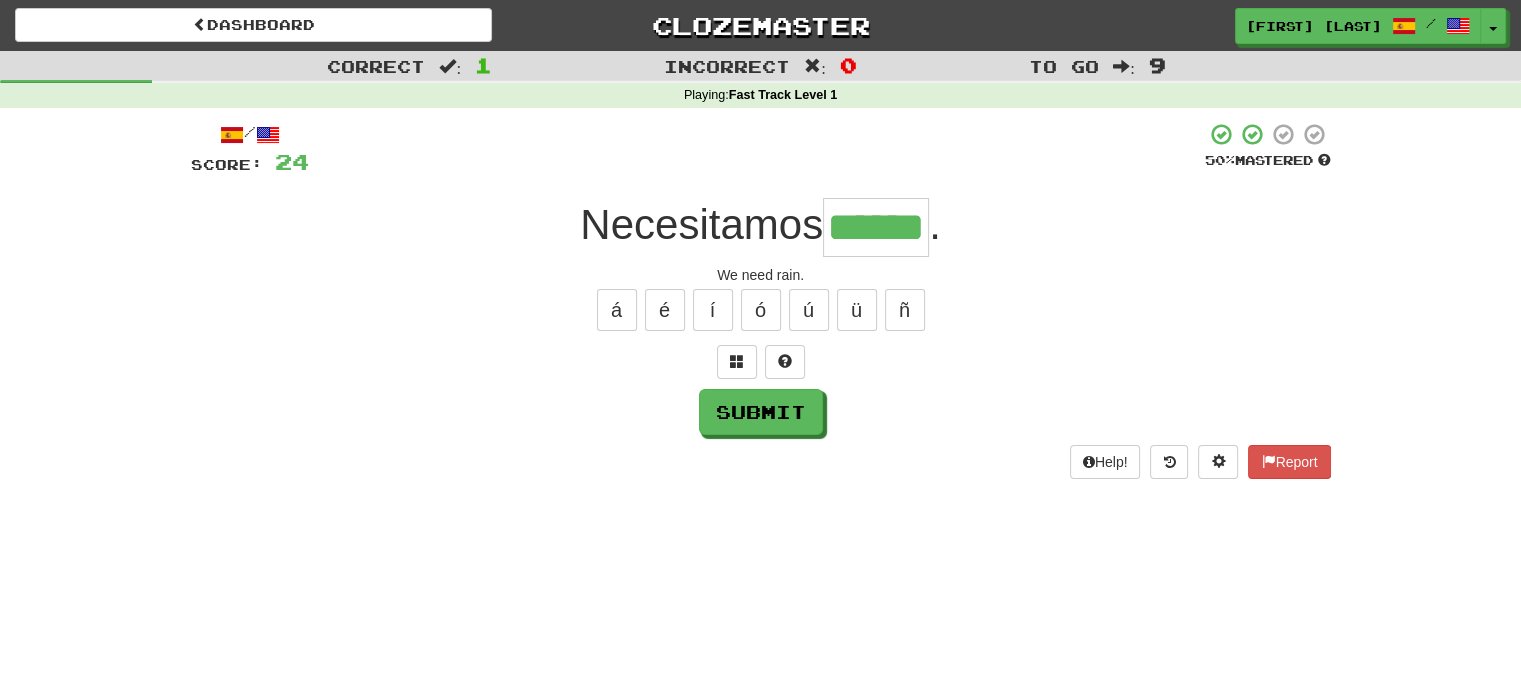 type on "******" 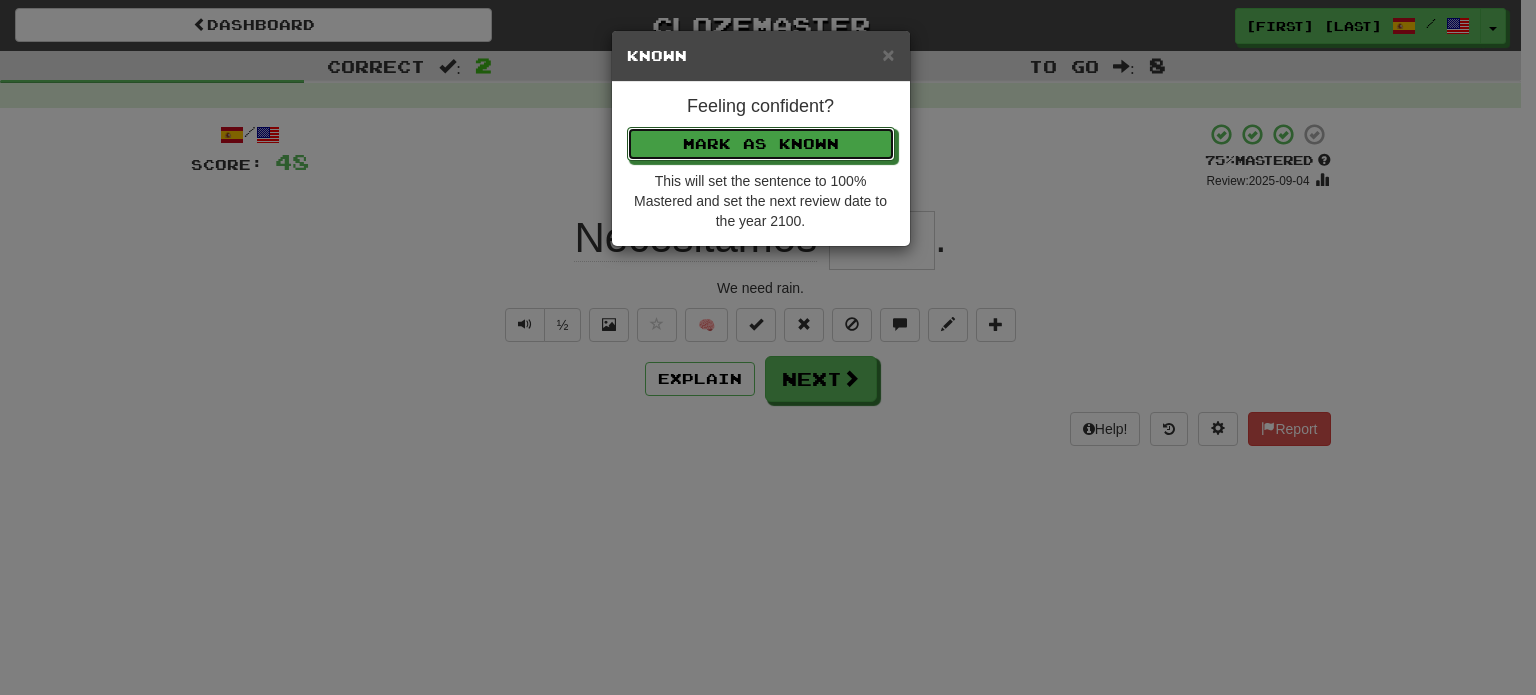 click on "Mark as Known" at bounding box center (761, 144) 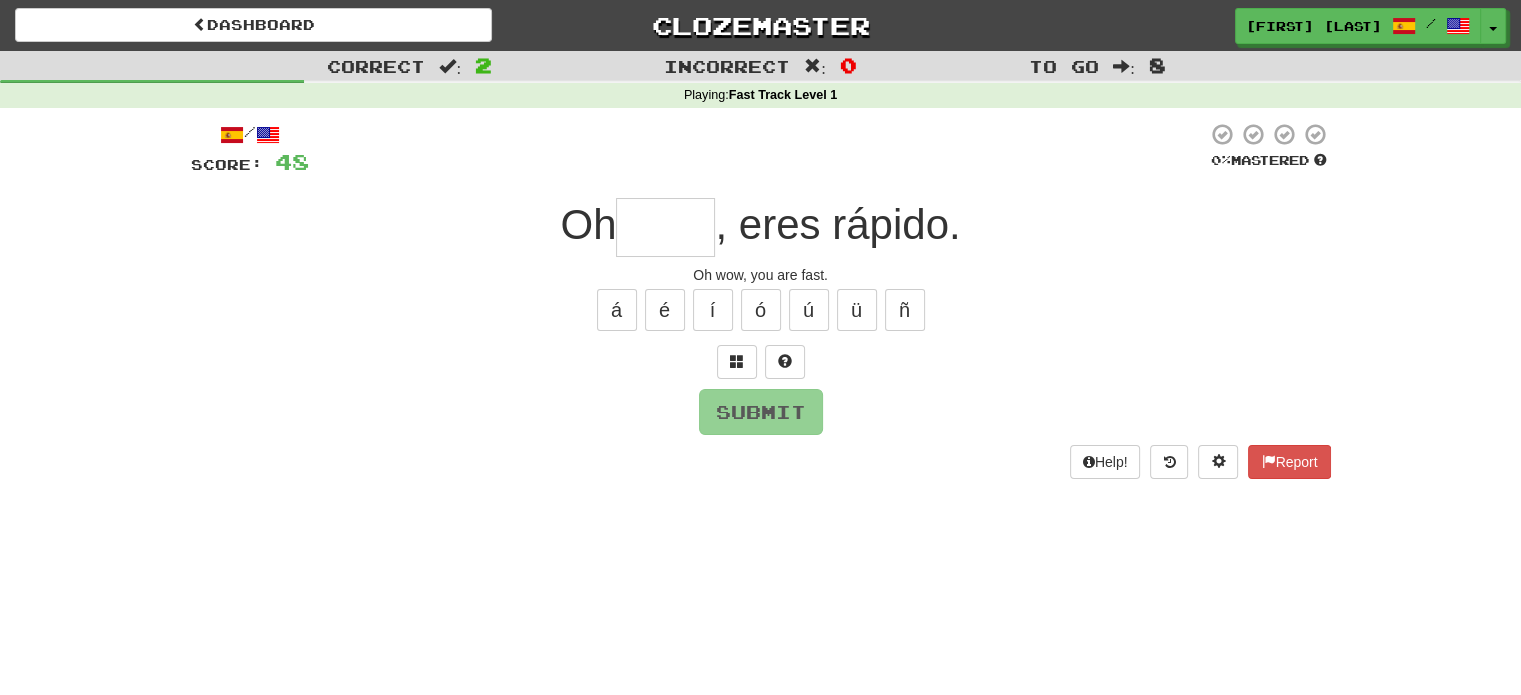 type on "*" 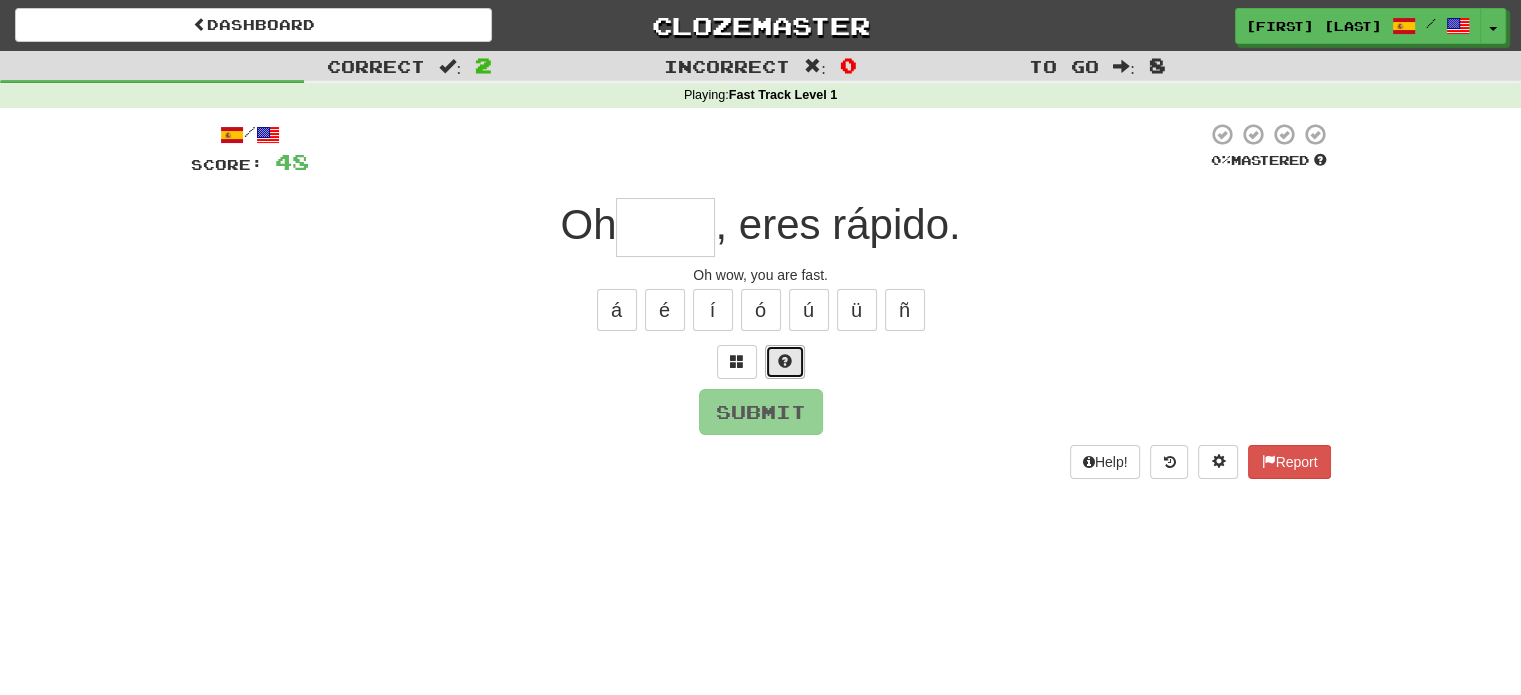 click at bounding box center [785, 362] 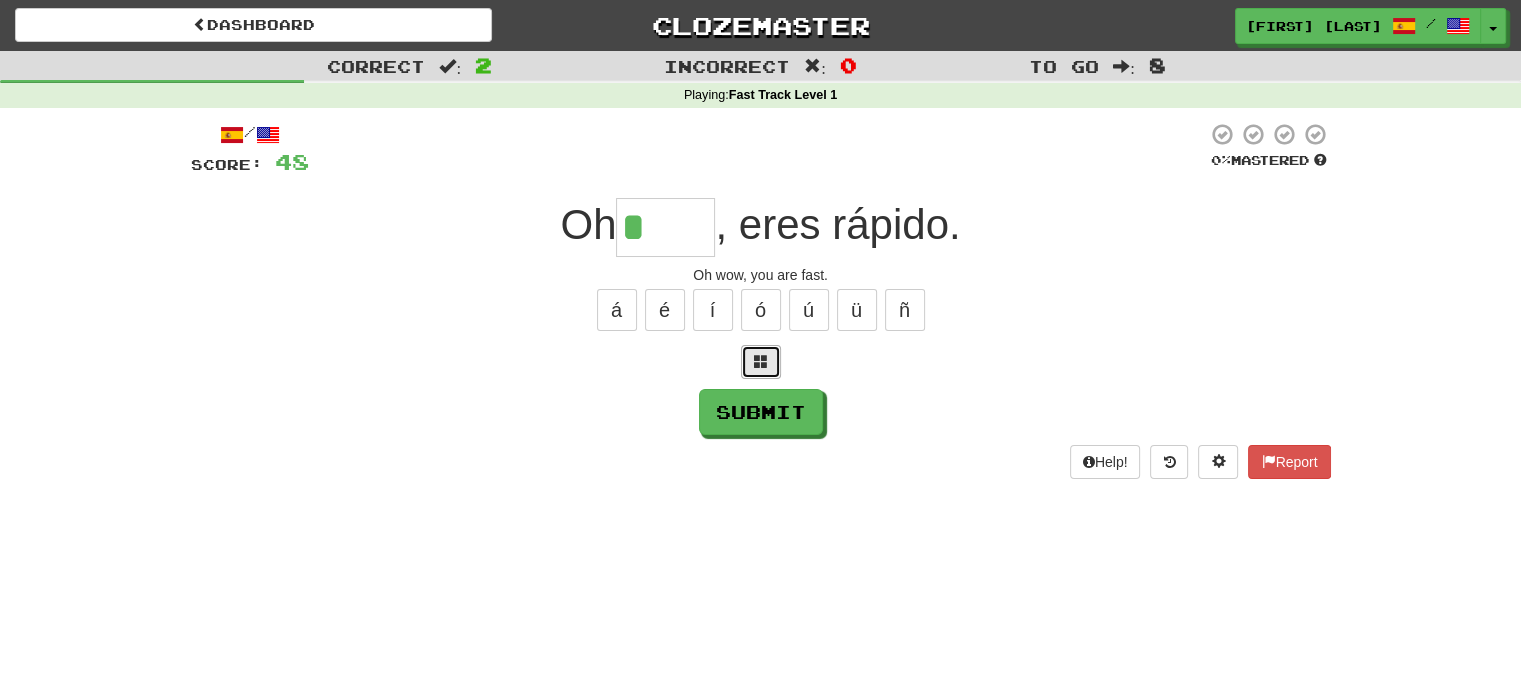 click at bounding box center (761, 361) 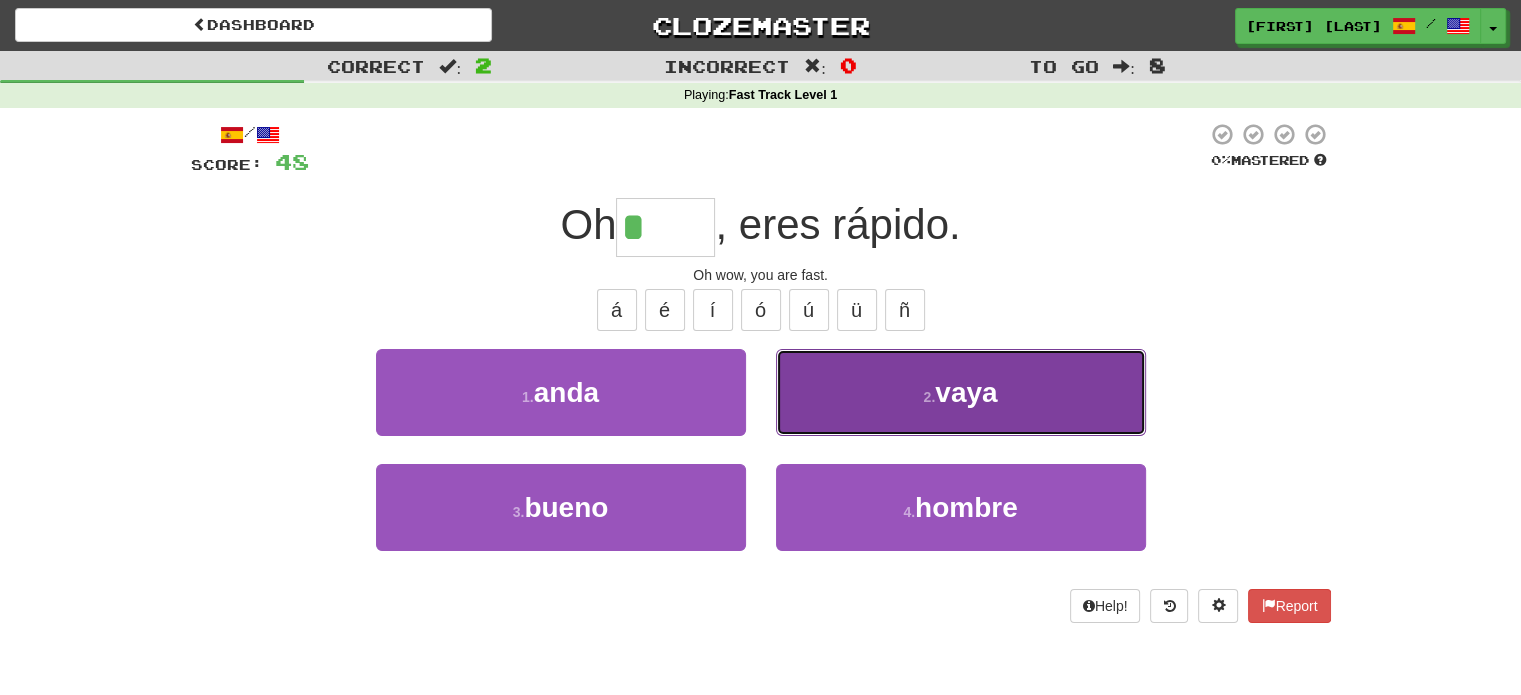 click on "2 ." at bounding box center [930, 397] 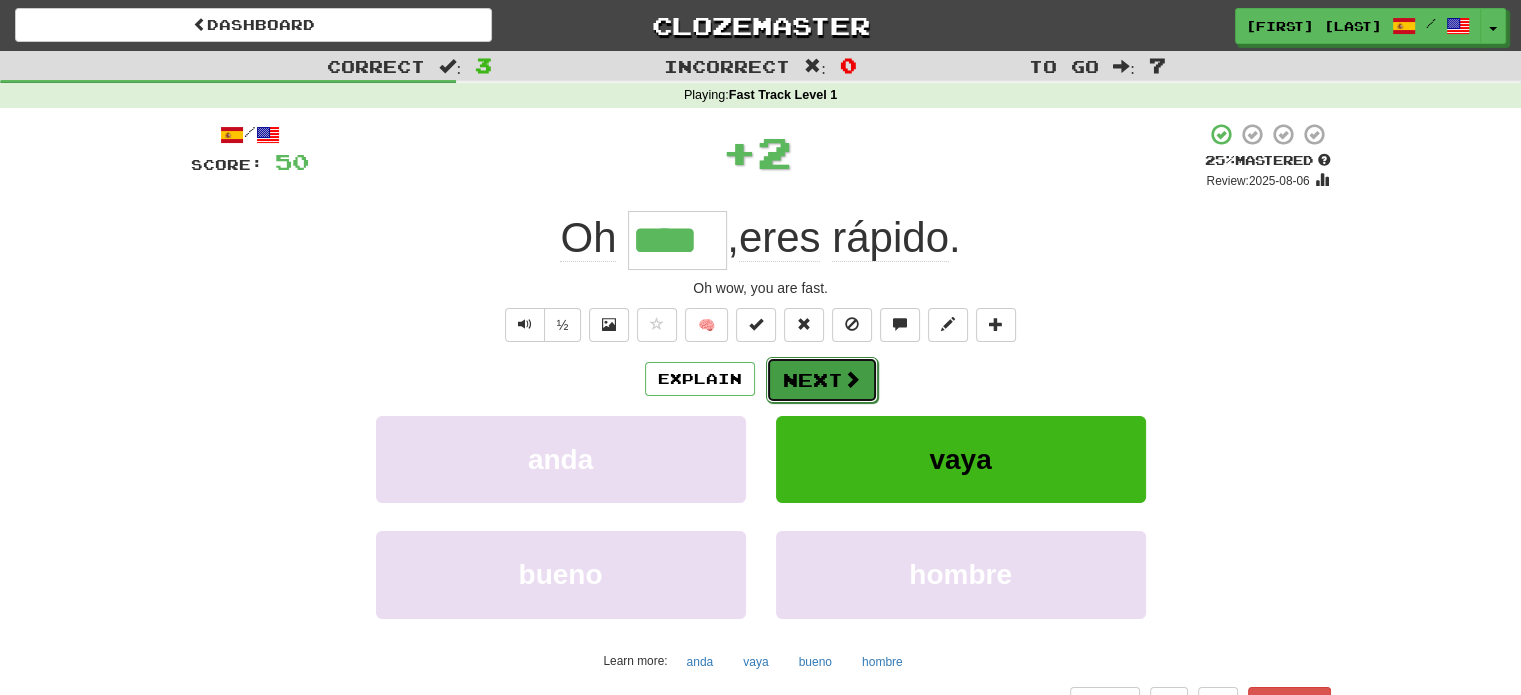 click on "Next" at bounding box center (822, 380) 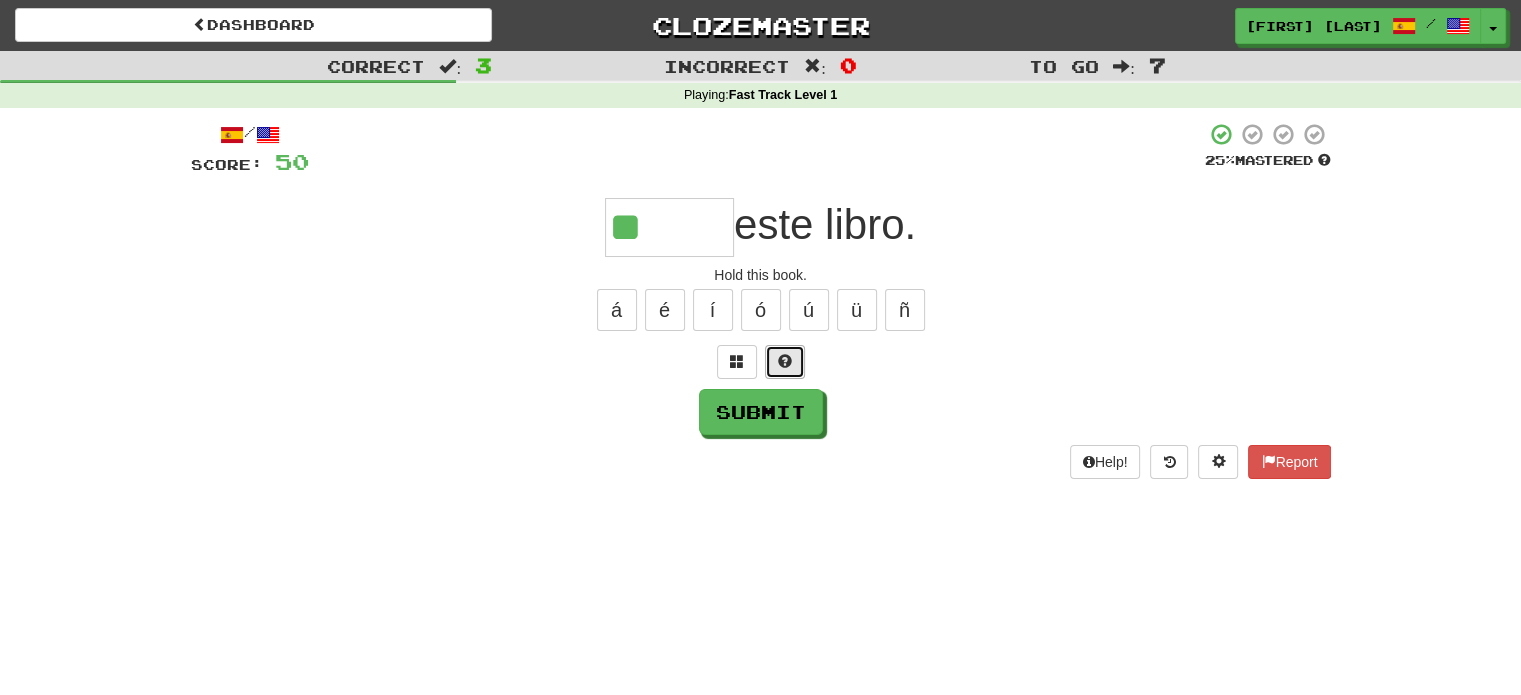 click at bounding box center (785, 361) 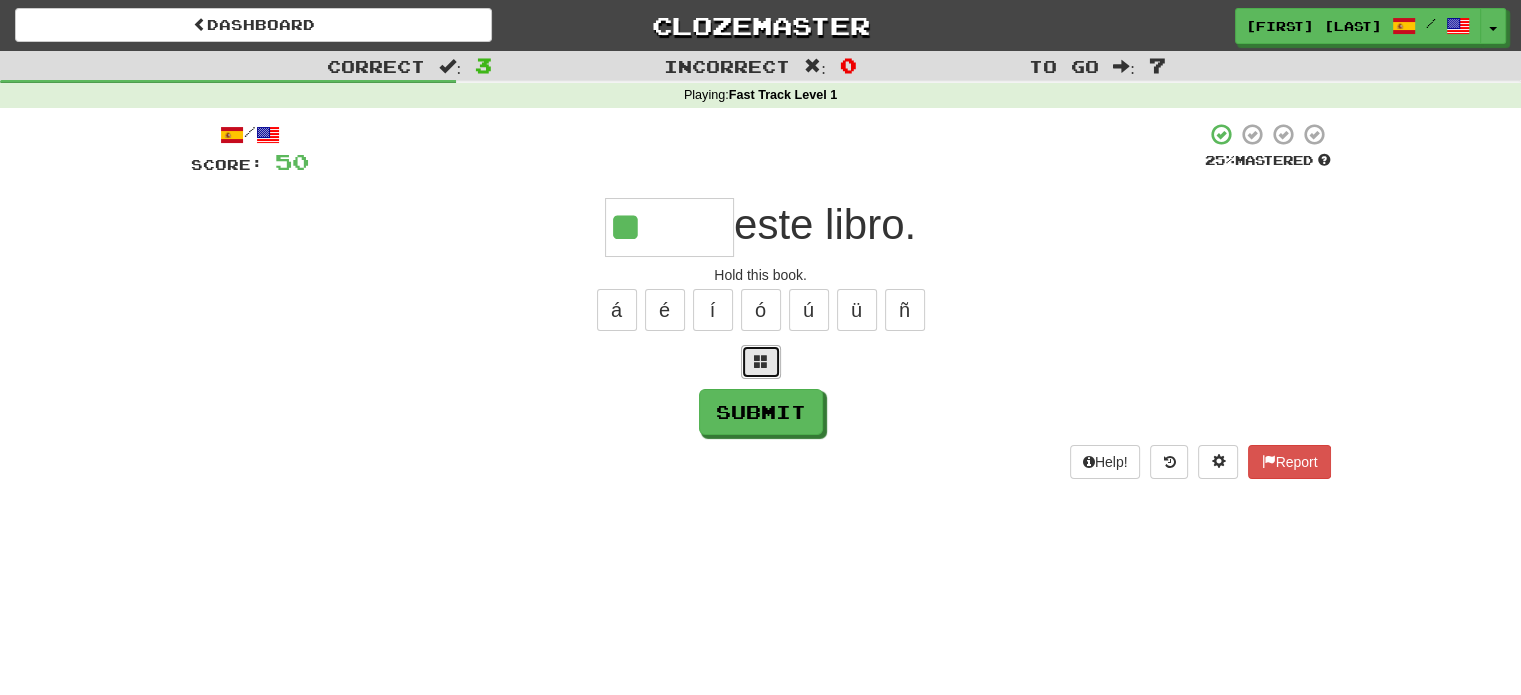 click at bounding box center (761, 361) 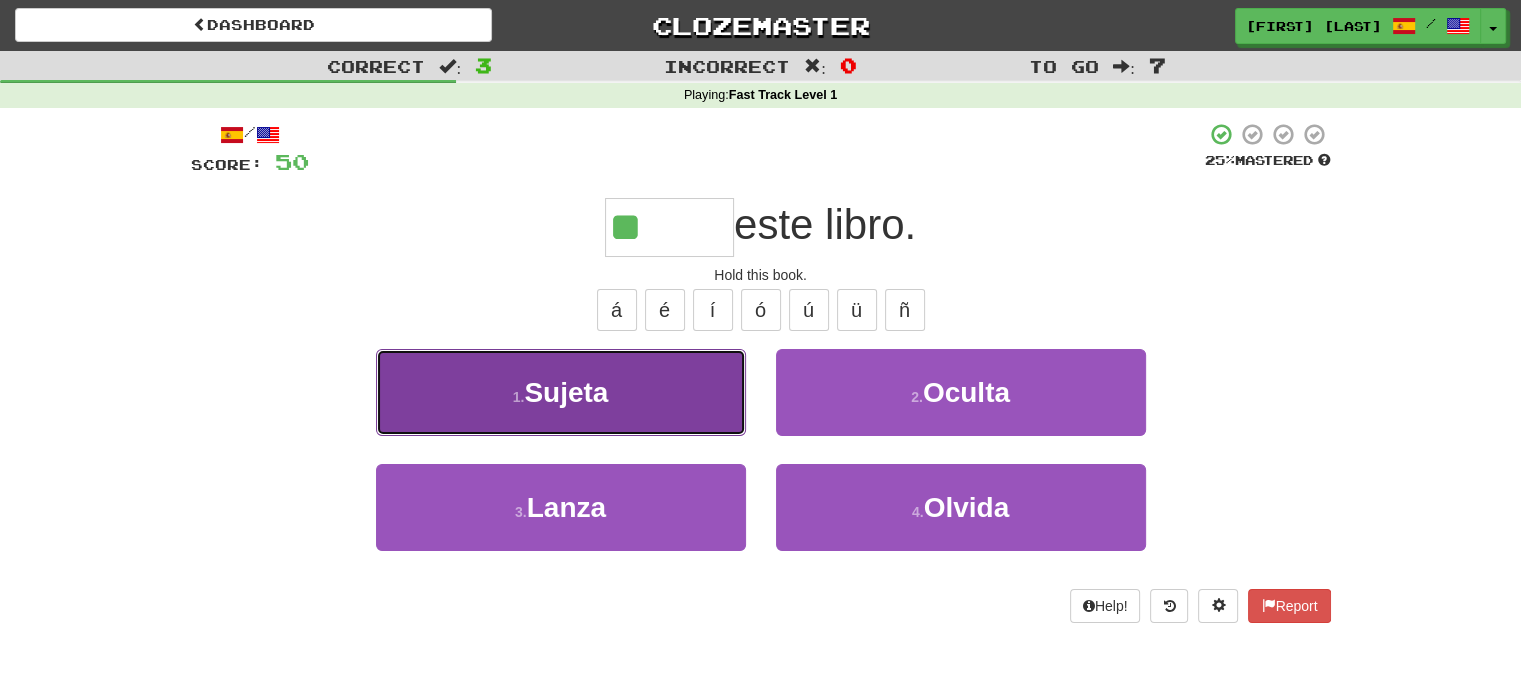 click on "1 .  Sujeta" at bounding box center (561, 392) 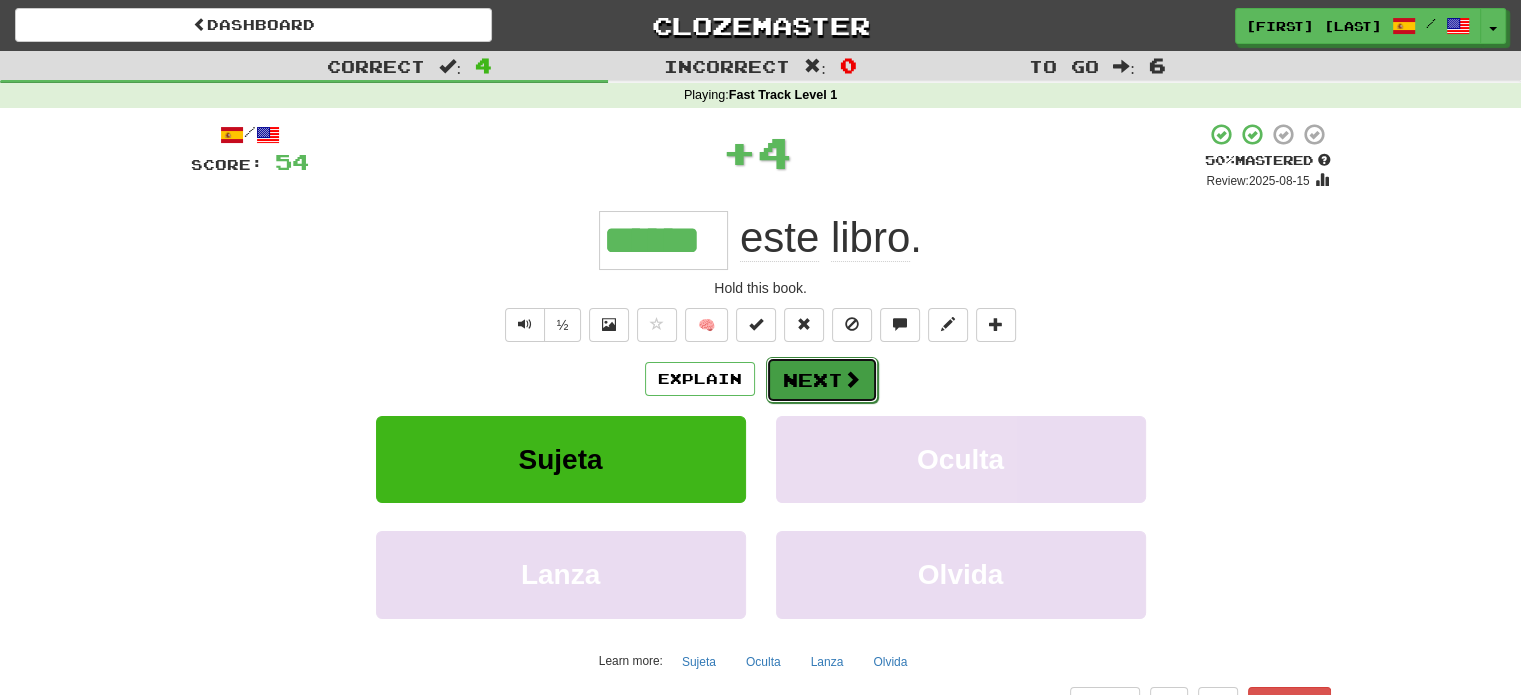 click on "Next" at bounding box center (822, 380) 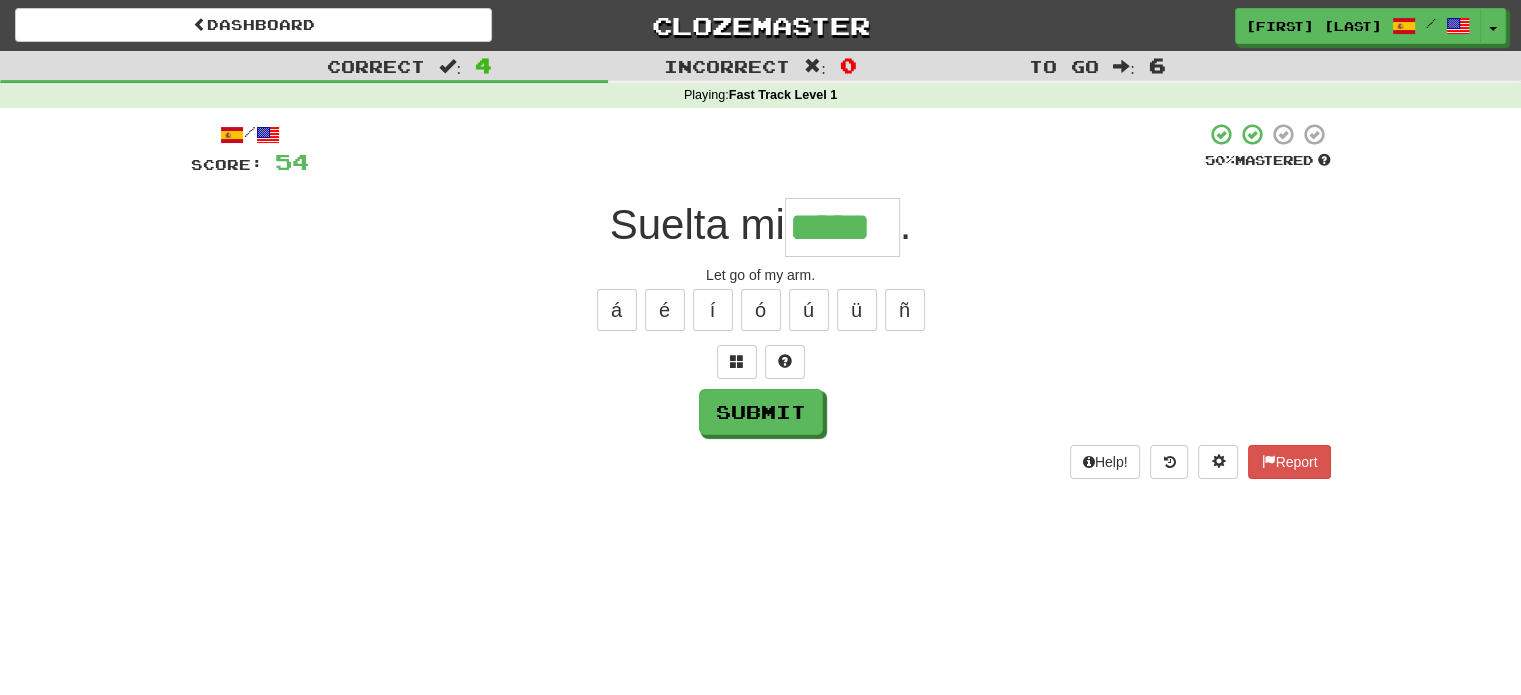 type on "*****" 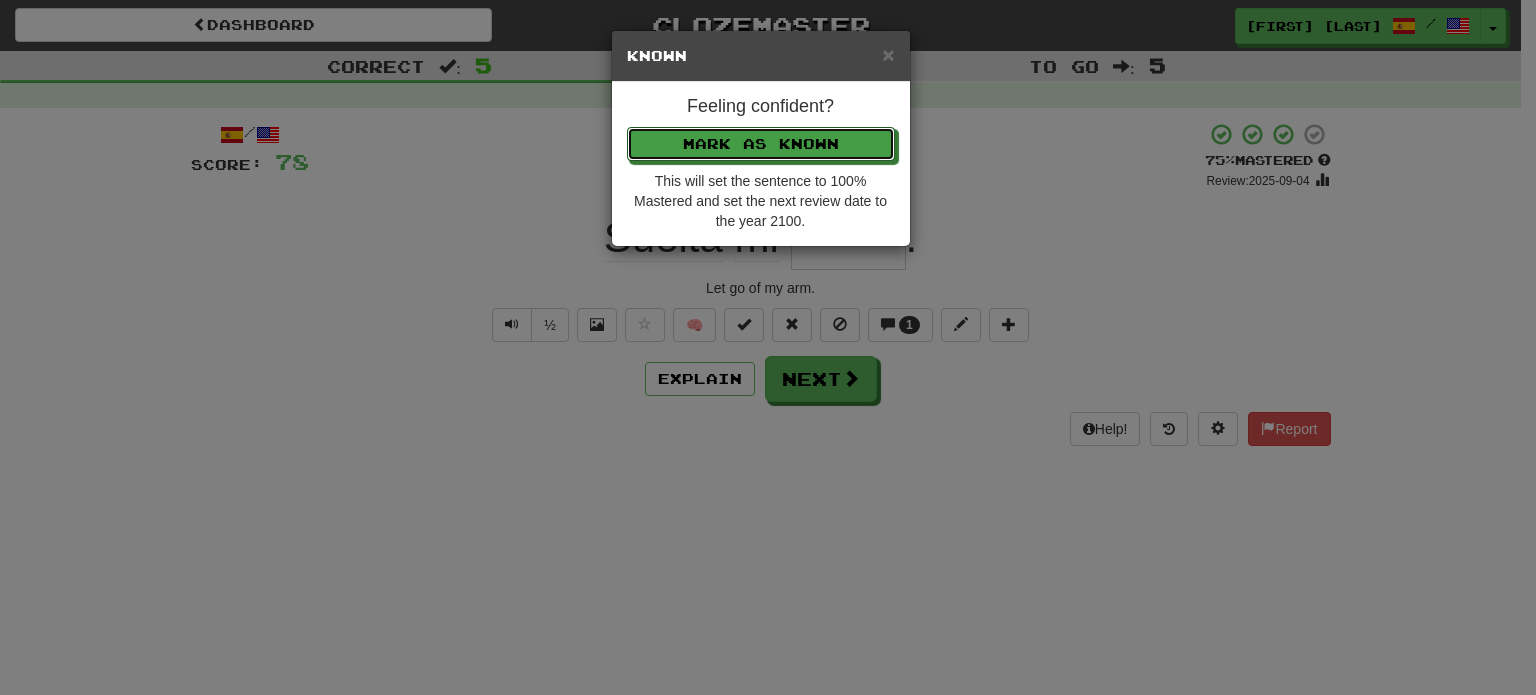 click on "Mark as Known" at bounding box center (761, 144) 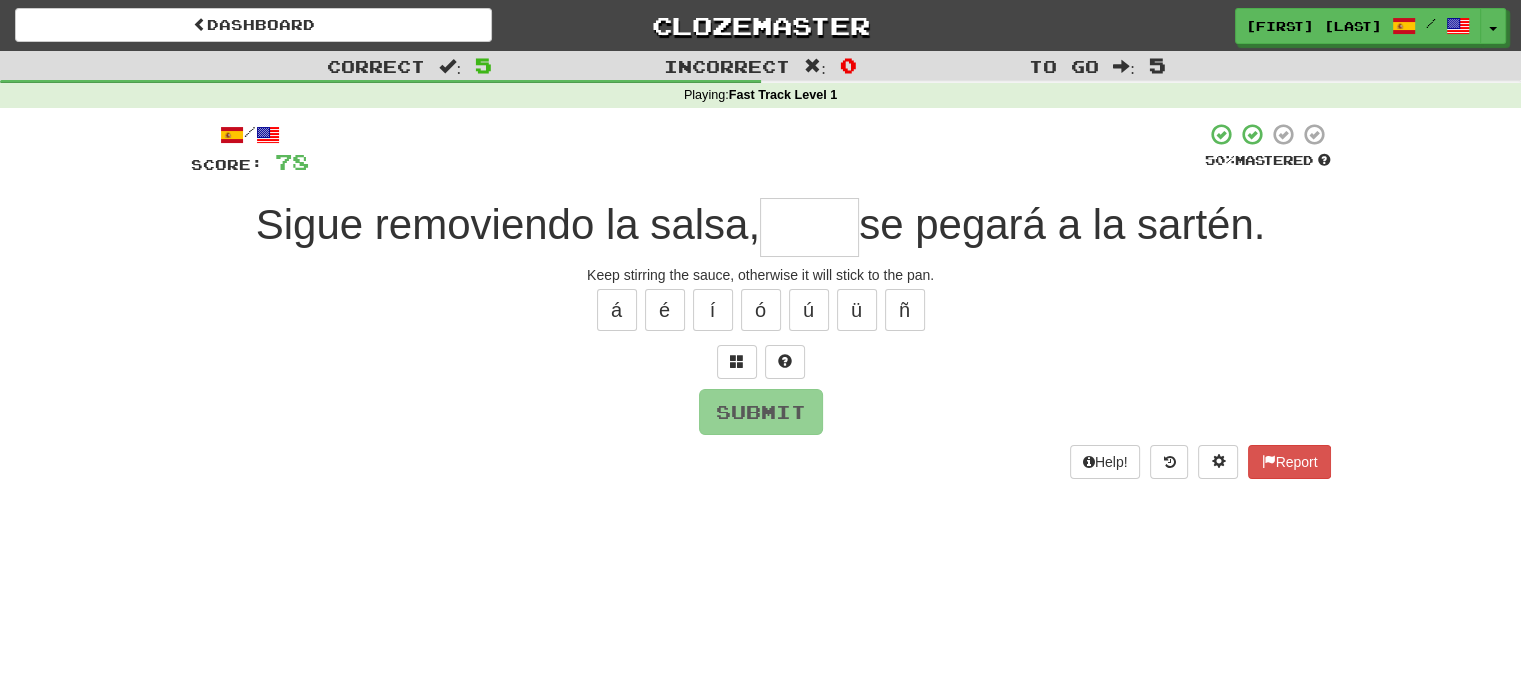 type on "*" 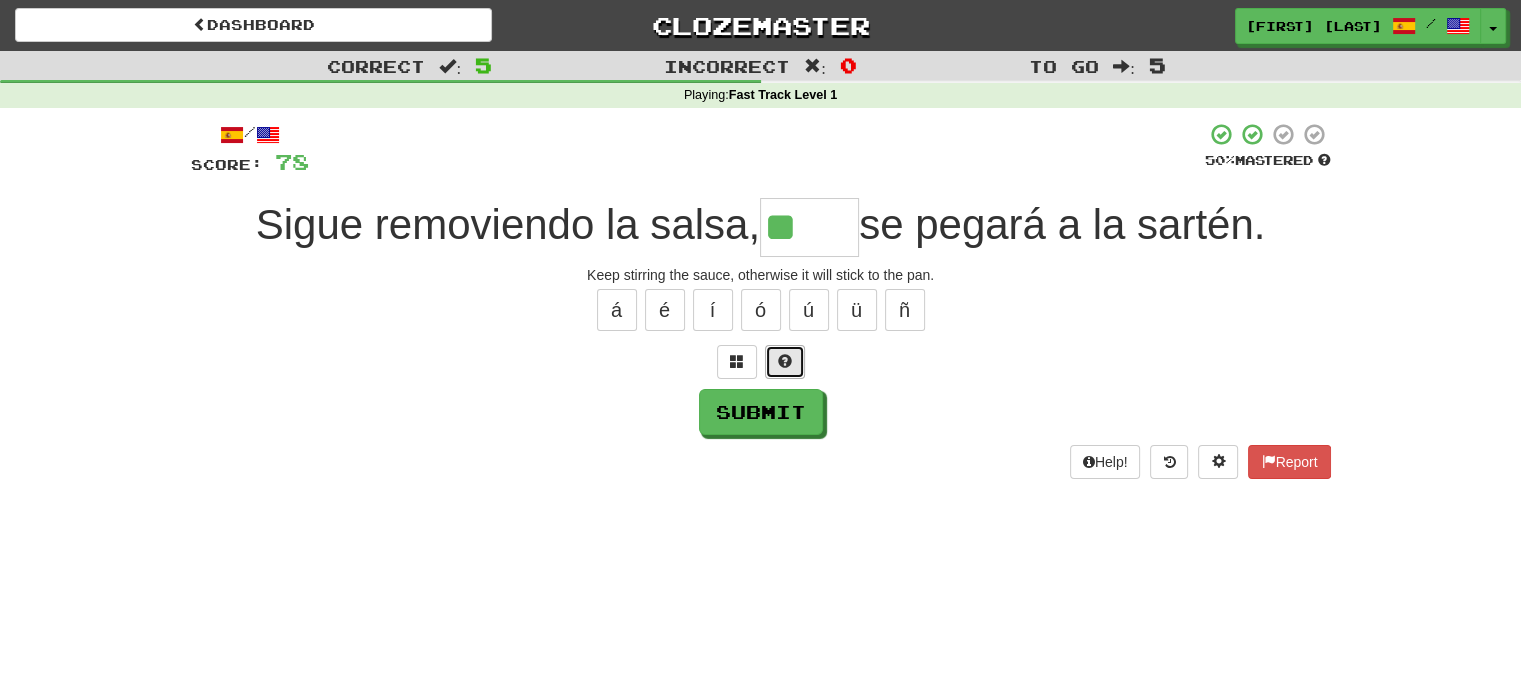 click at bounding box center [785, 362] 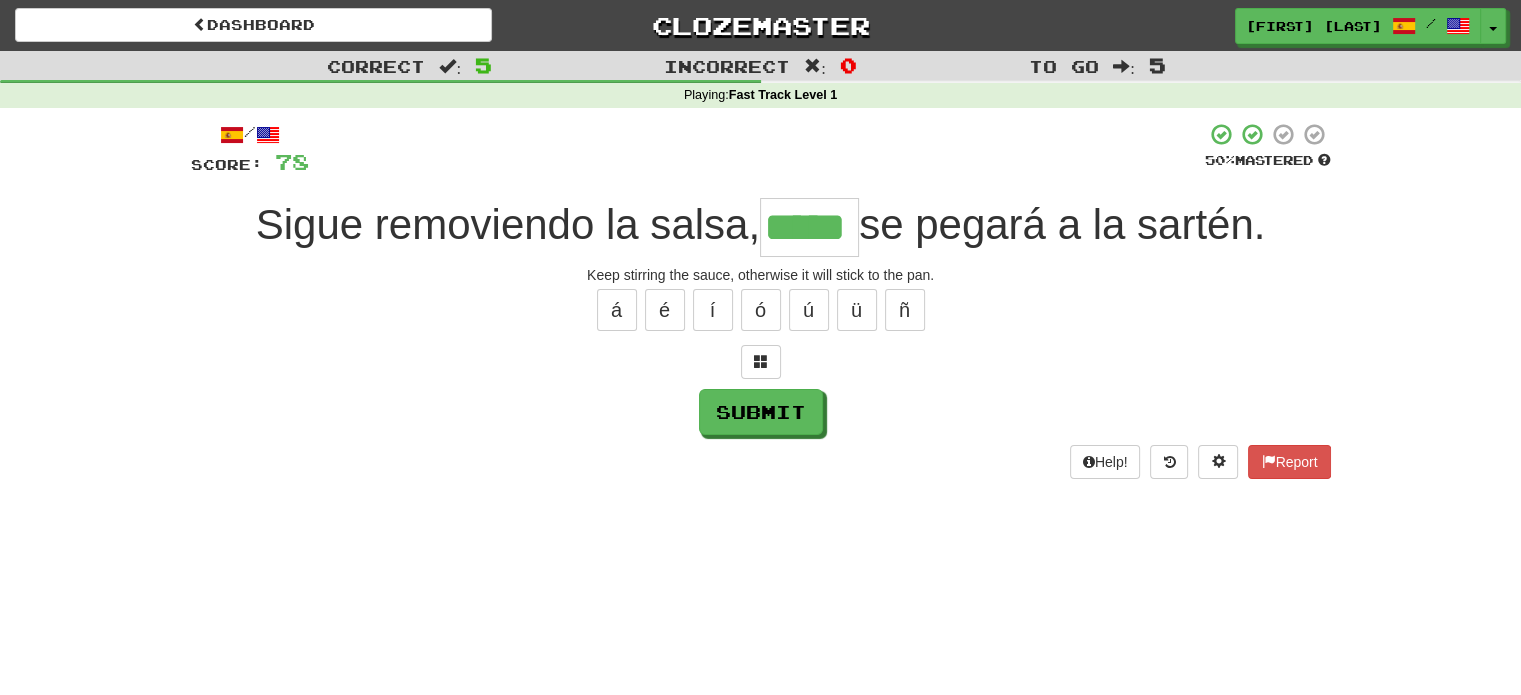 type on "*****" 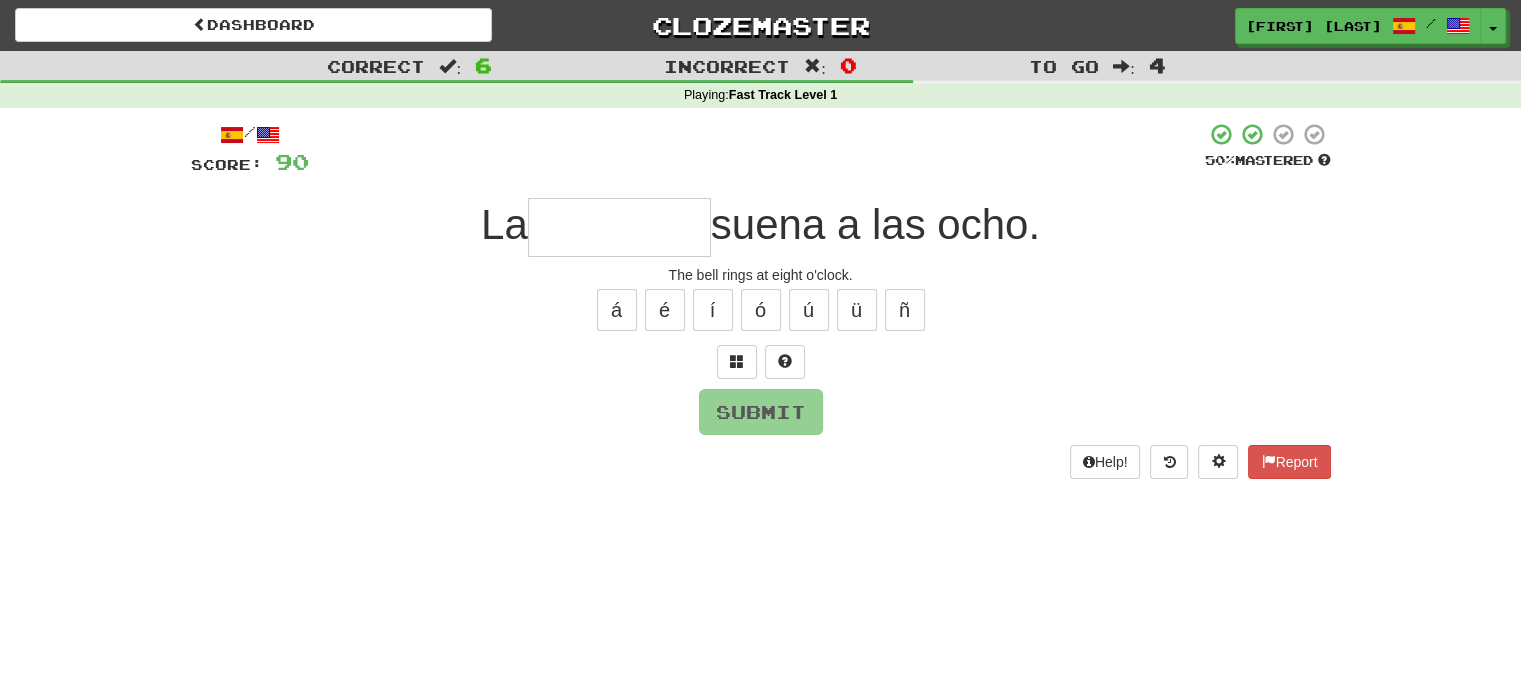 click at bounding box center (619, 227) 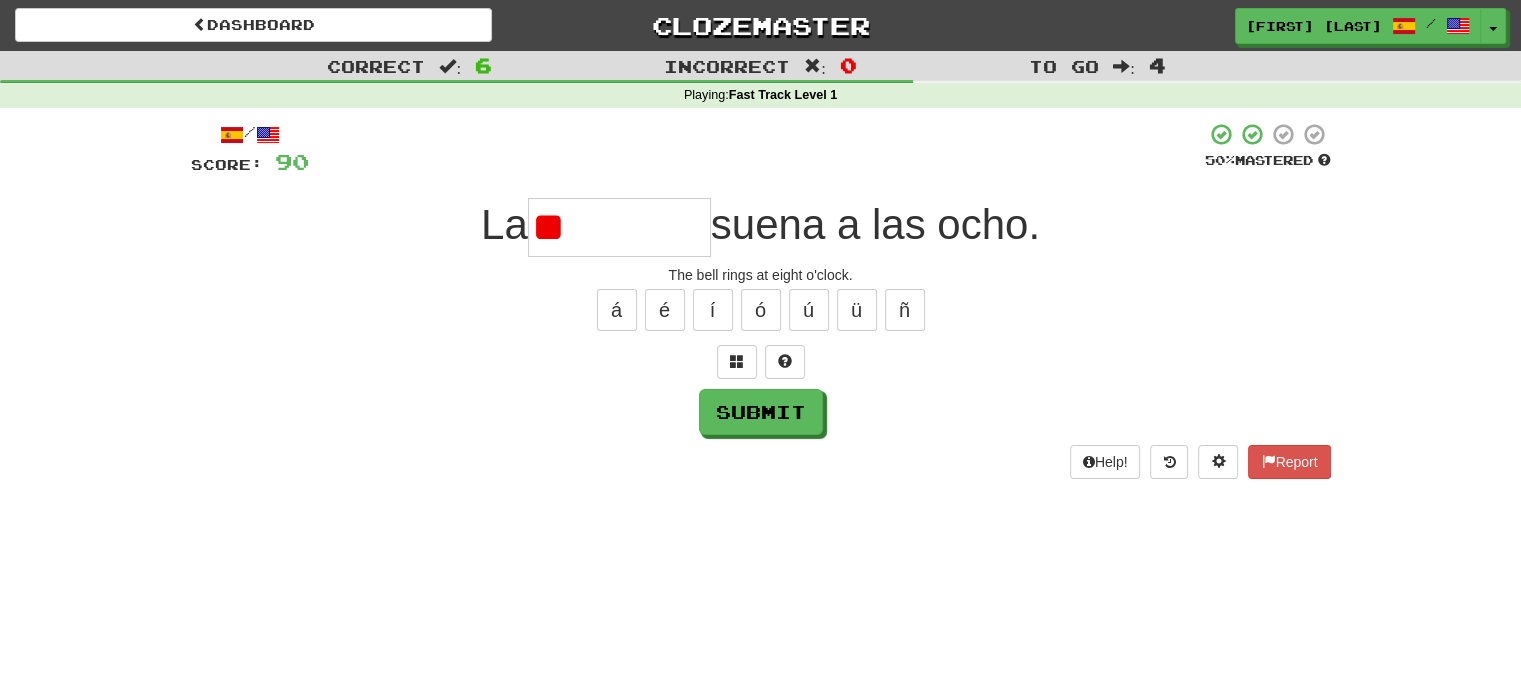 type on "*" 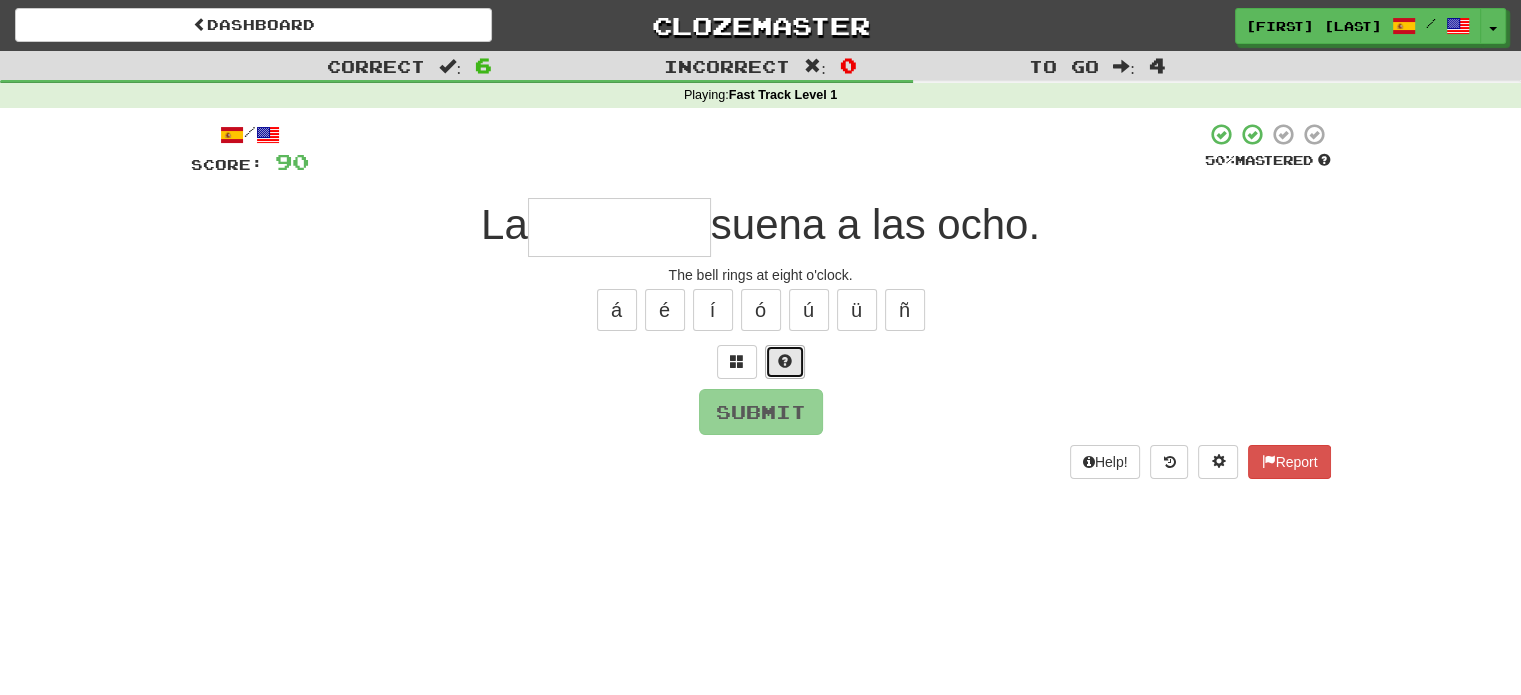 click at bounding box center (785, 362) 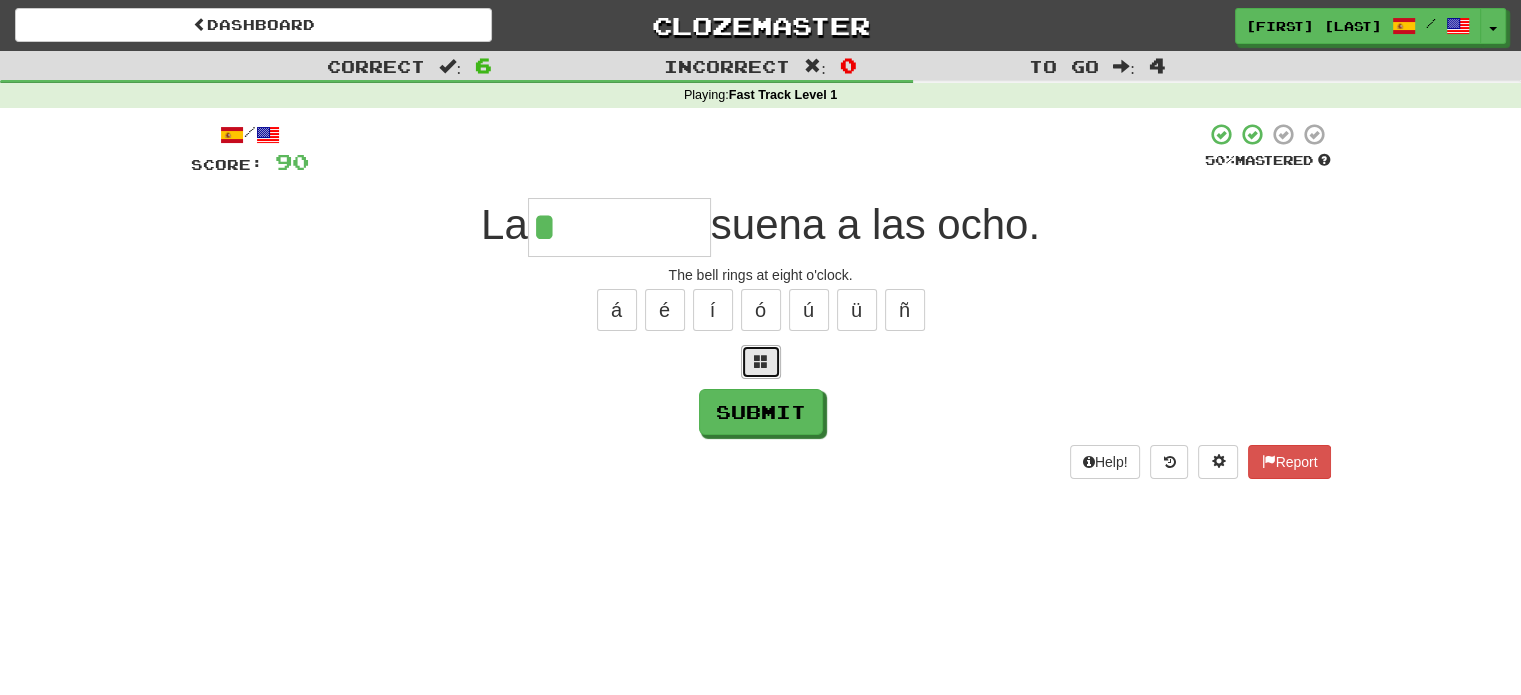 click at bounding box center [761, 362] 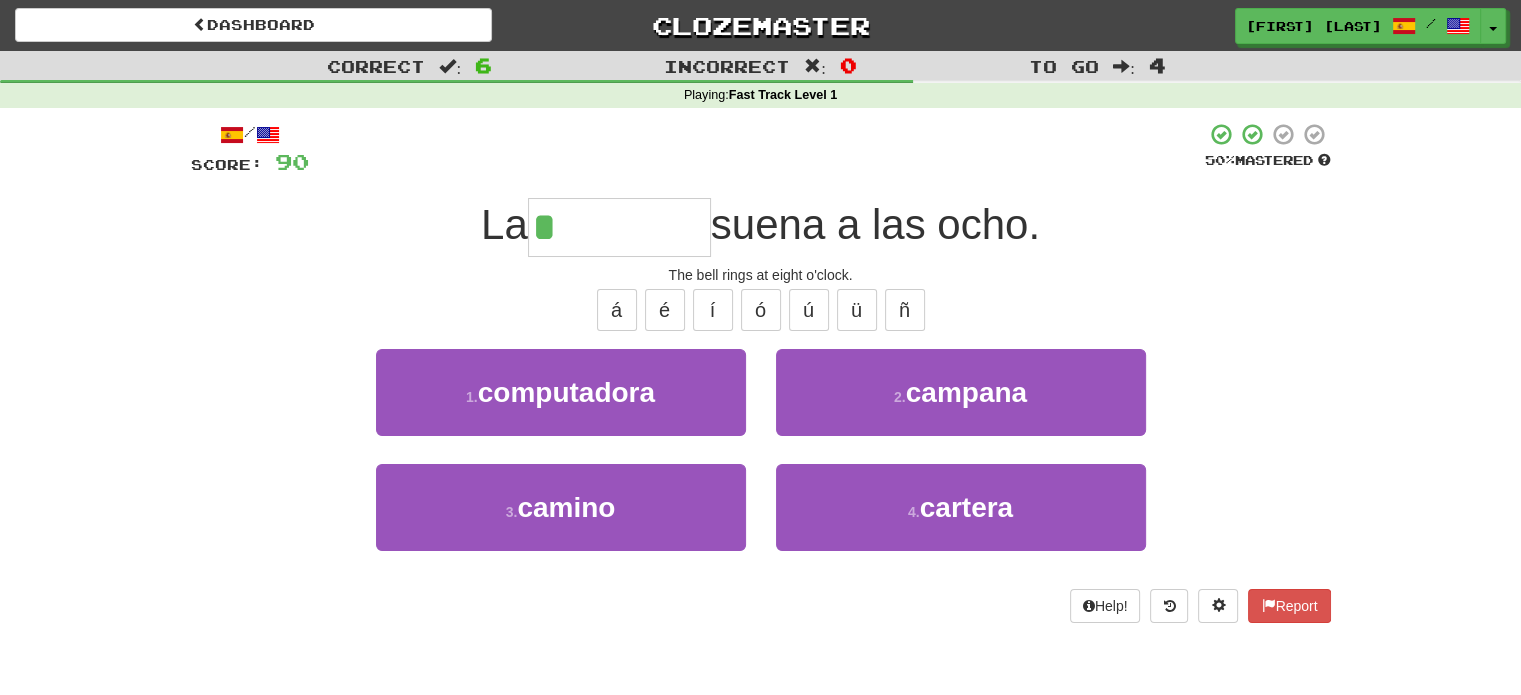 click on "2 .  campana" at bounding box center (961, 406) 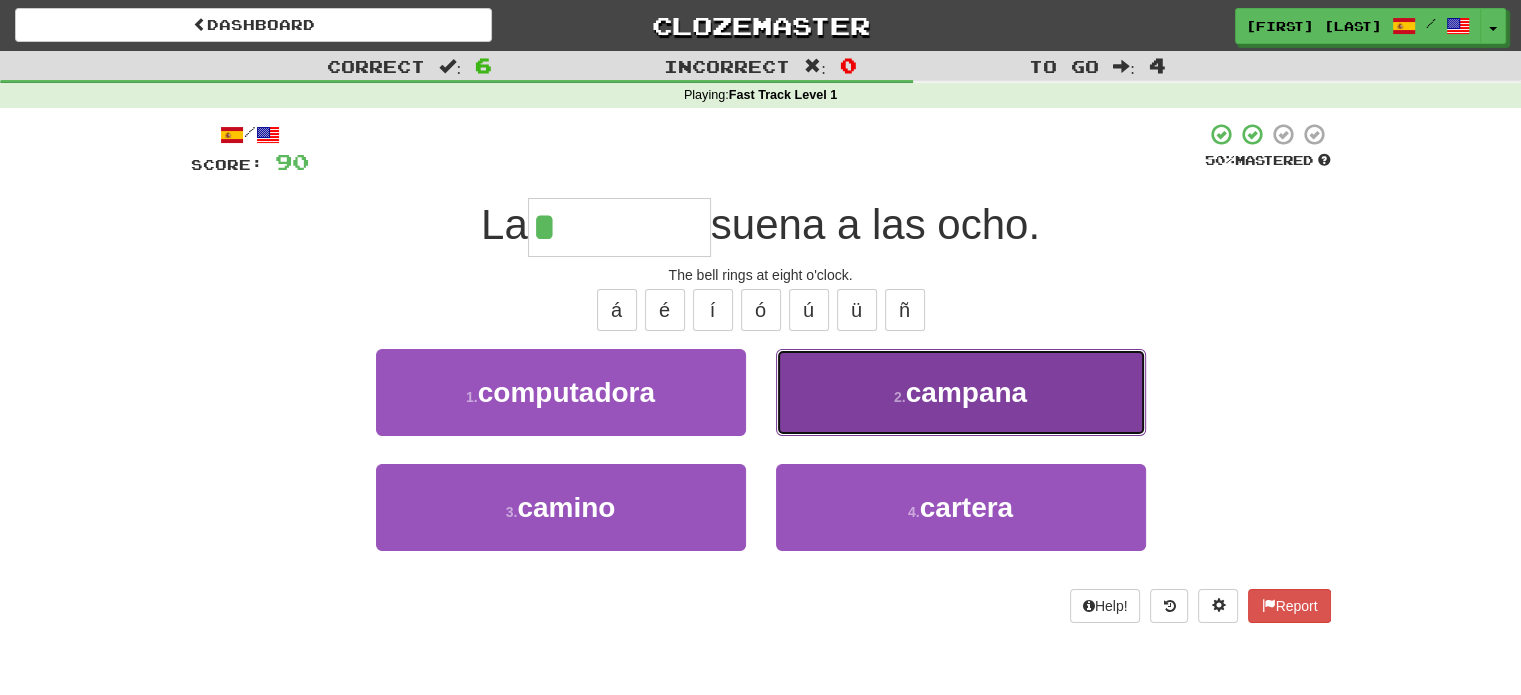 click on "2 .  campana" at bounding box center (961, 392) 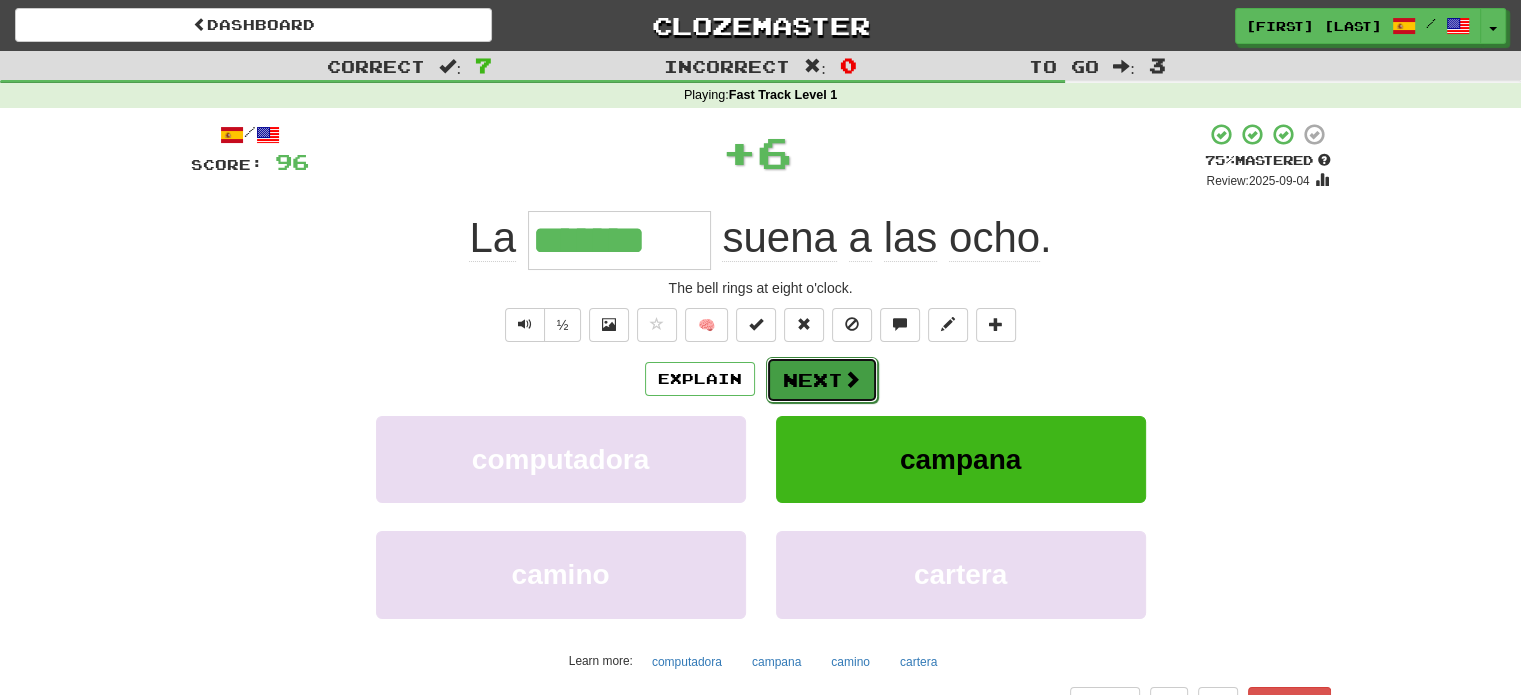 click on "Next" at bounding box center [822, 380] 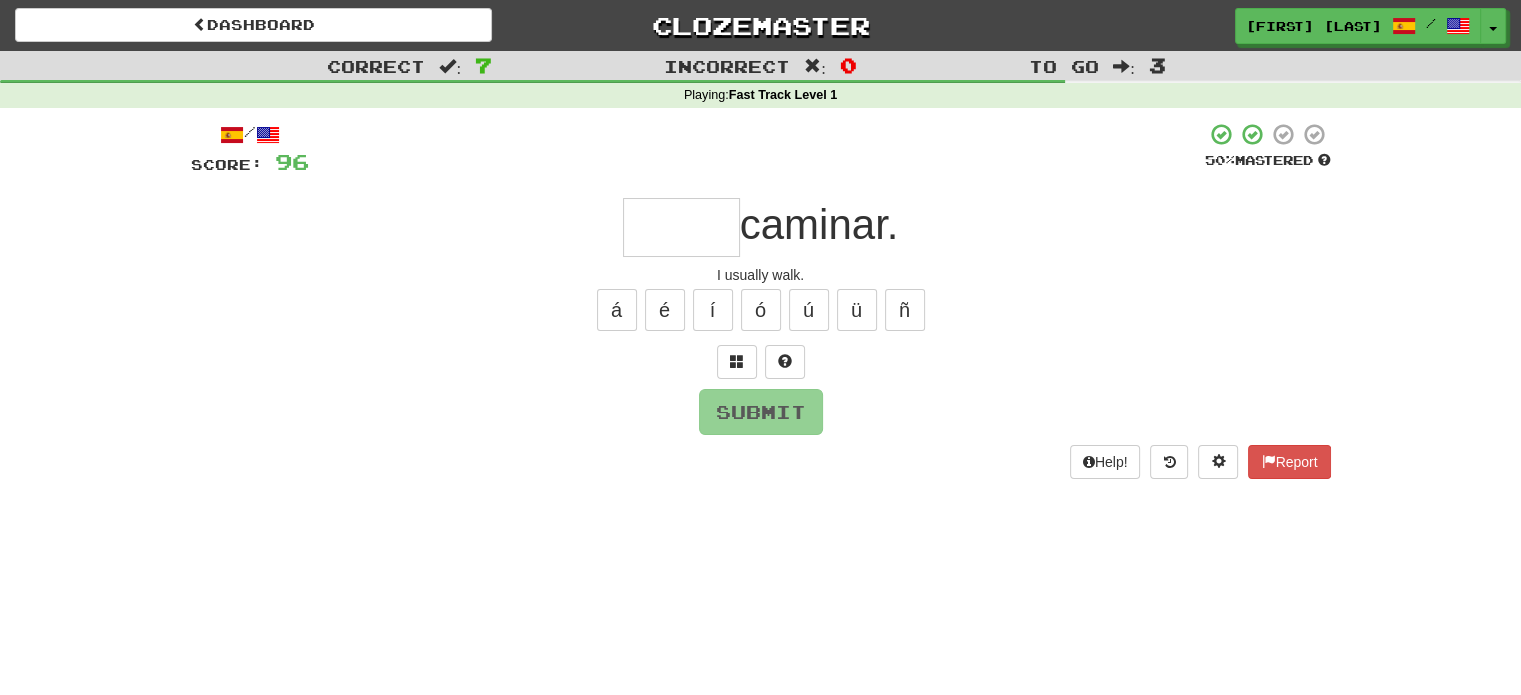 click at bounding box center (681, 227) 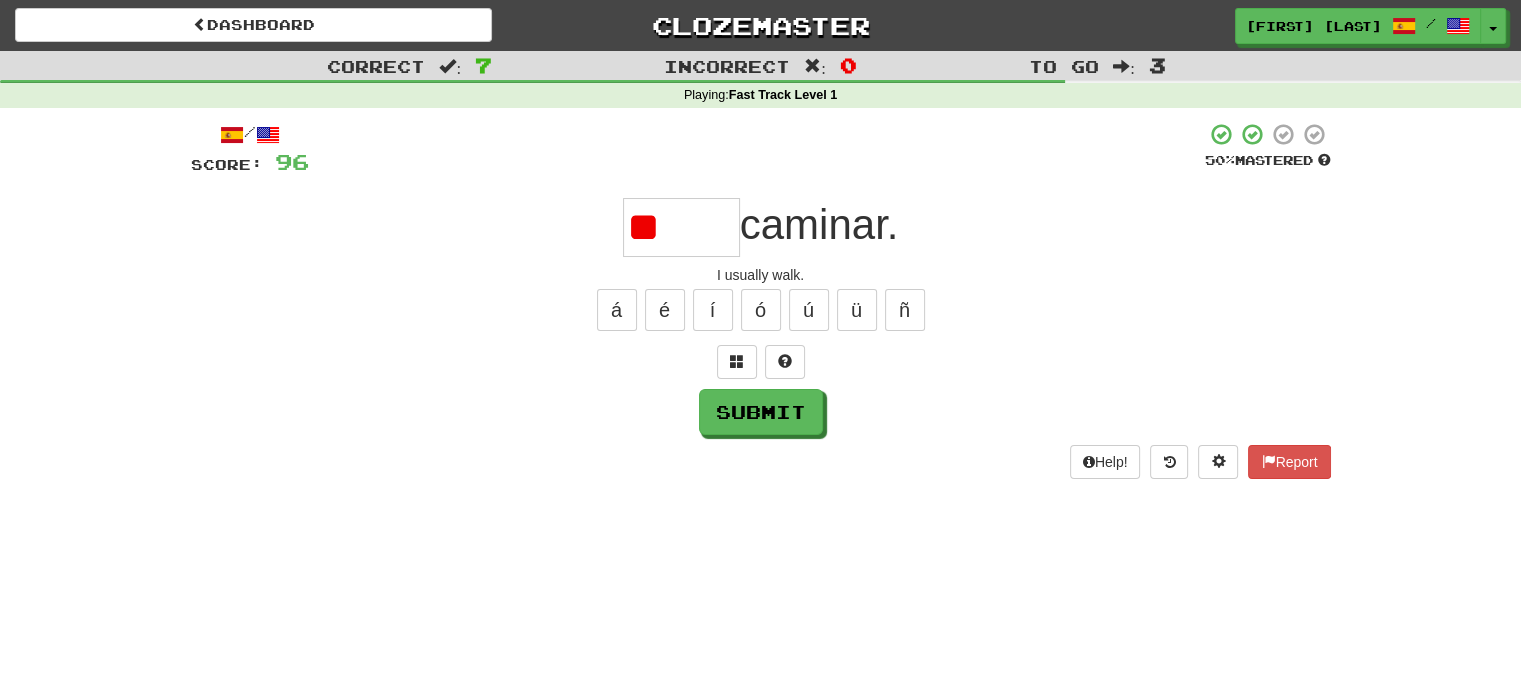 type on "*" 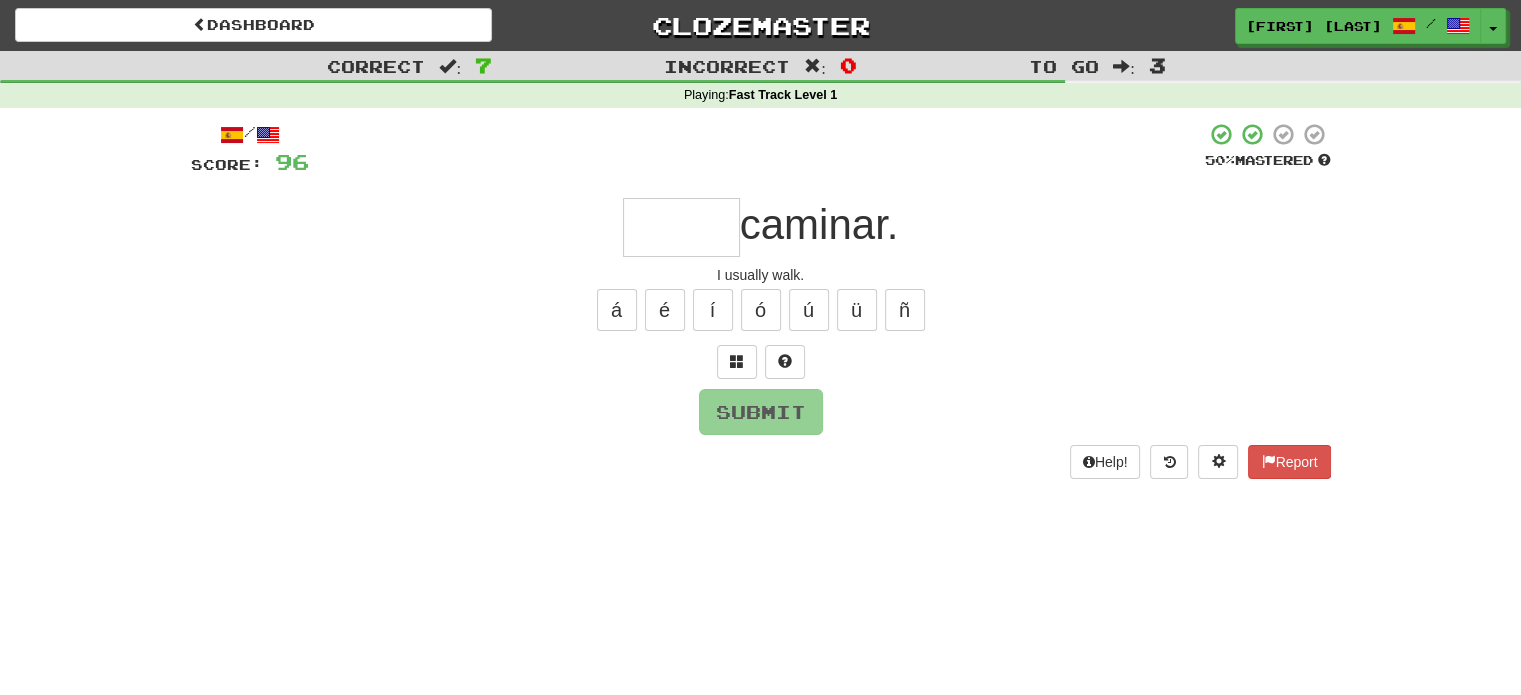 type on "*" 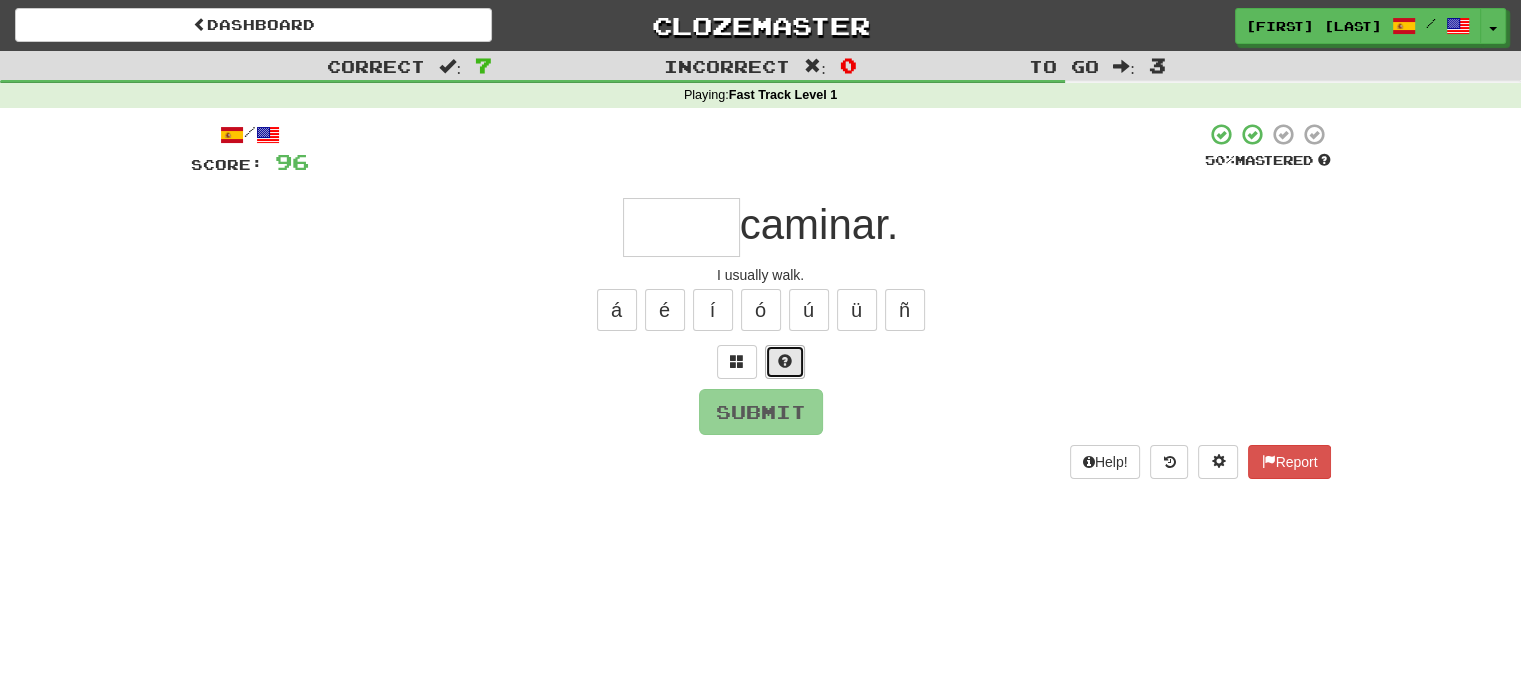 click at bounding box center (785, 362) 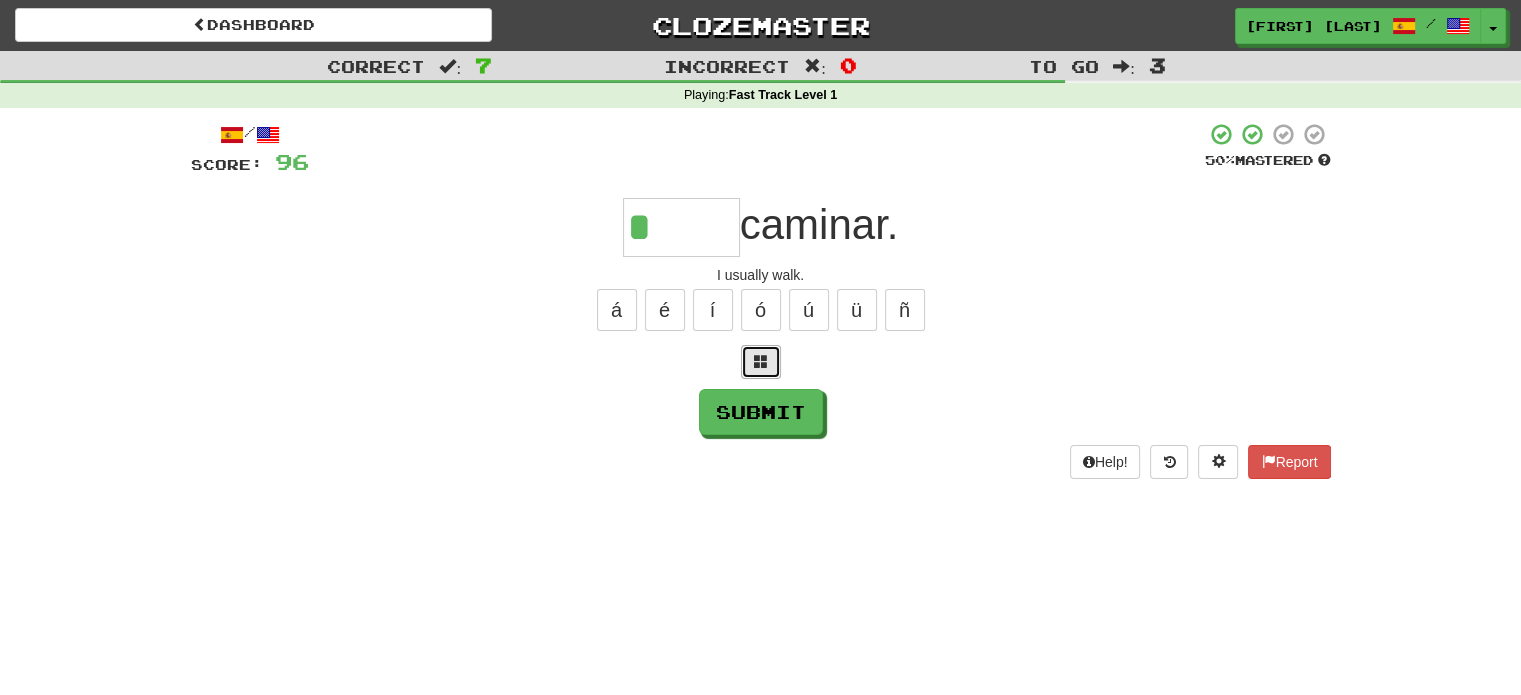 click at bounding box center (761, 362) 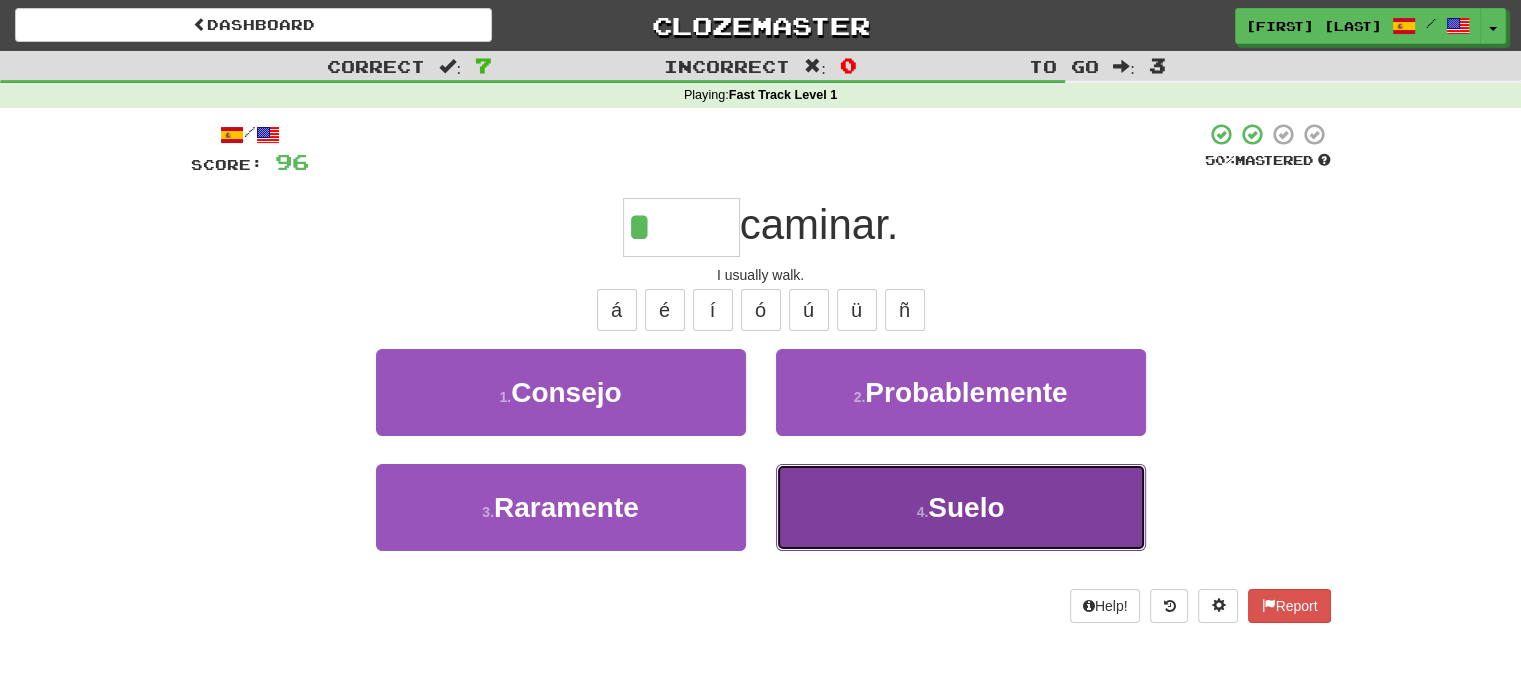 click on "4 .  Suelo" at bounding box center [961, 507] 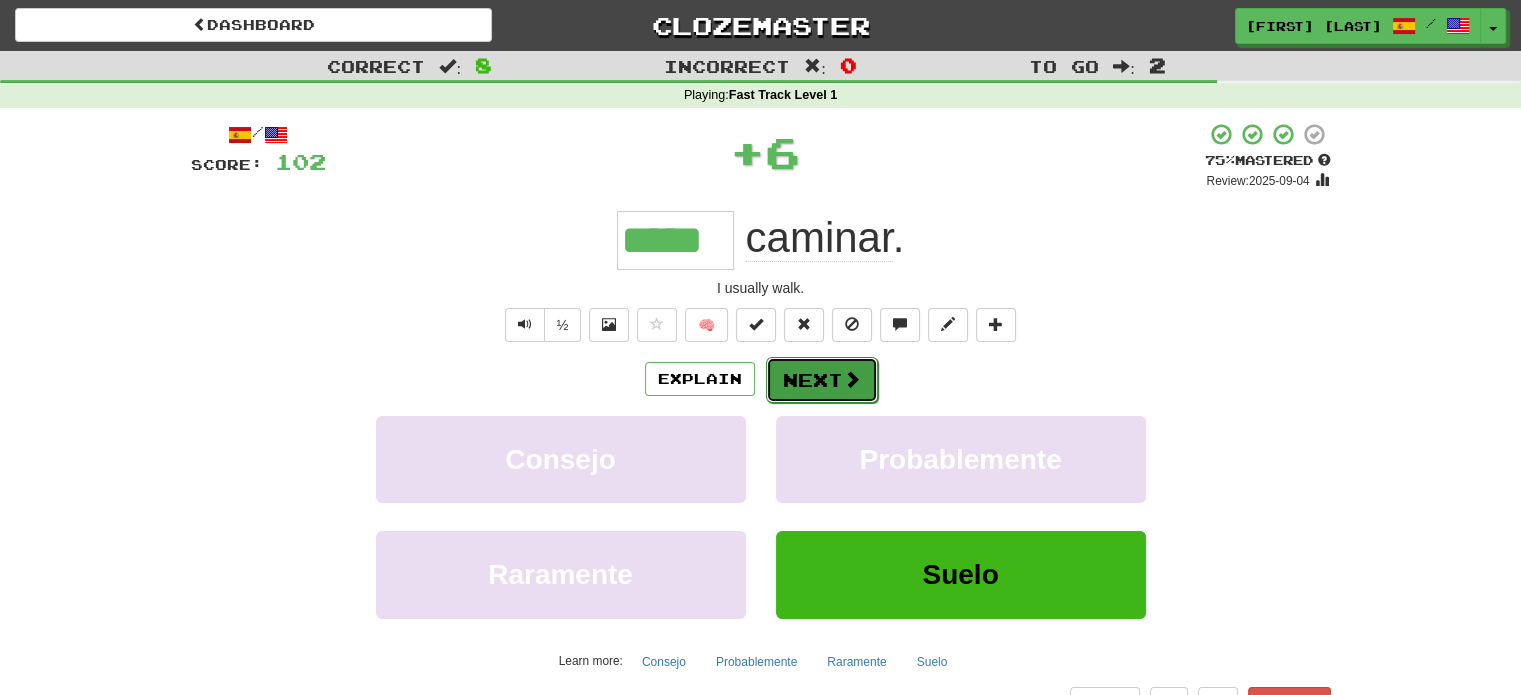 click on "Next" at bounding box center [822, 380] 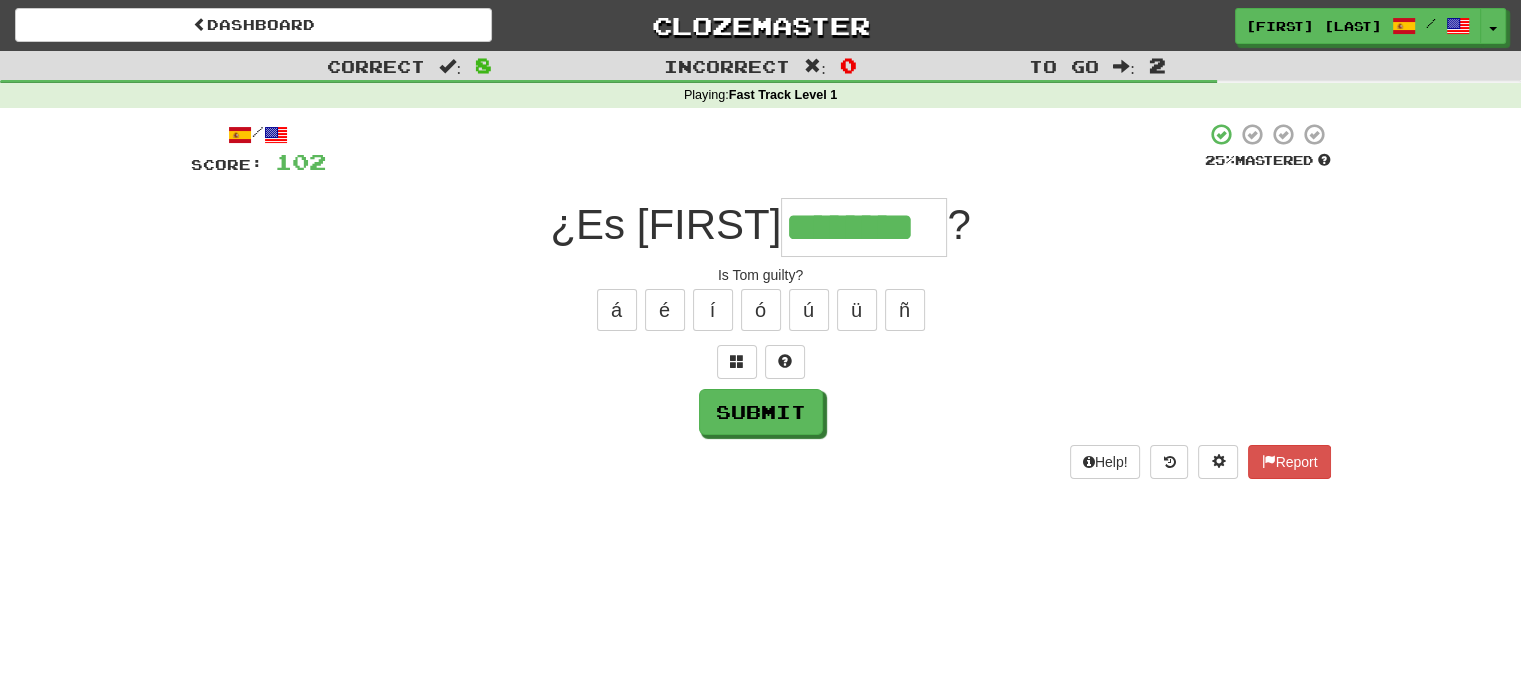 type on "********" 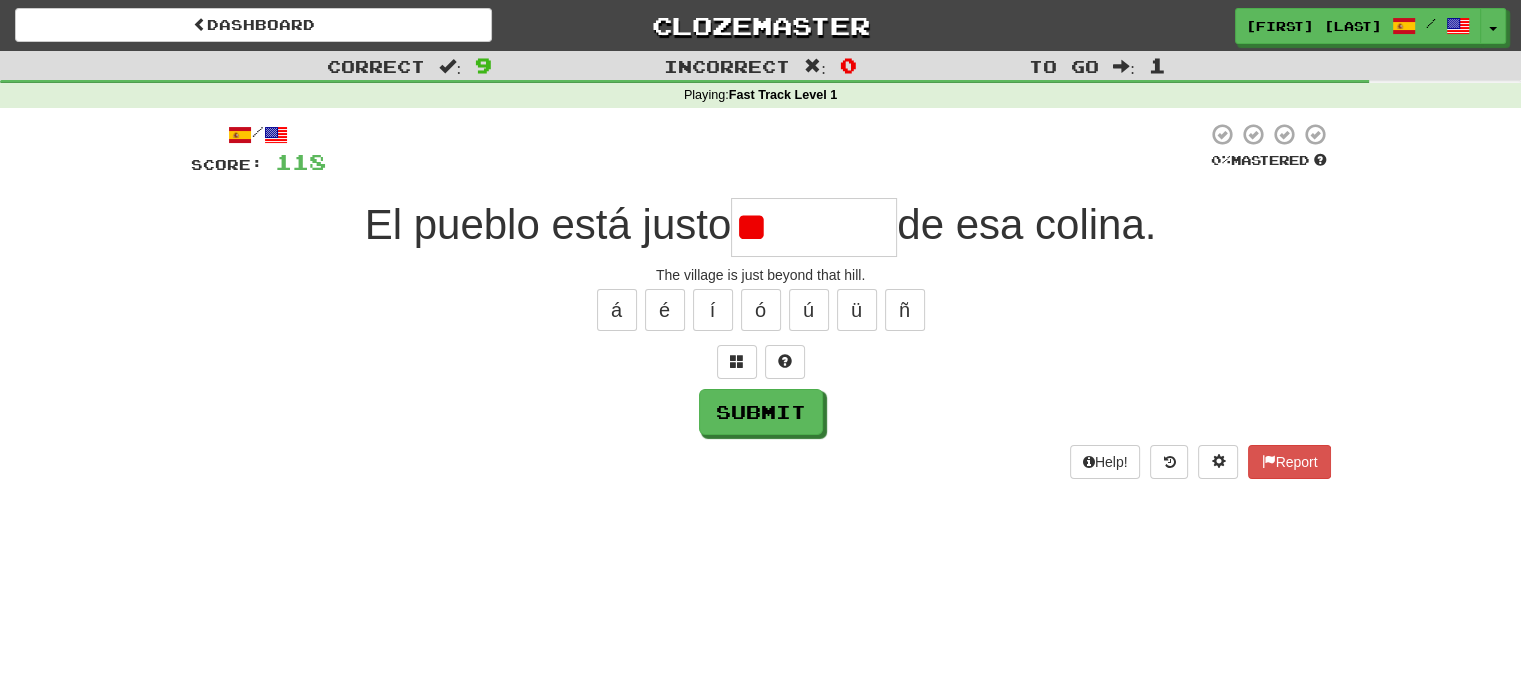 type on "*" 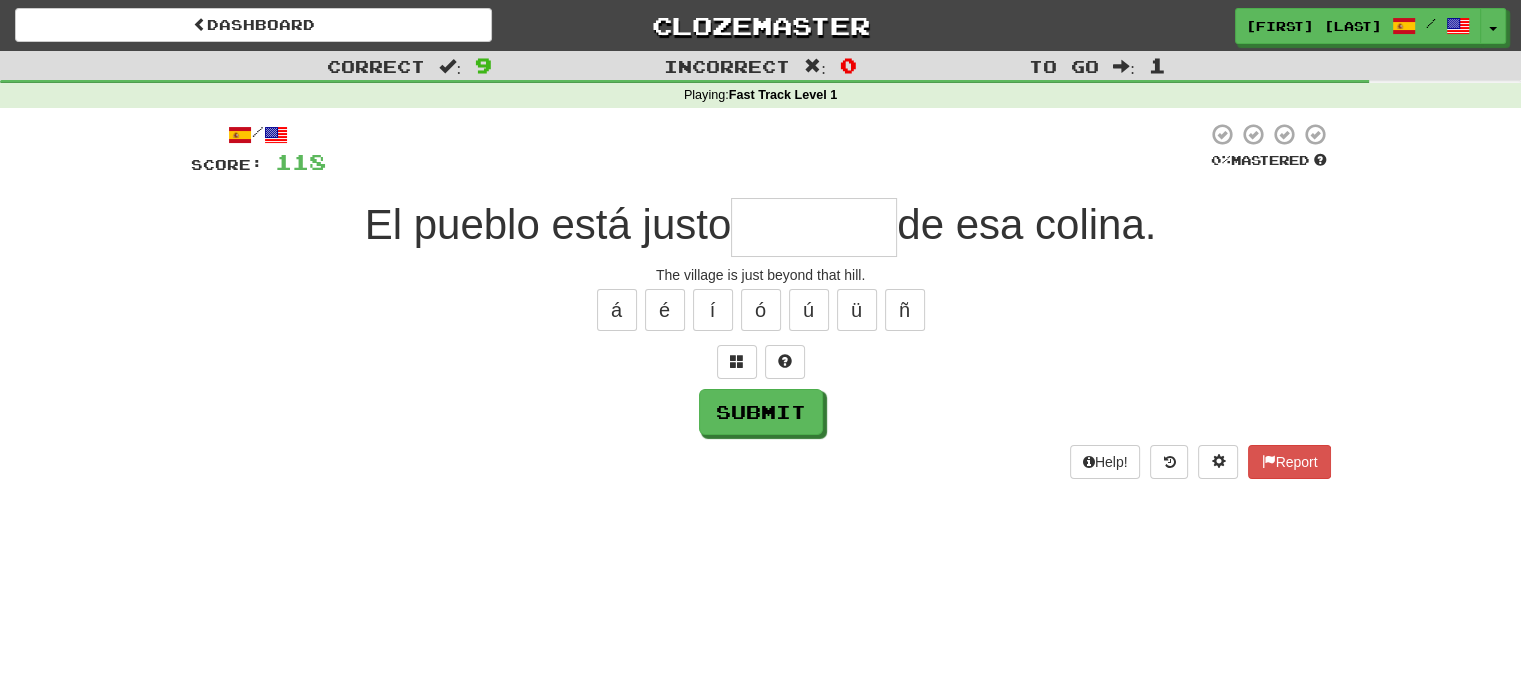 type on "*" 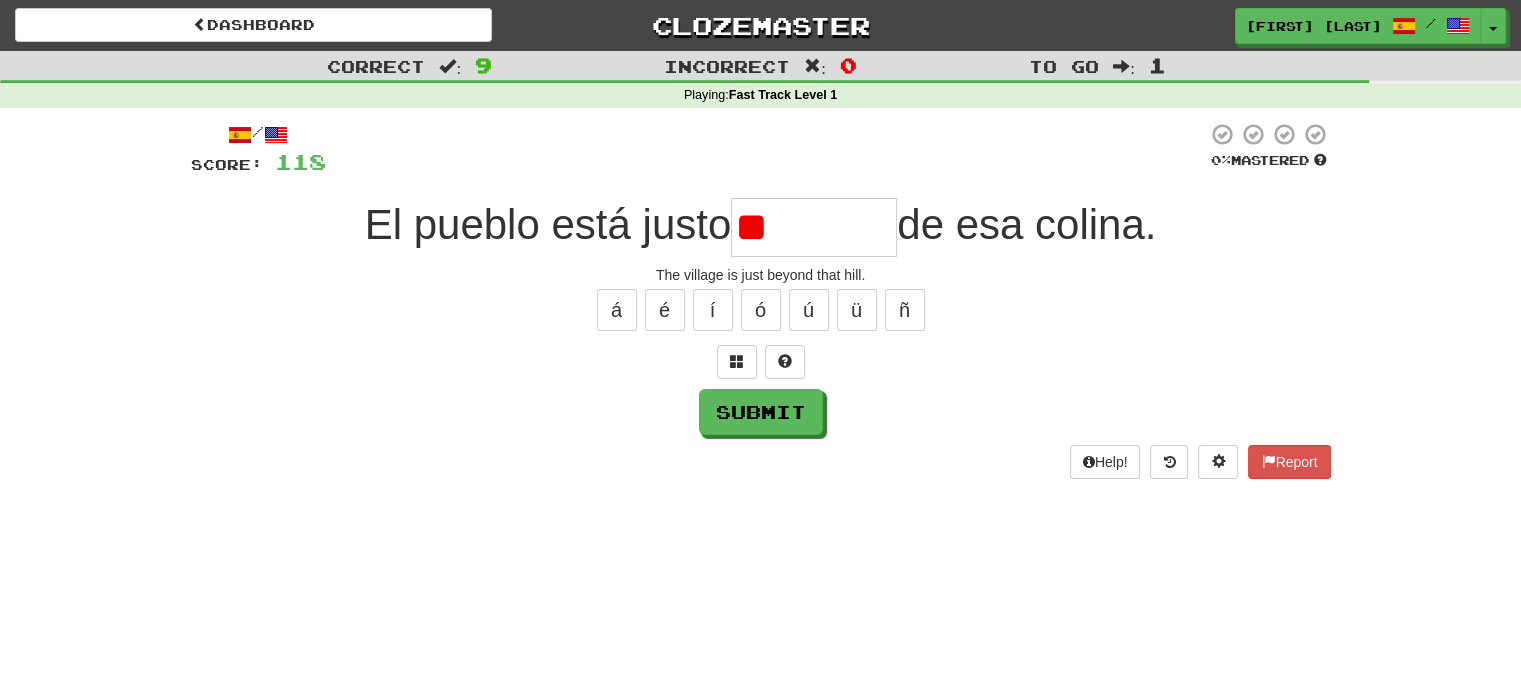 type on "*" 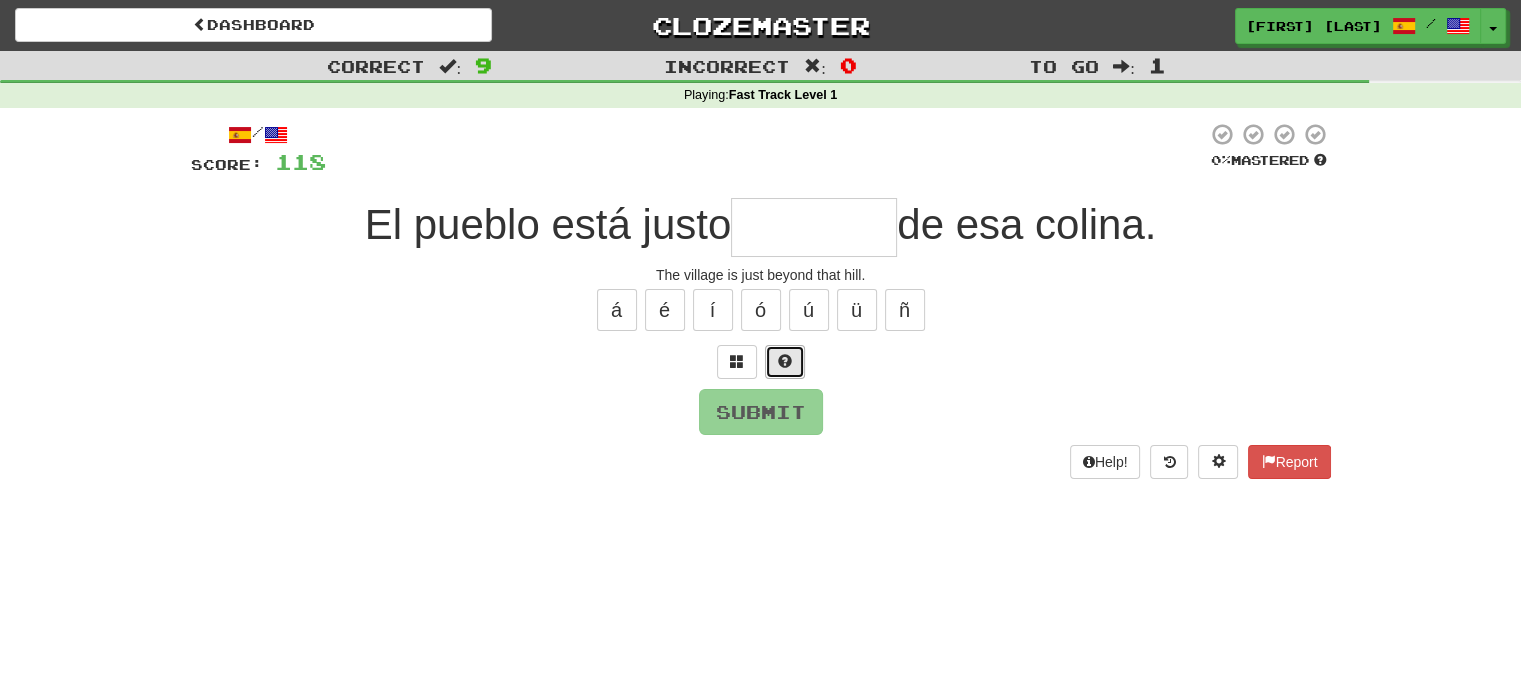 click at bounding box center (785, 361) 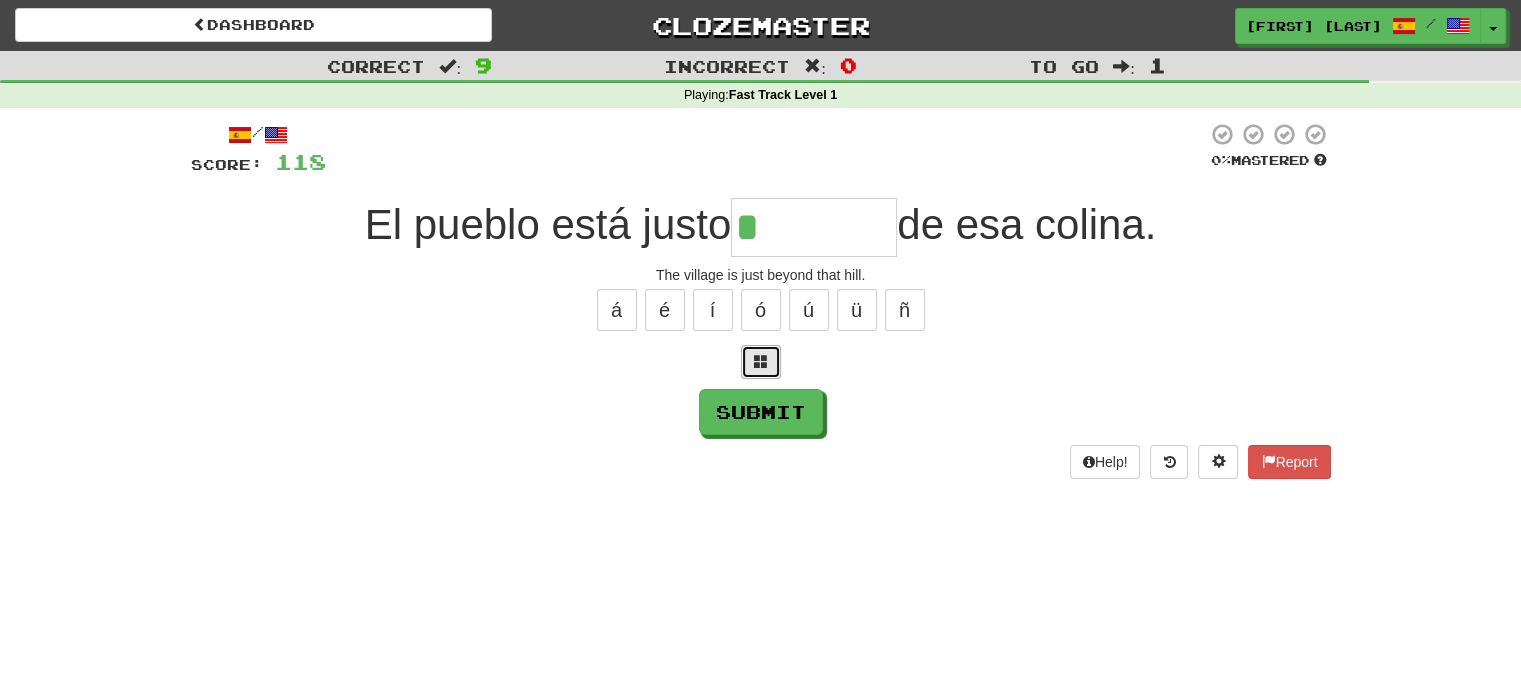 click at bounding box center (761, 361) 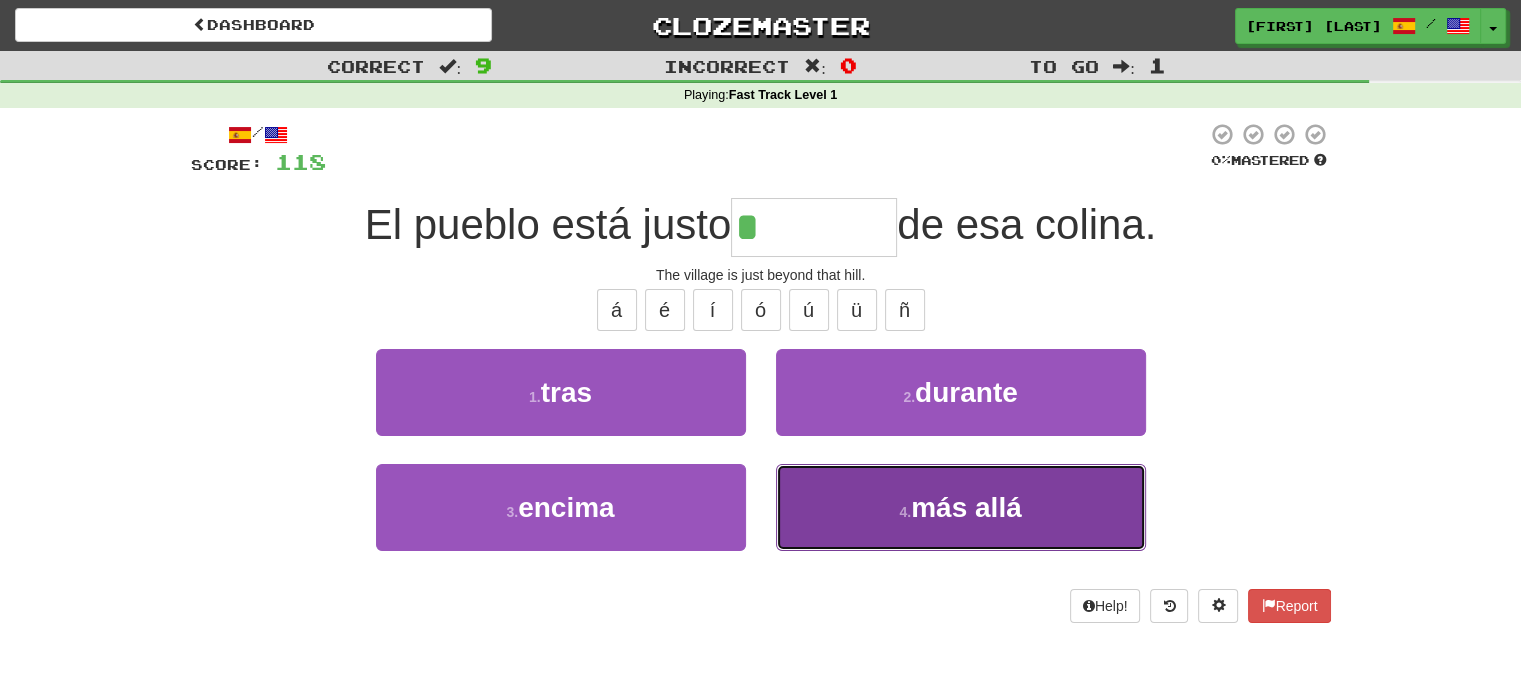 click on "4 .  más allá" at bounding box center [961, 507] 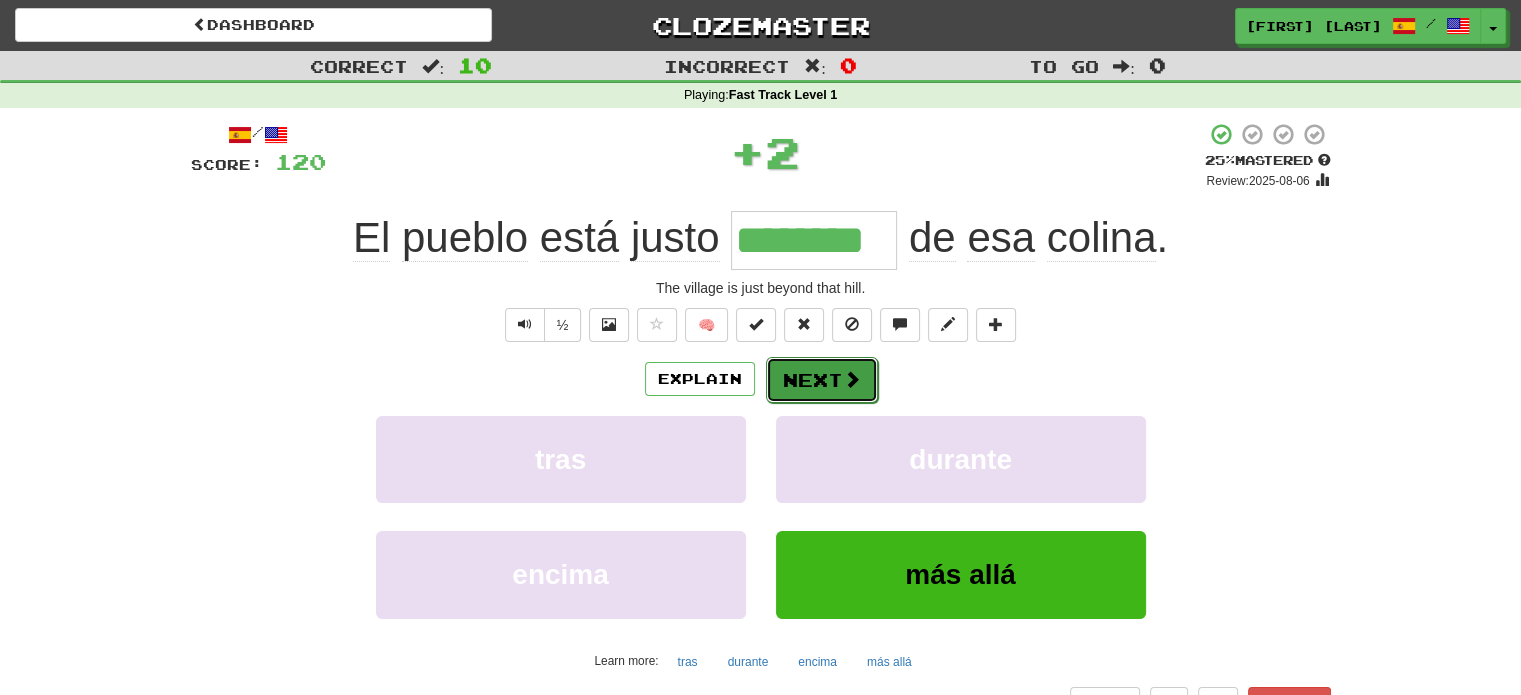 click on "Next" at bounding box center (822, 380) 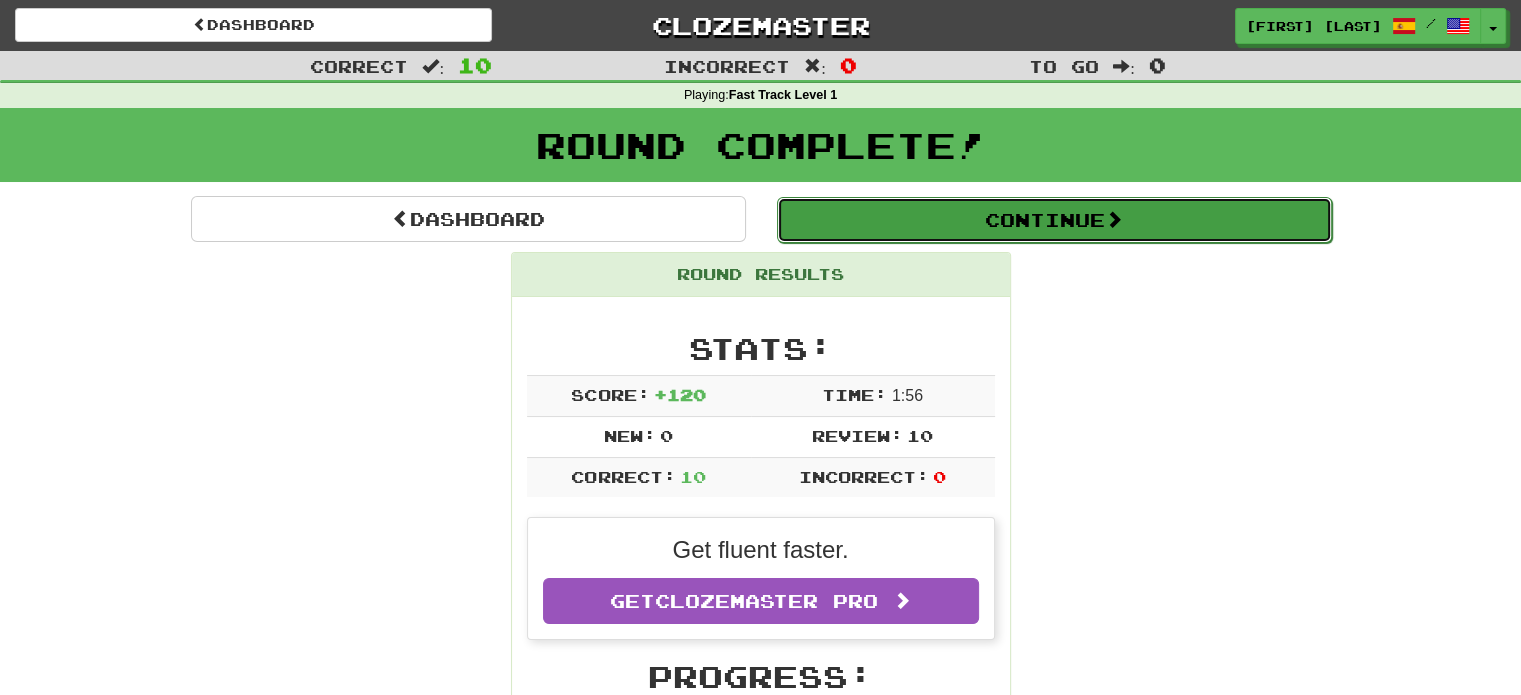 click on "Continue" at bounding box center [1054, 220] 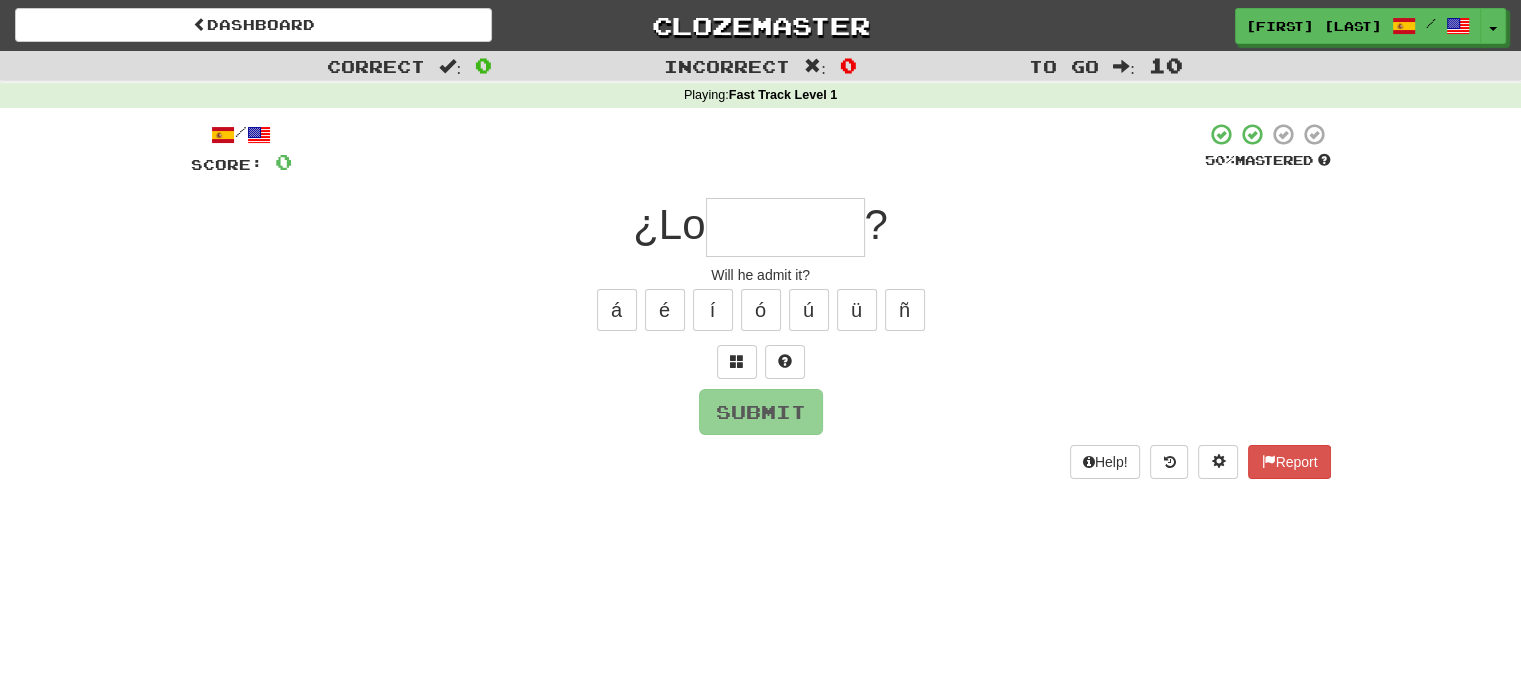 click at bounding box center [785, 227] 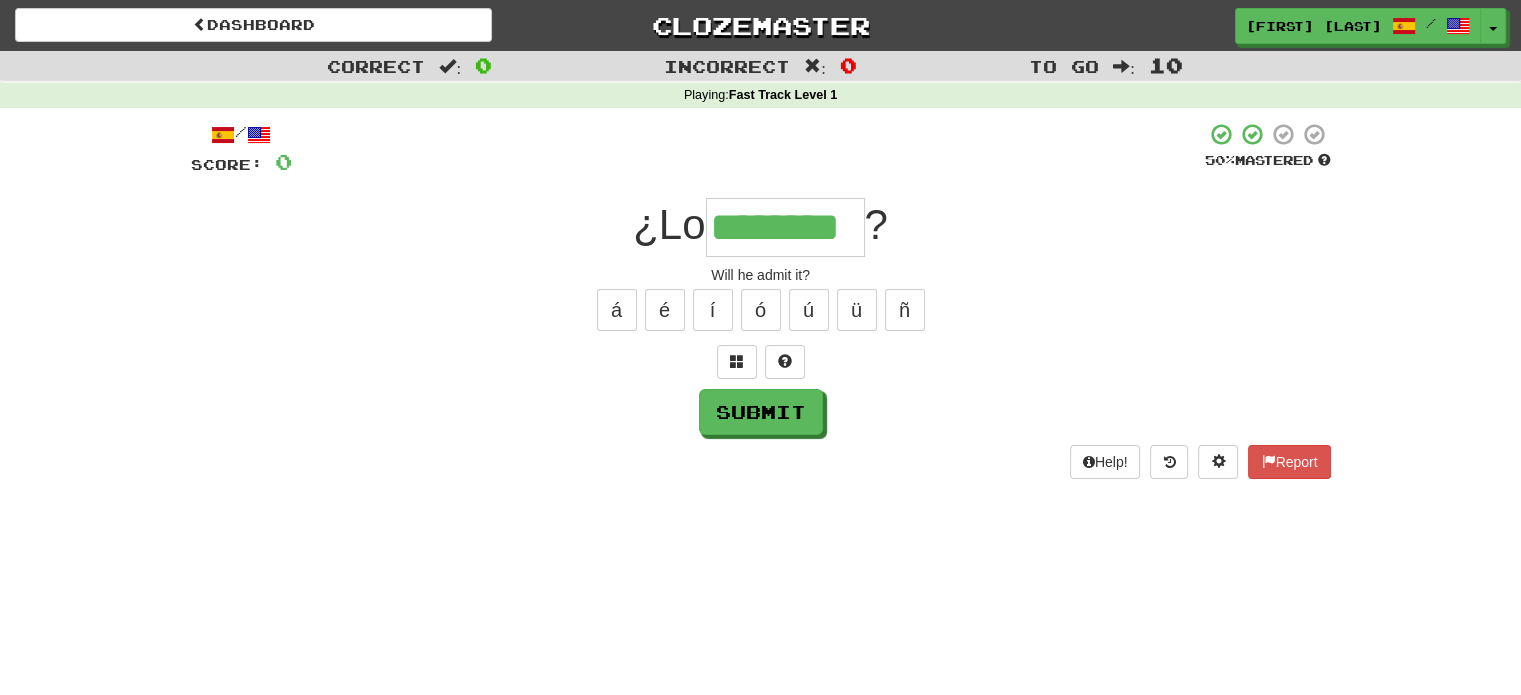 type on "********" 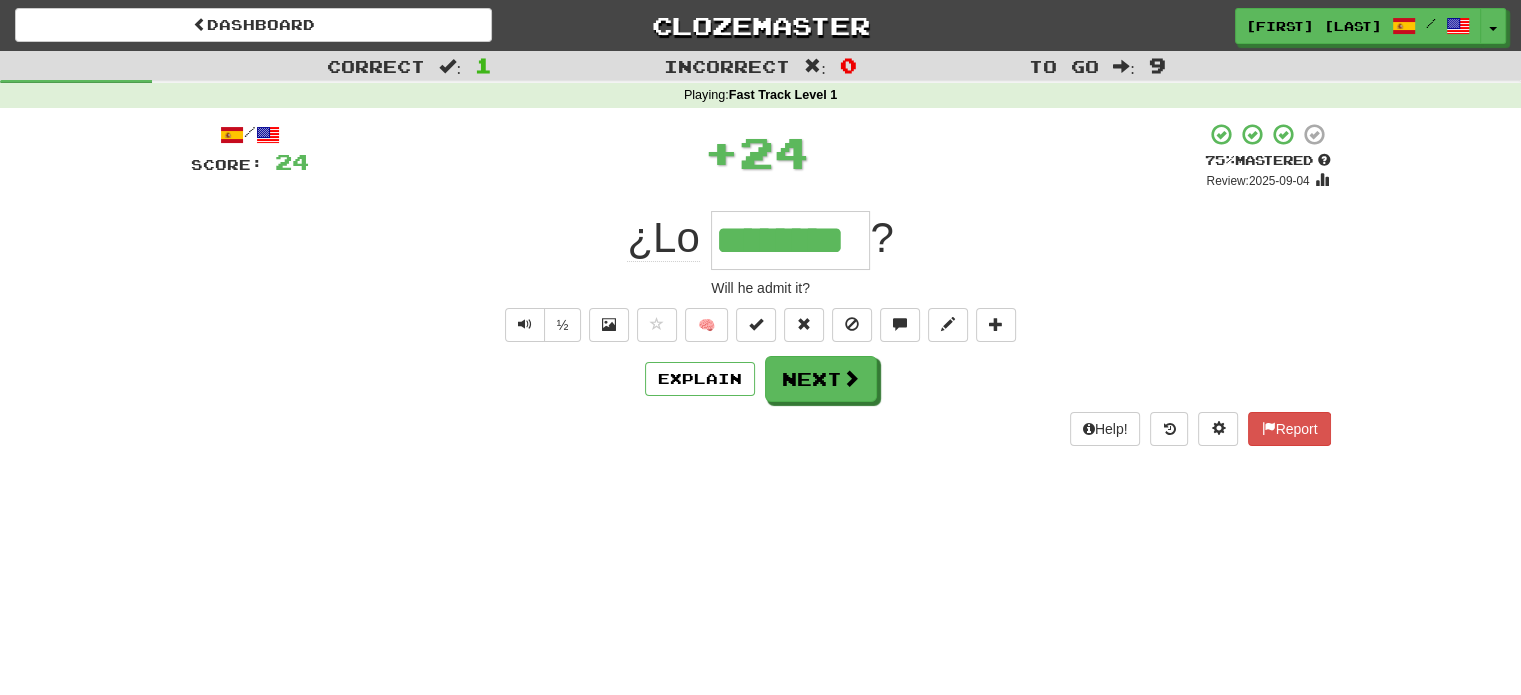 type 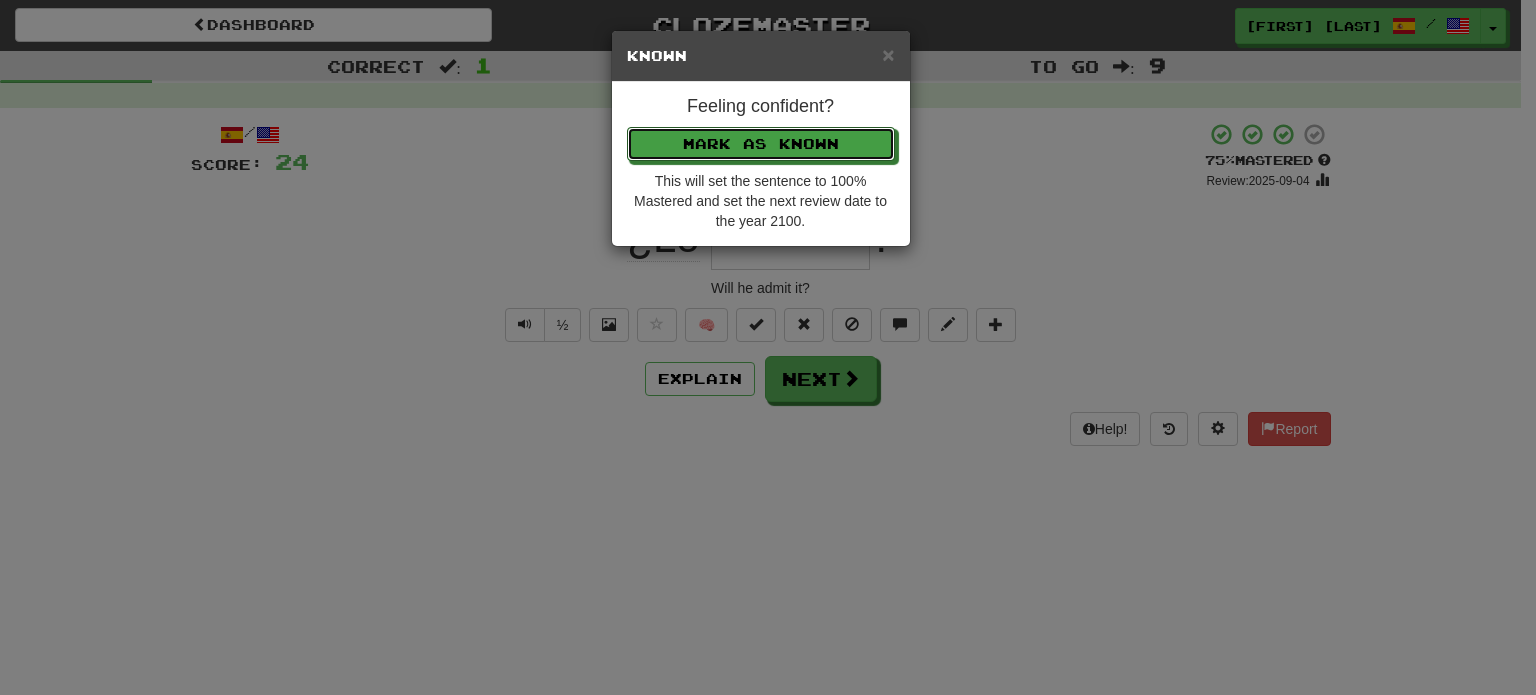 type 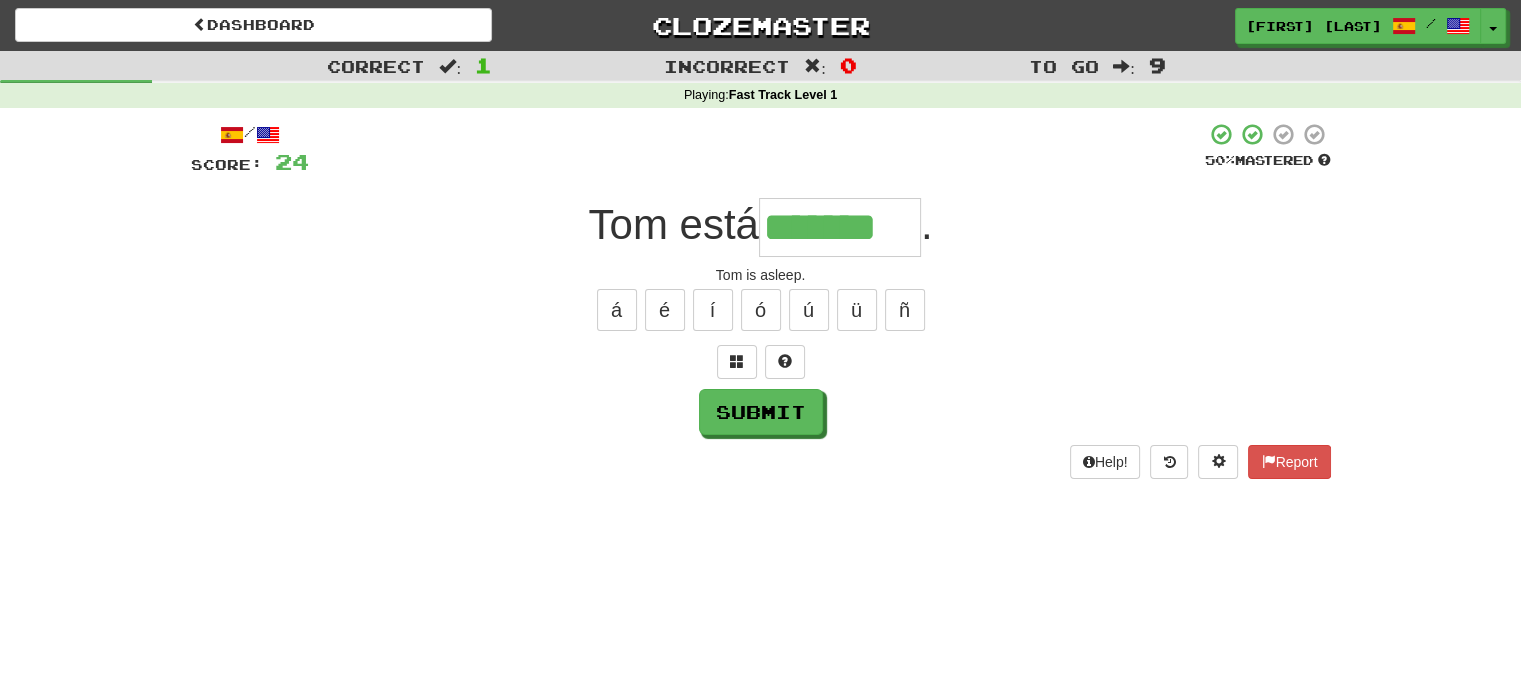 type on "*******" 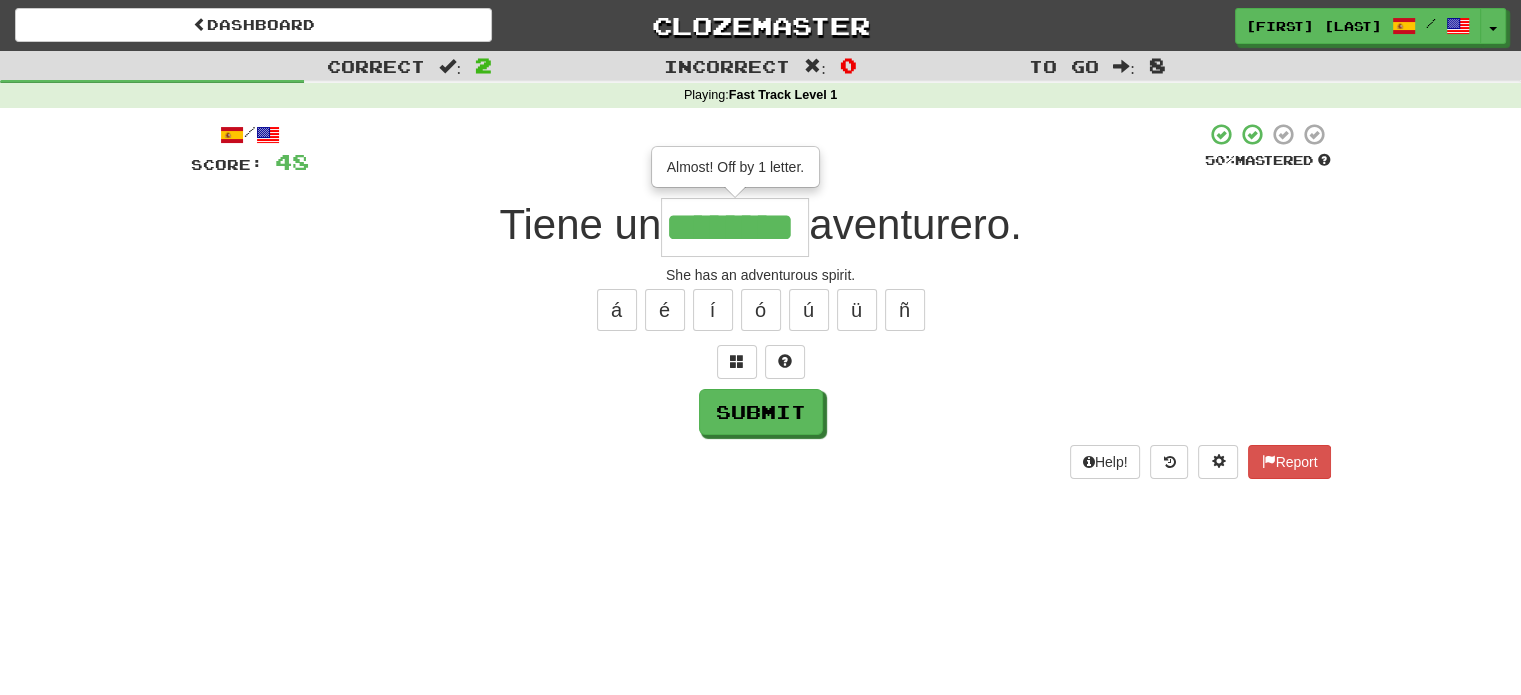 type on "********" 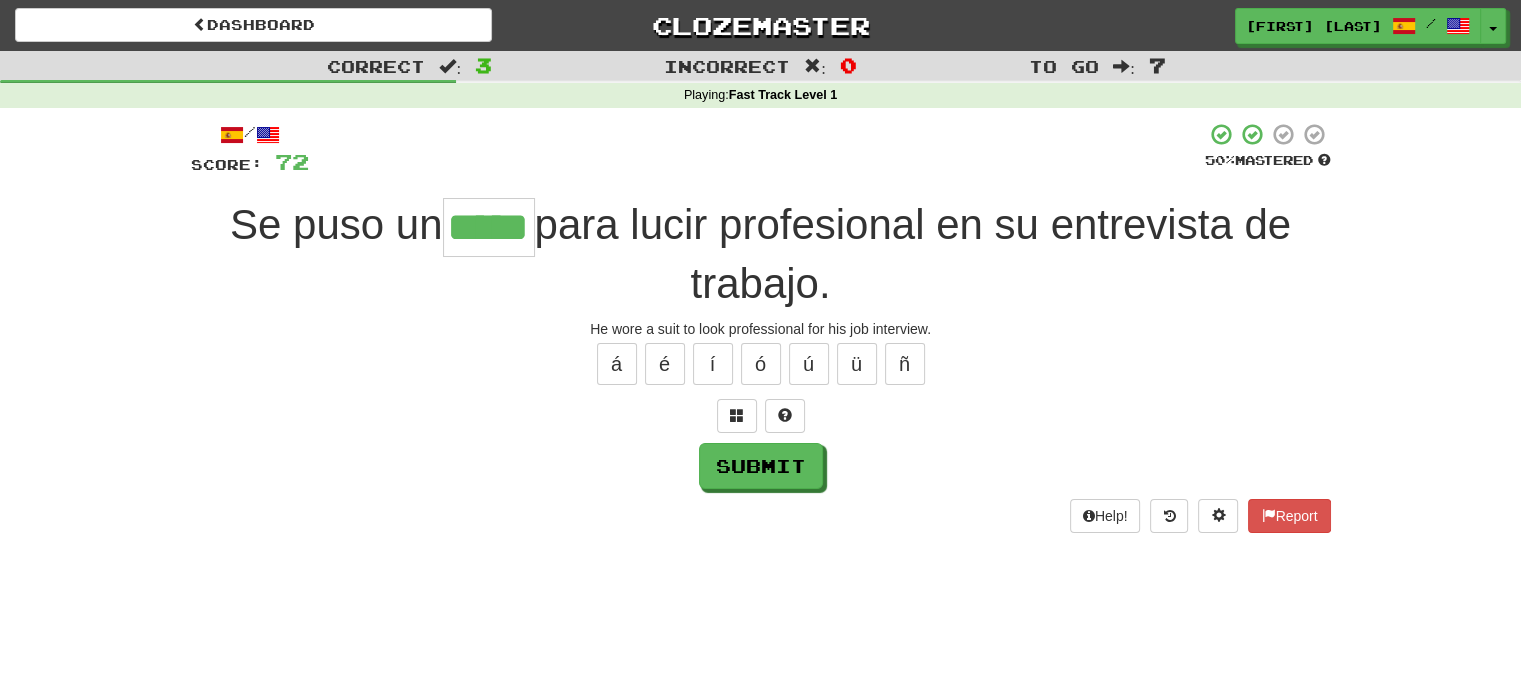type on "*****" 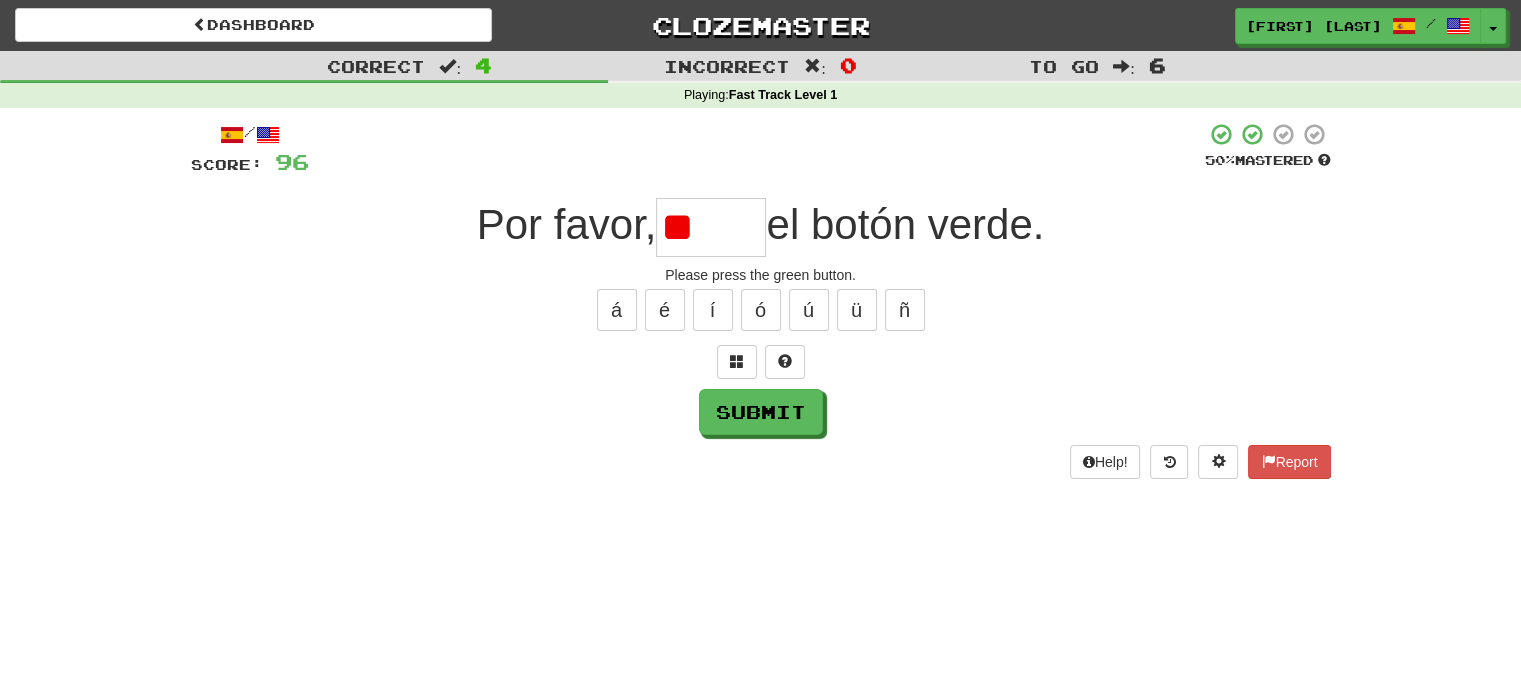 type on "*" 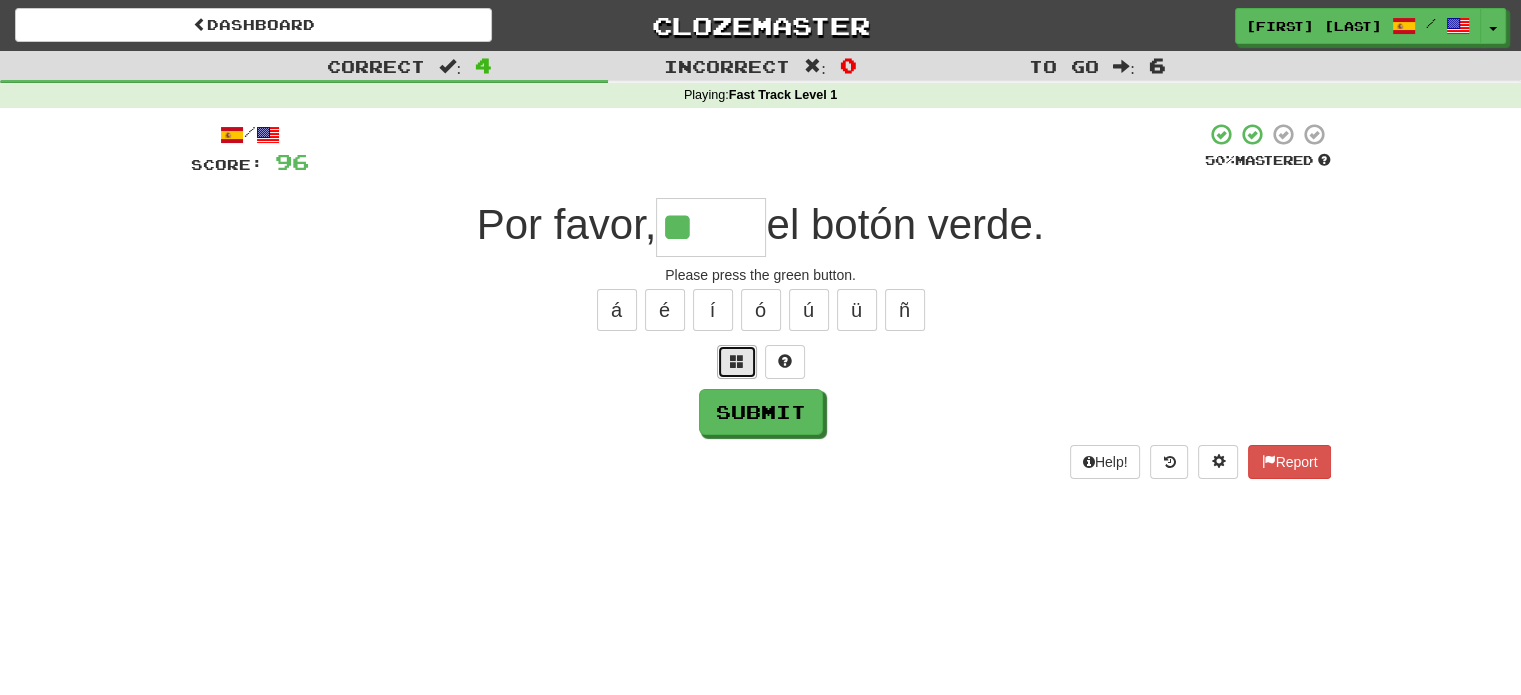 click at bounding box center [737, 362] 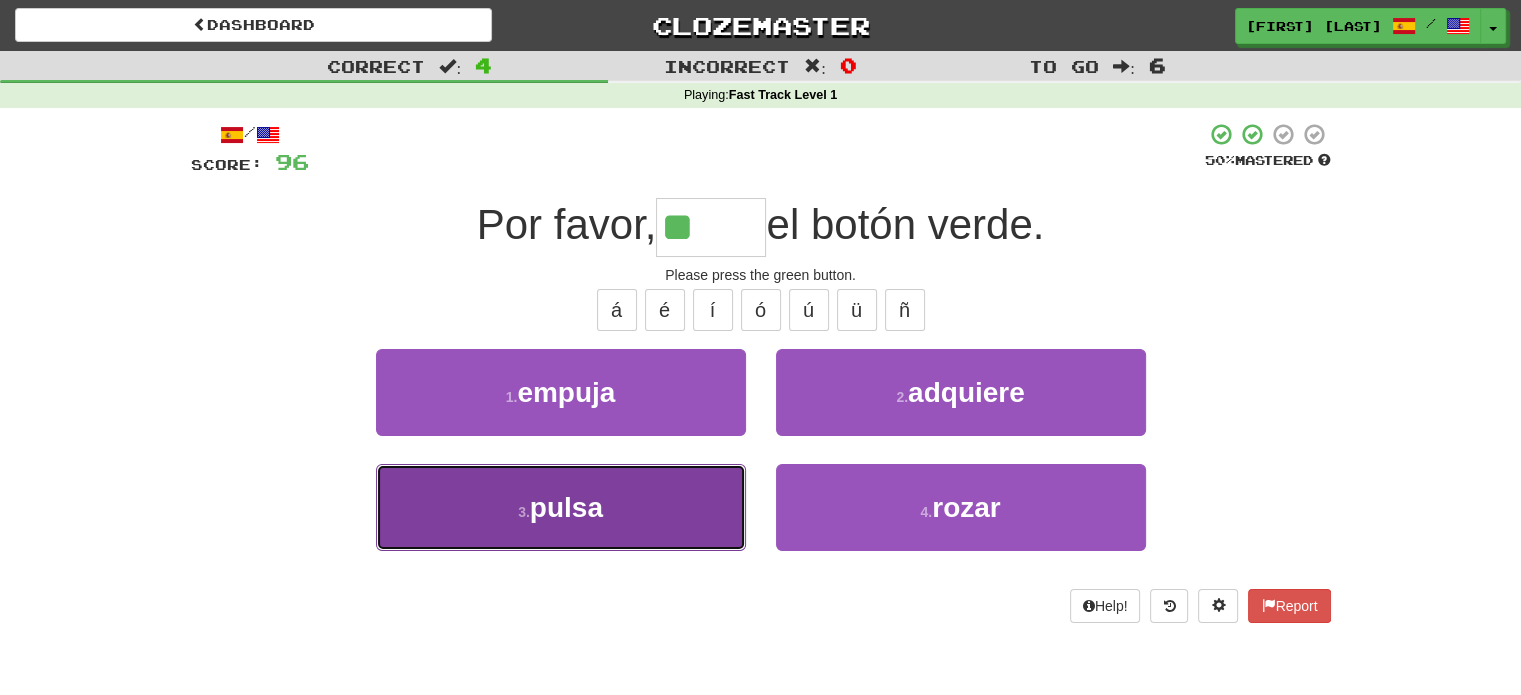 click on "3 .  pulsa" at bounding box center [561, 507] 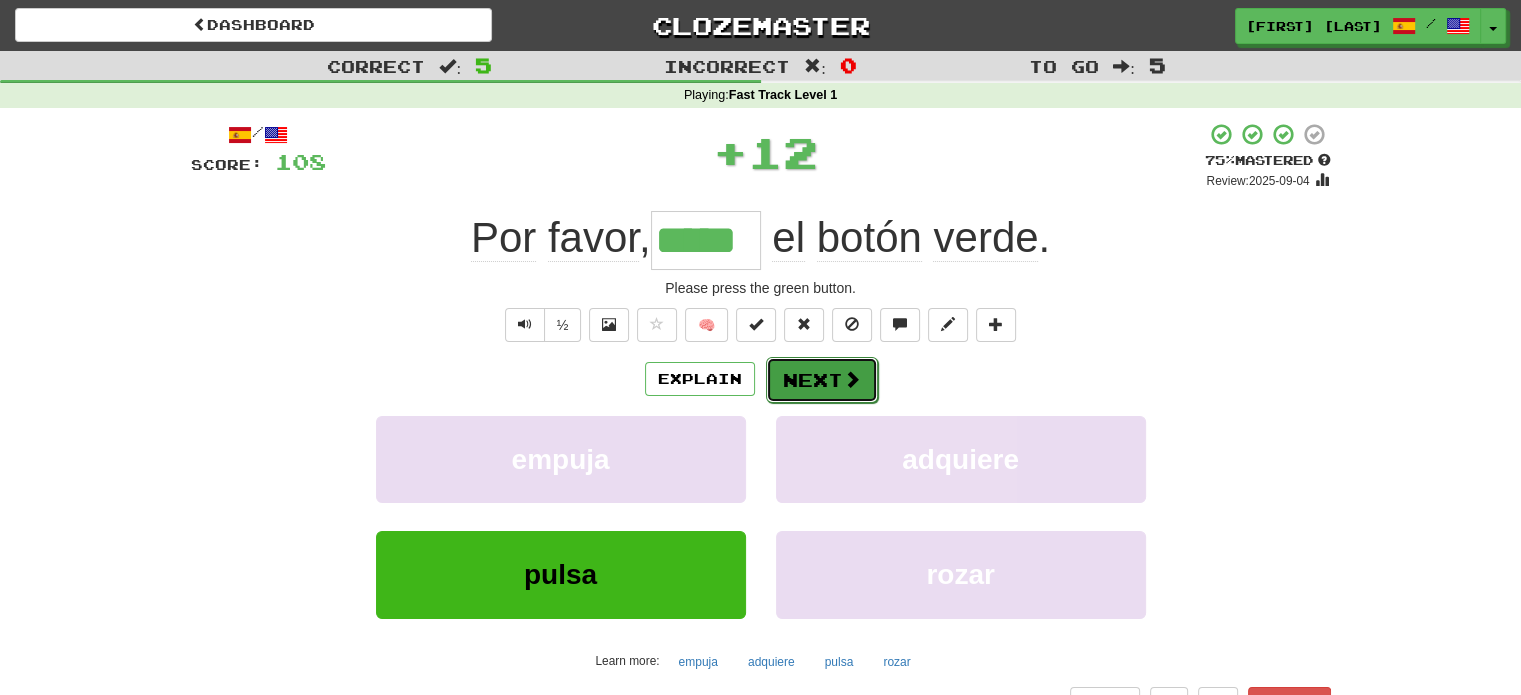 click on "Next" at bounding box center (822, 380) 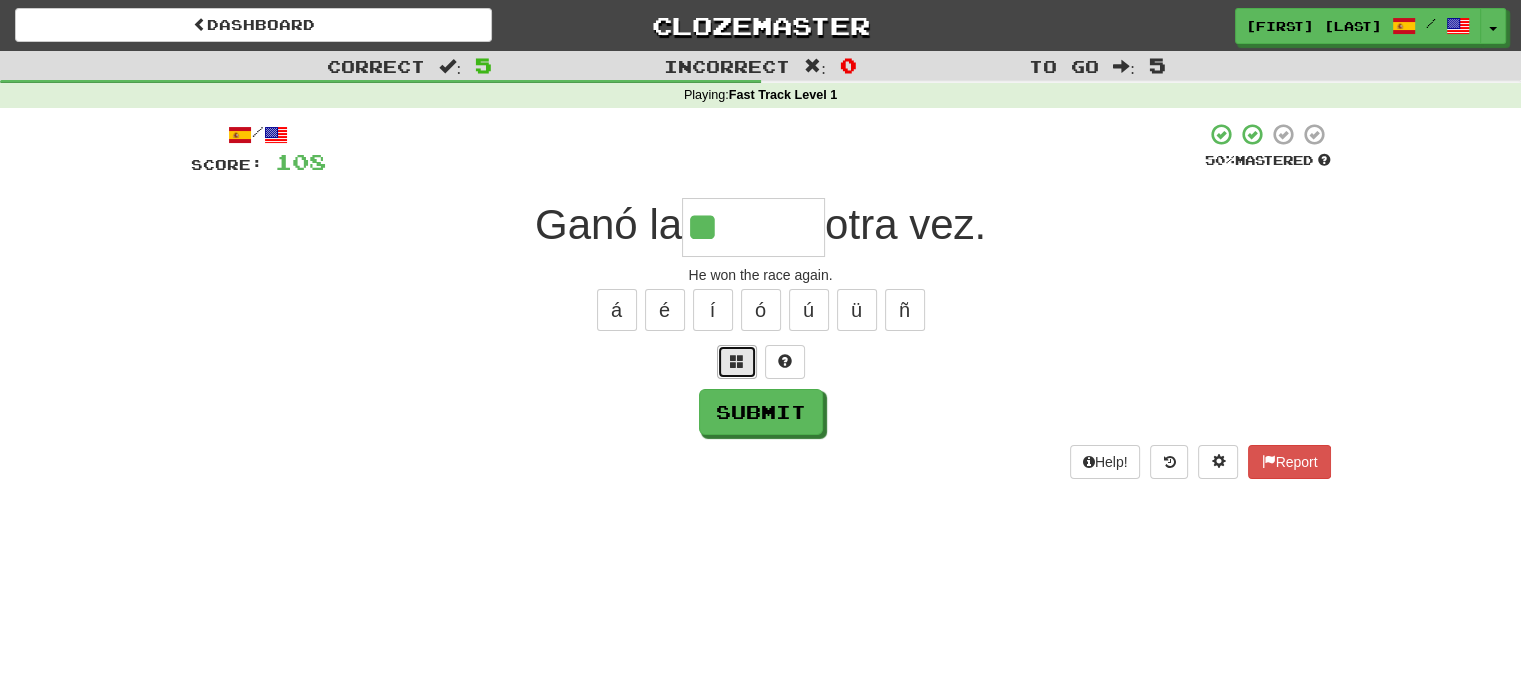 click at bounding box center [737, 362] 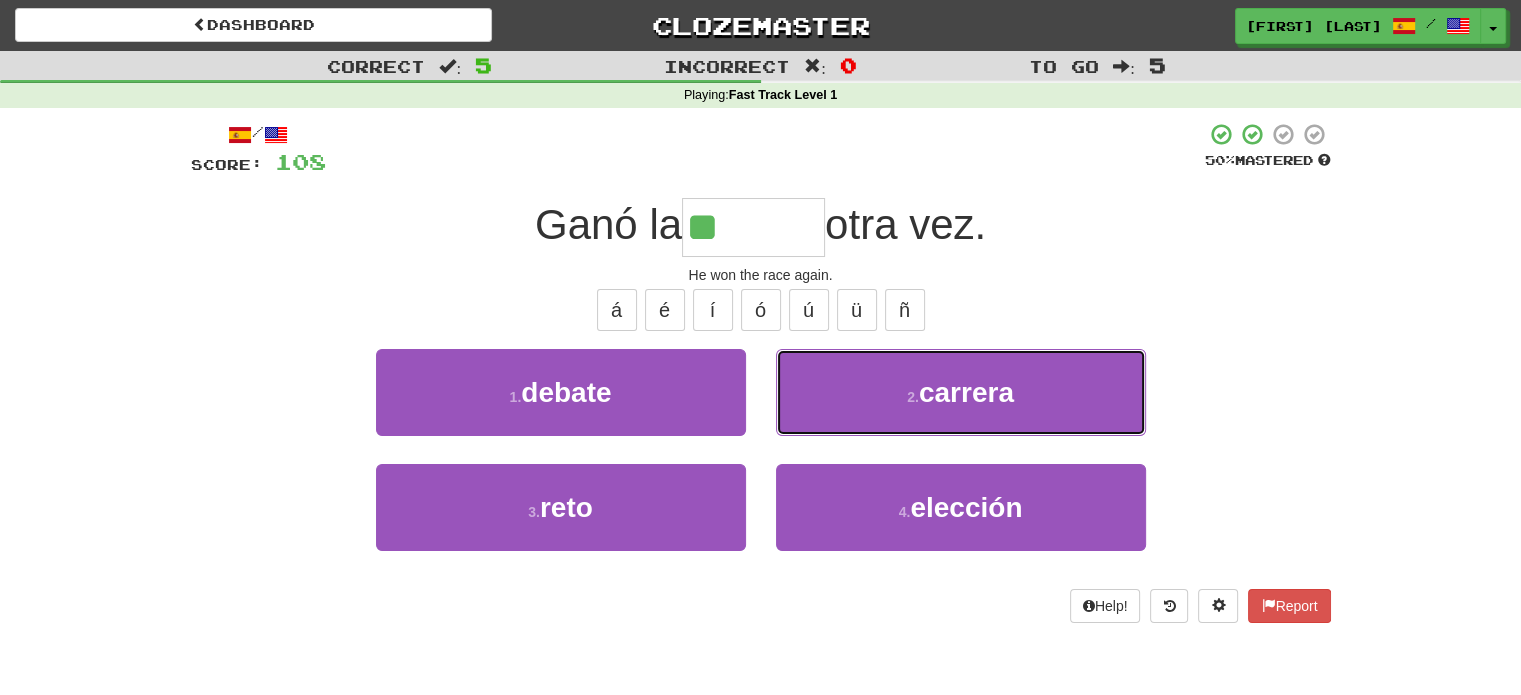 click on "2 .  carrera" at bounding box center [961, 392] 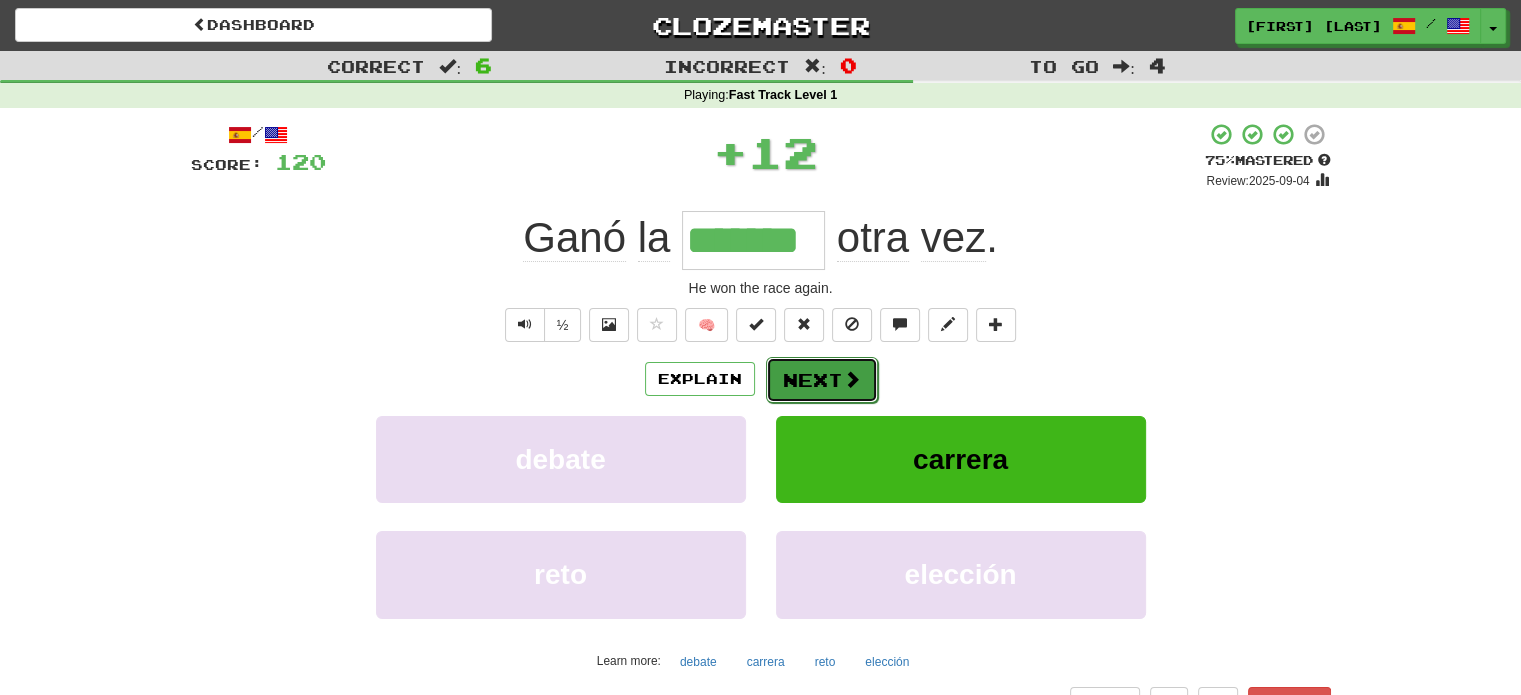 click on "Next" at bounding box center (822, 380) 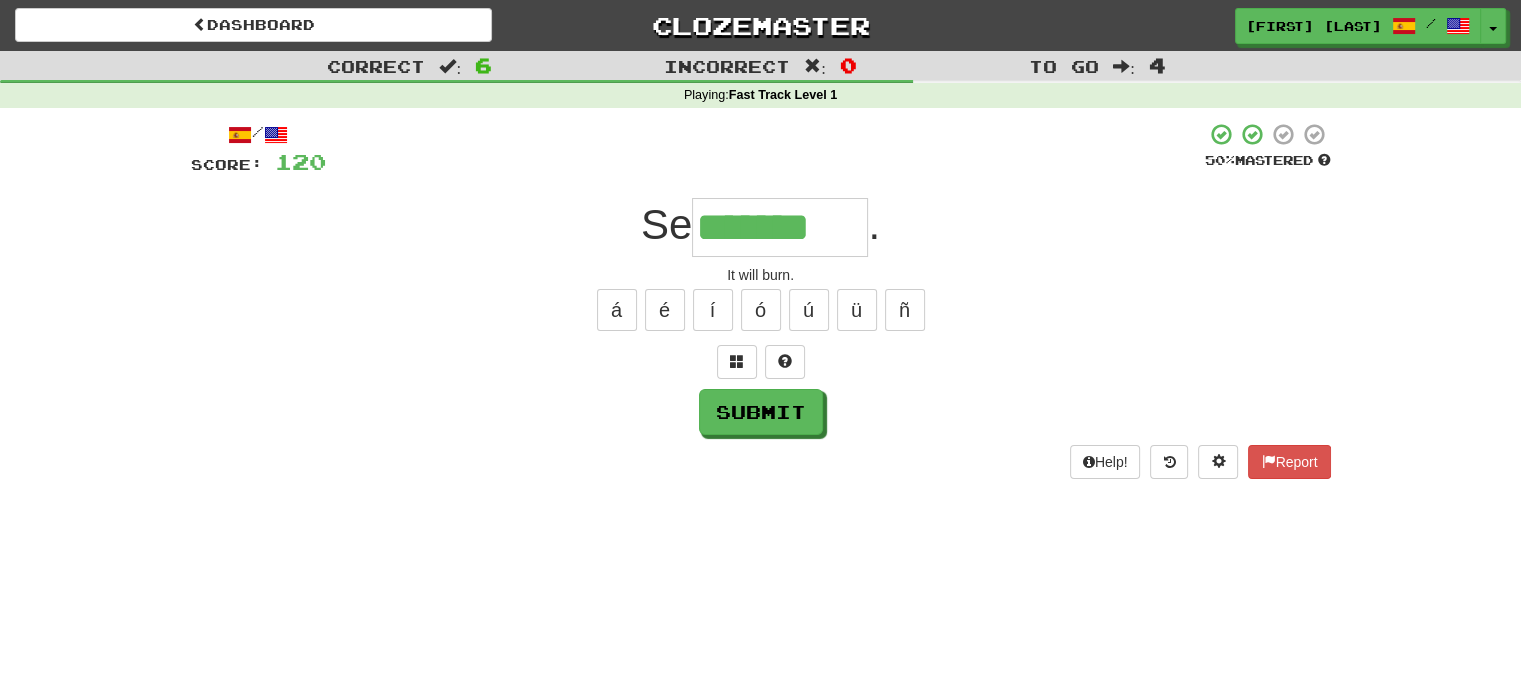 type on "*******" 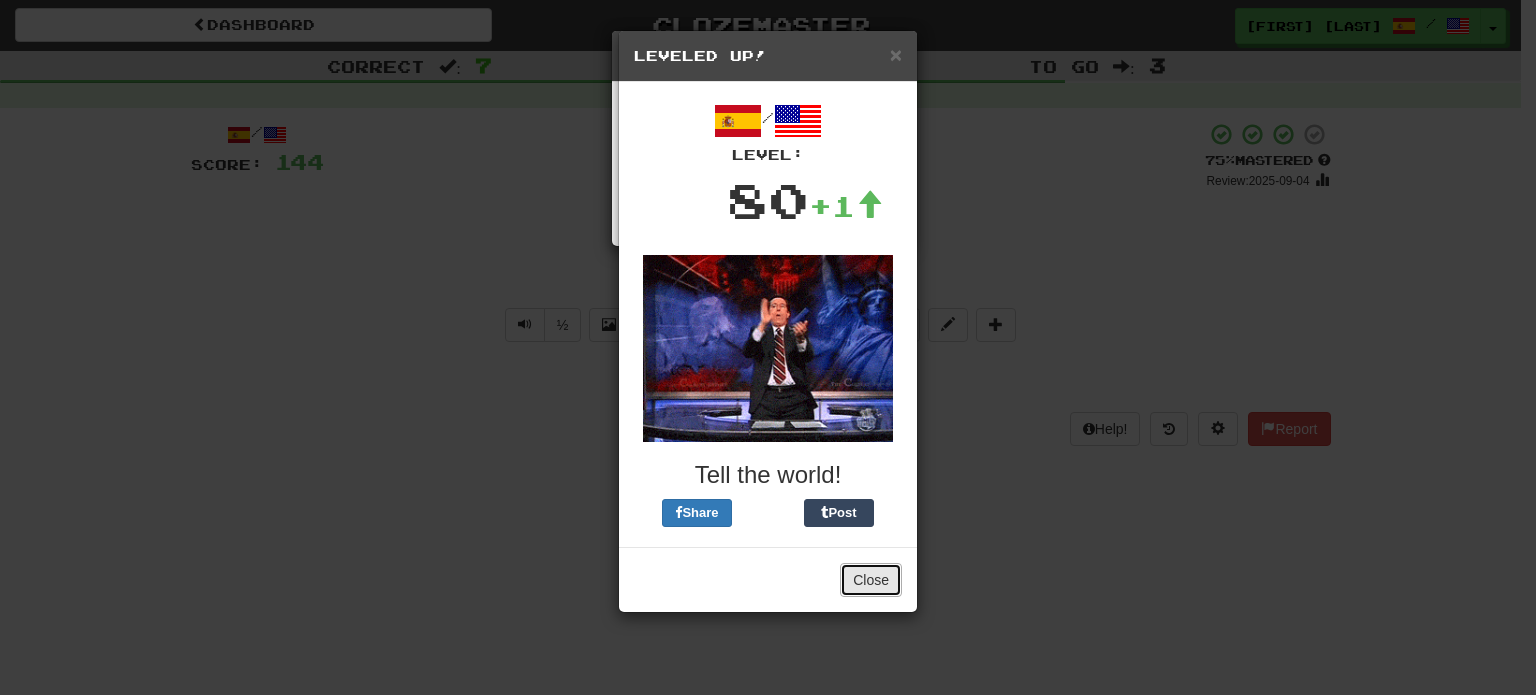 click on "Close" at bounding box center (871, 580) 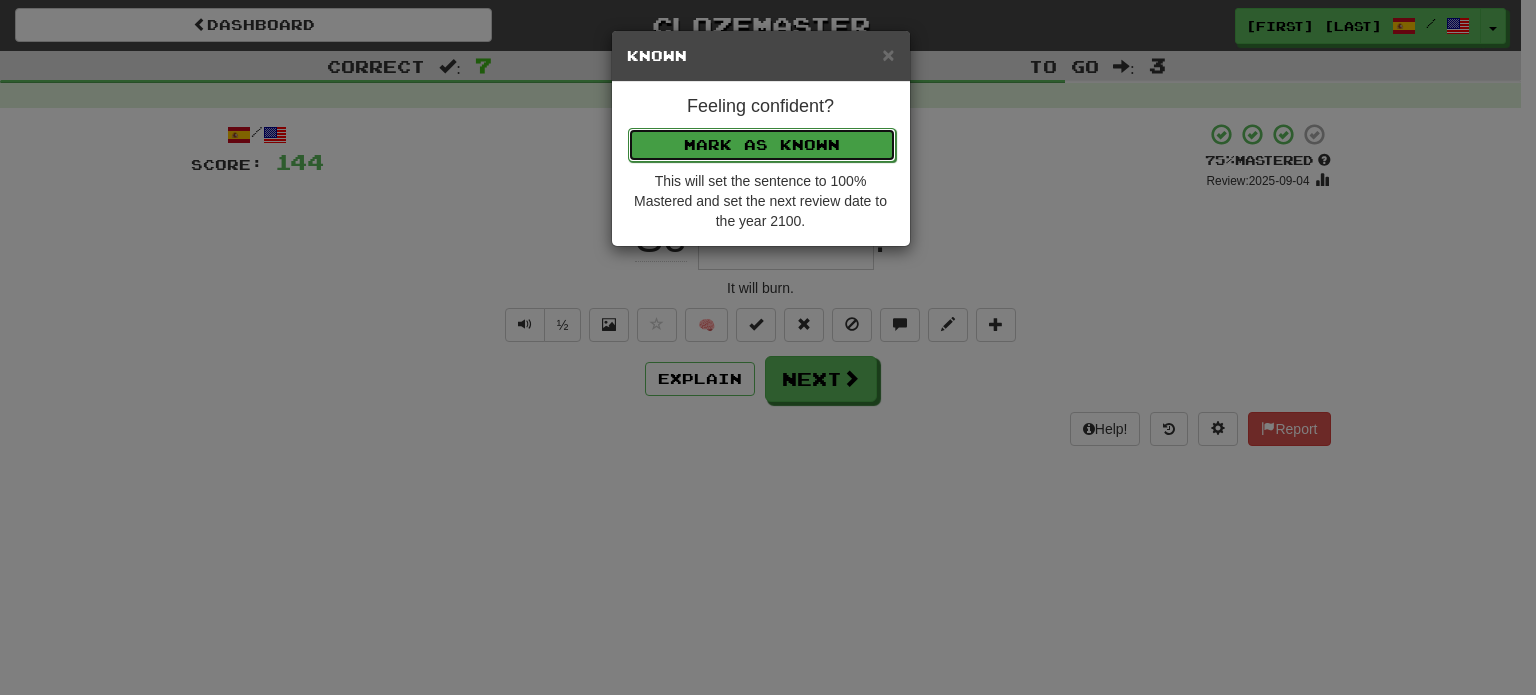 click on "Mark as Known" at bounding box center [762, 145] 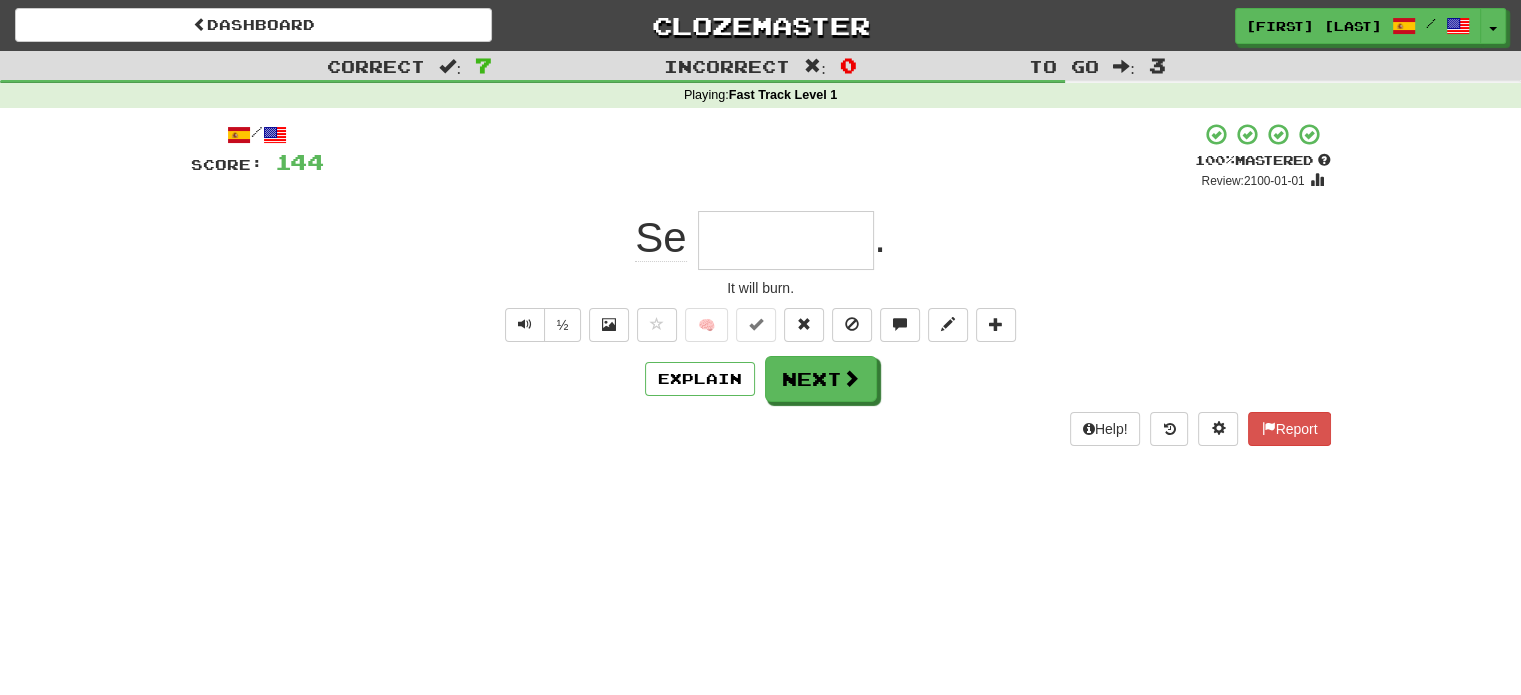 click on "Se   ." at bounding box center [761, 240] 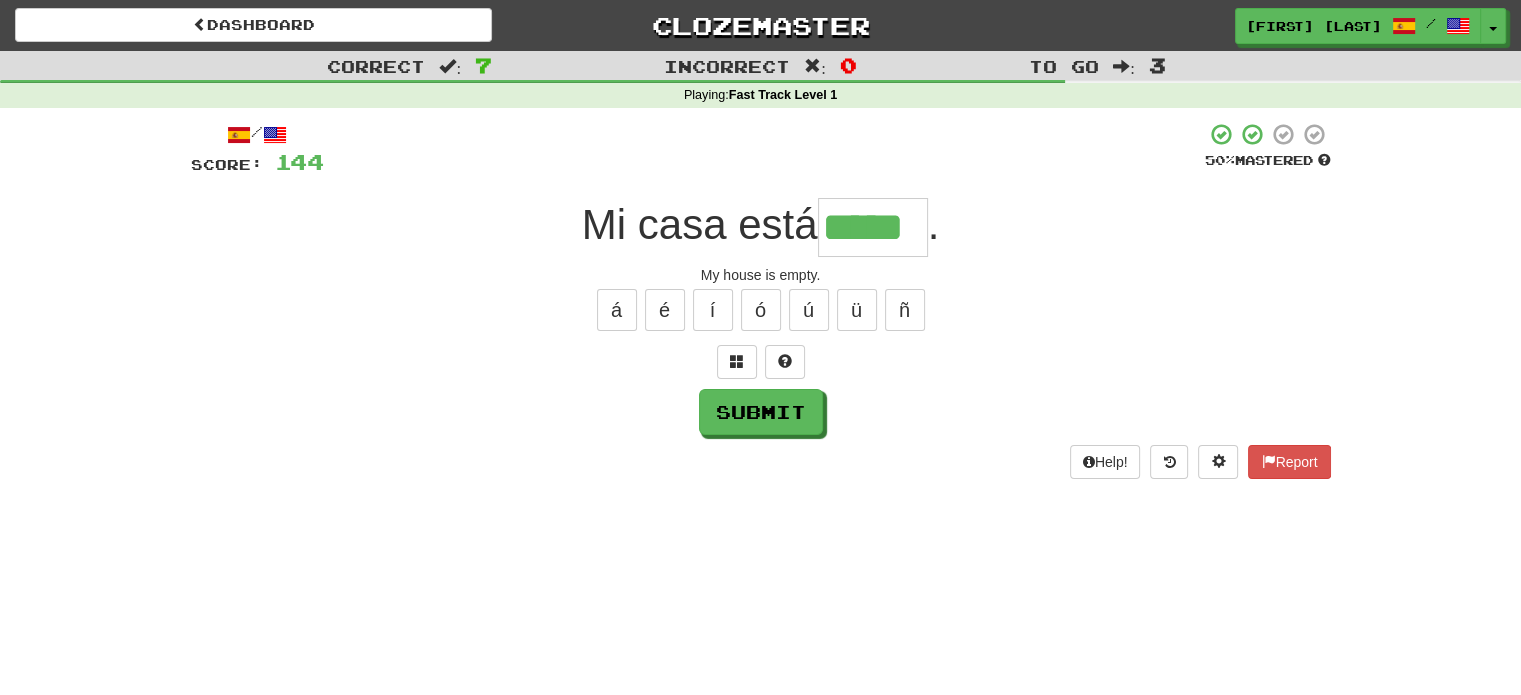 type on "*****" 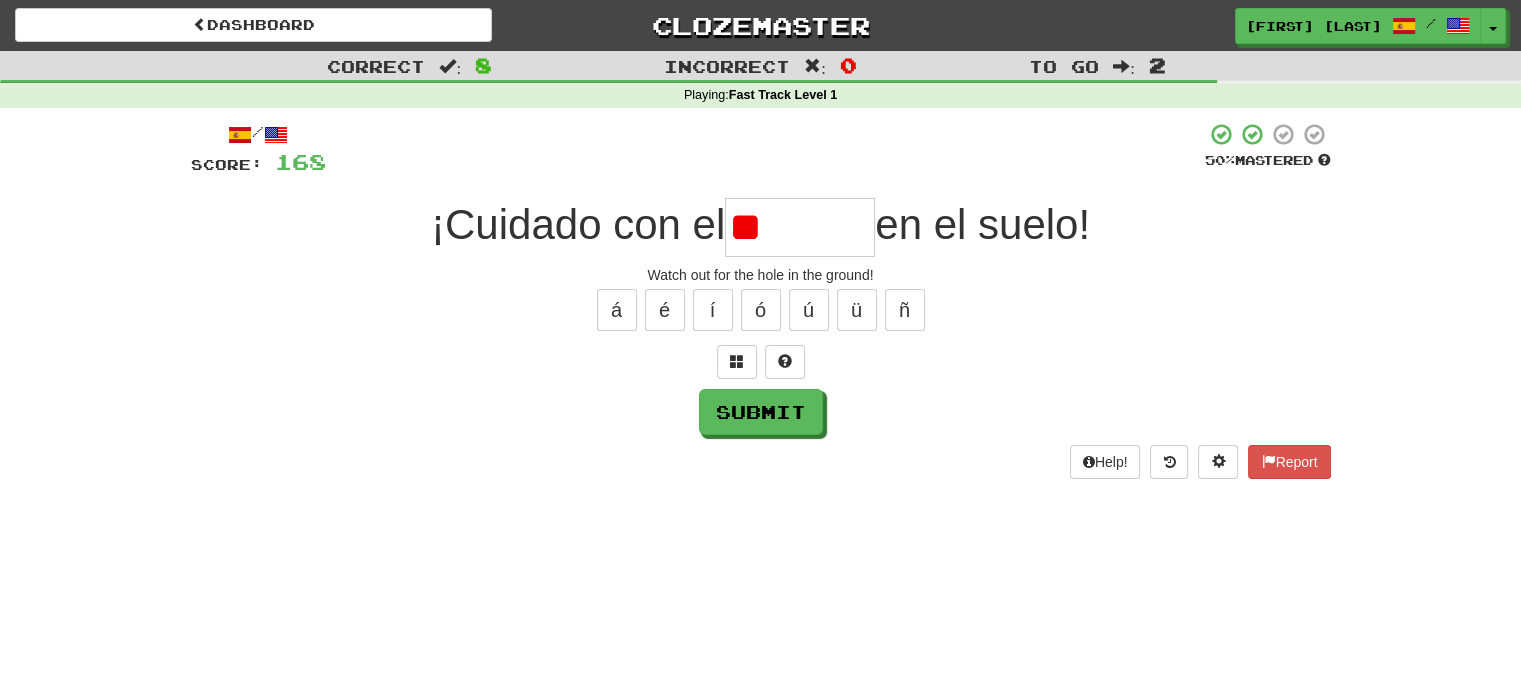 type on "*" 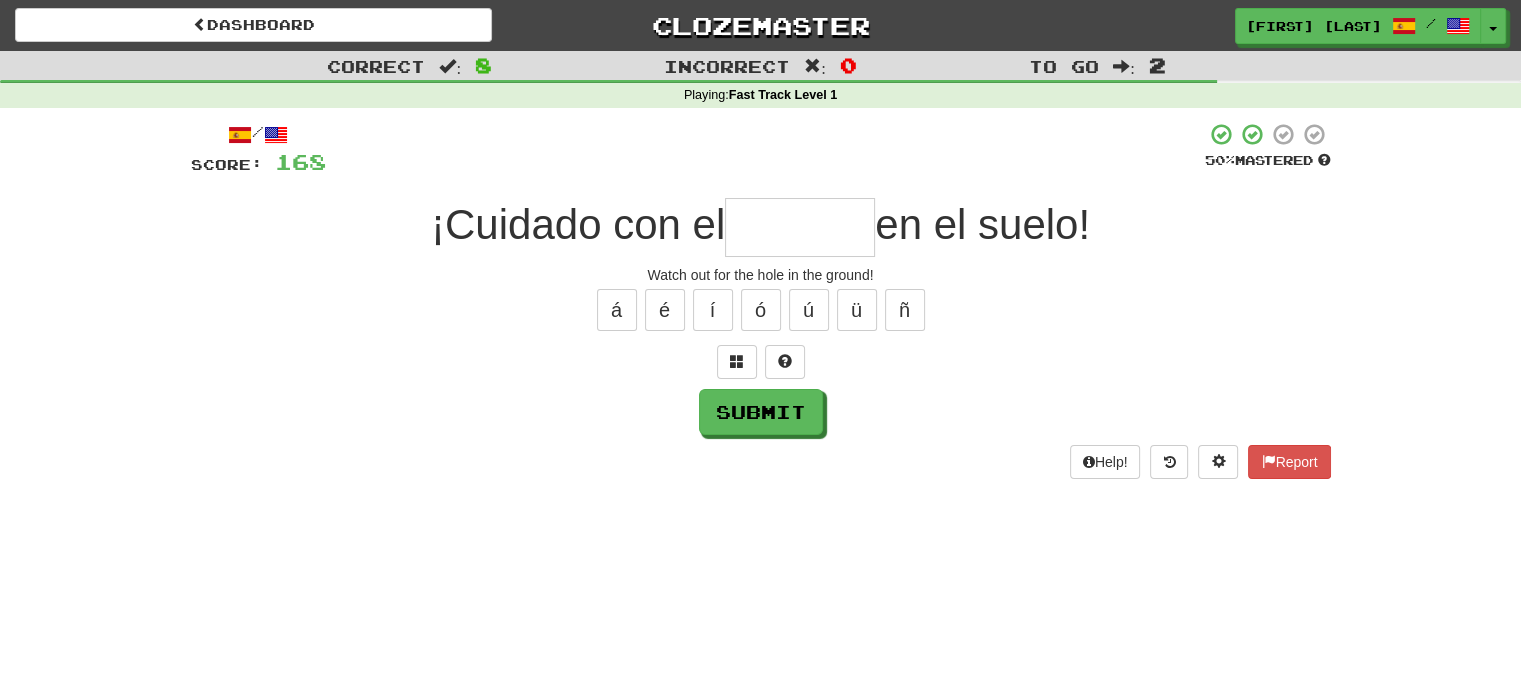 type on "*" 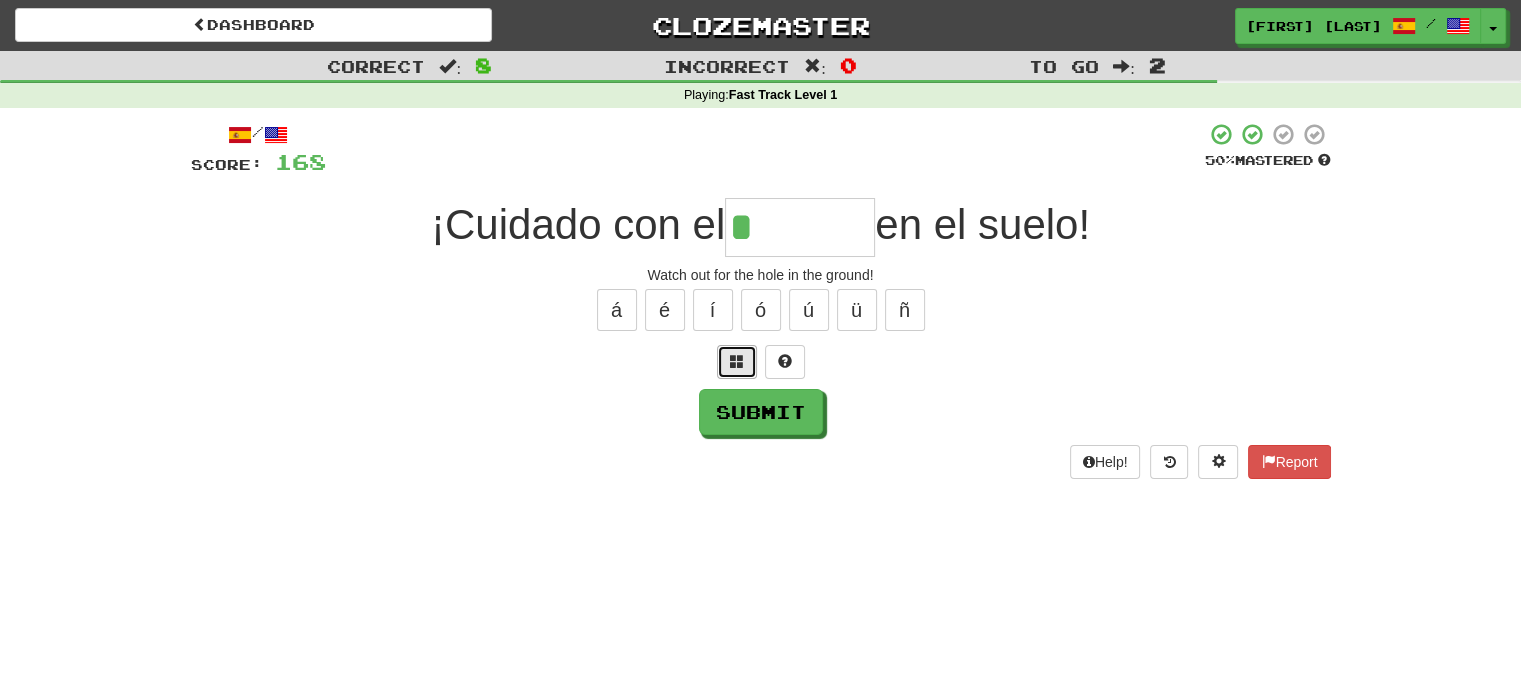 click at bounding box center (737, 362) 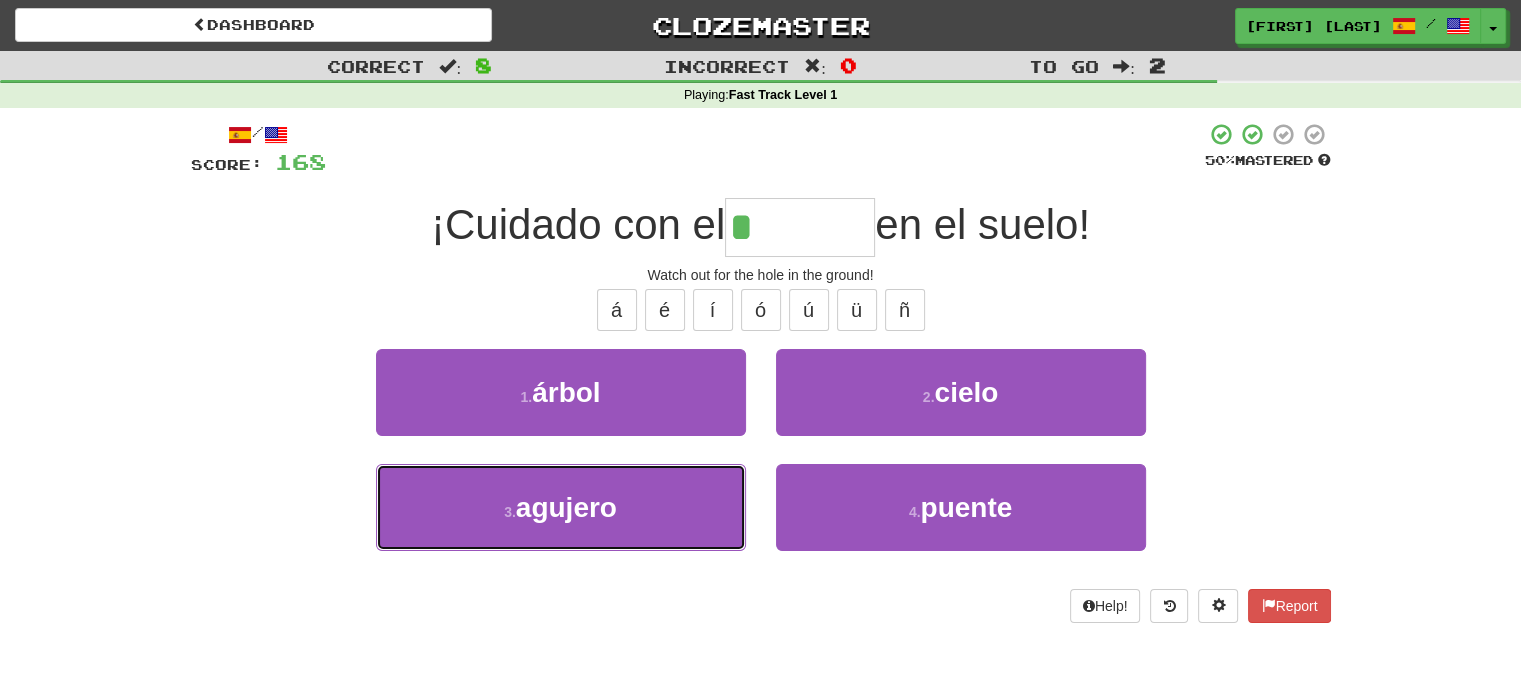 click on "3 .  agujero" at bounding box center [561, 507] 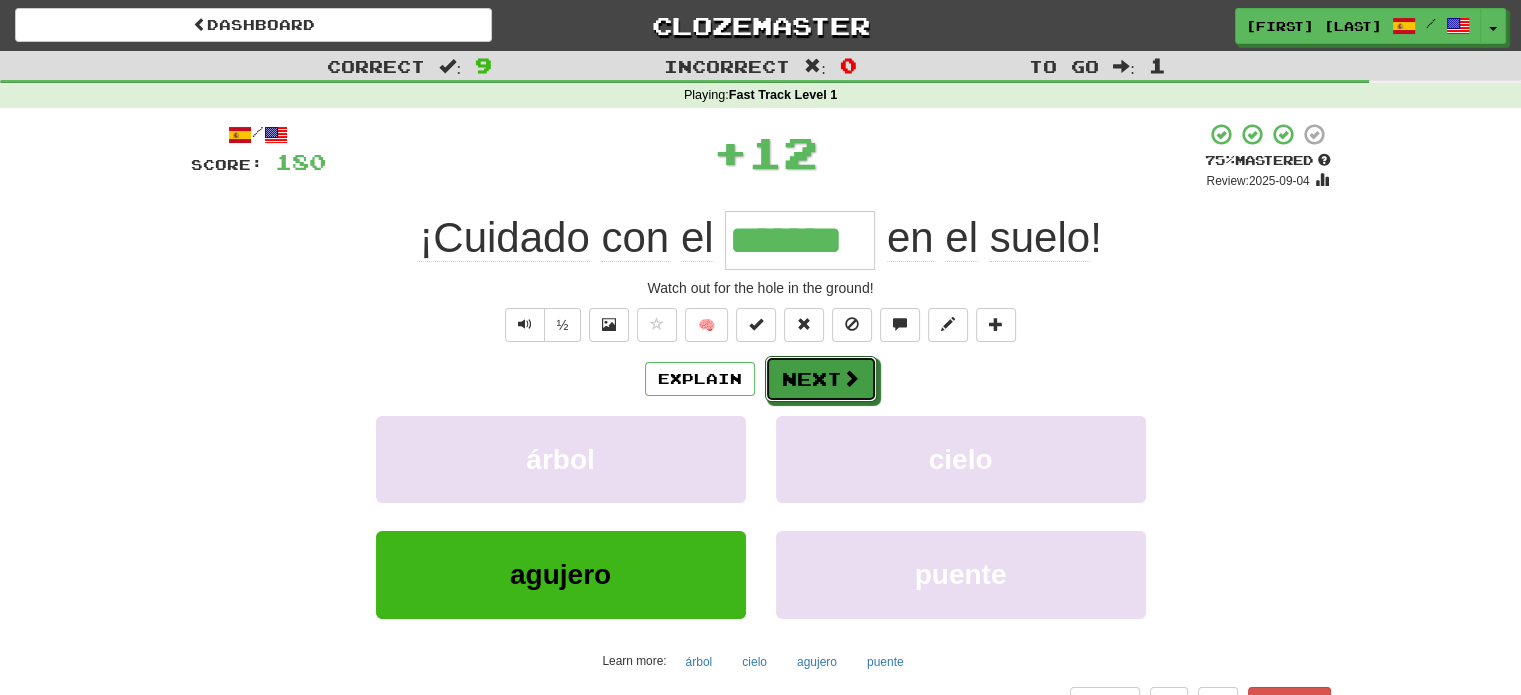 click on "Next" at bounding box center (821, 379) 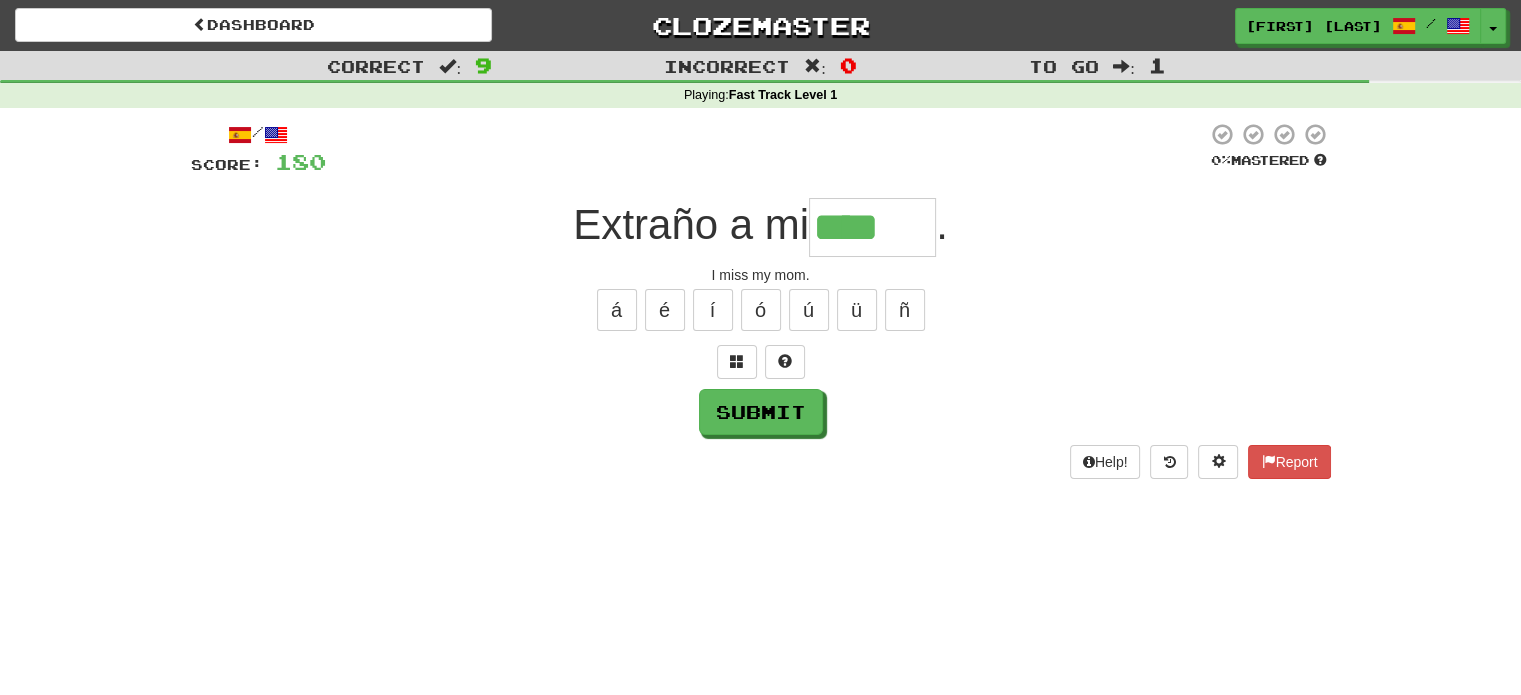type on "****" 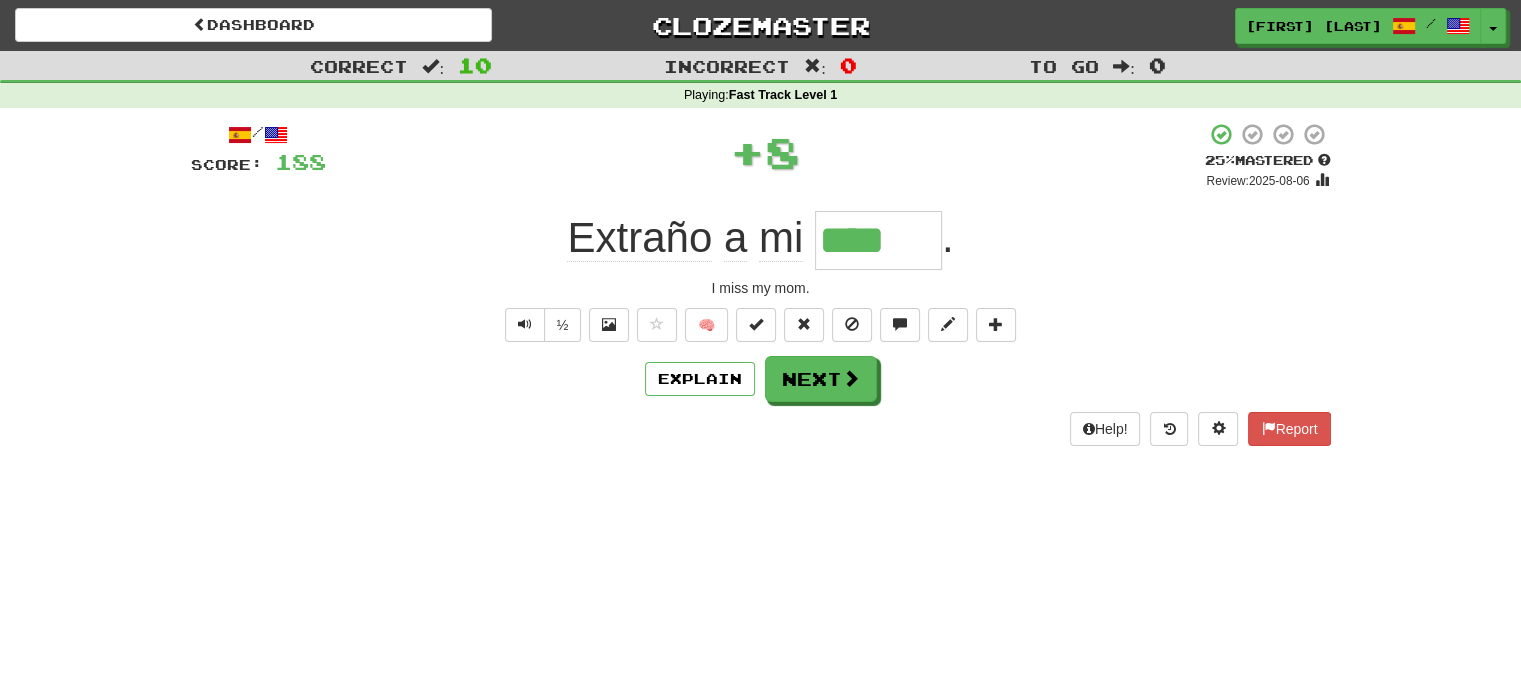 type 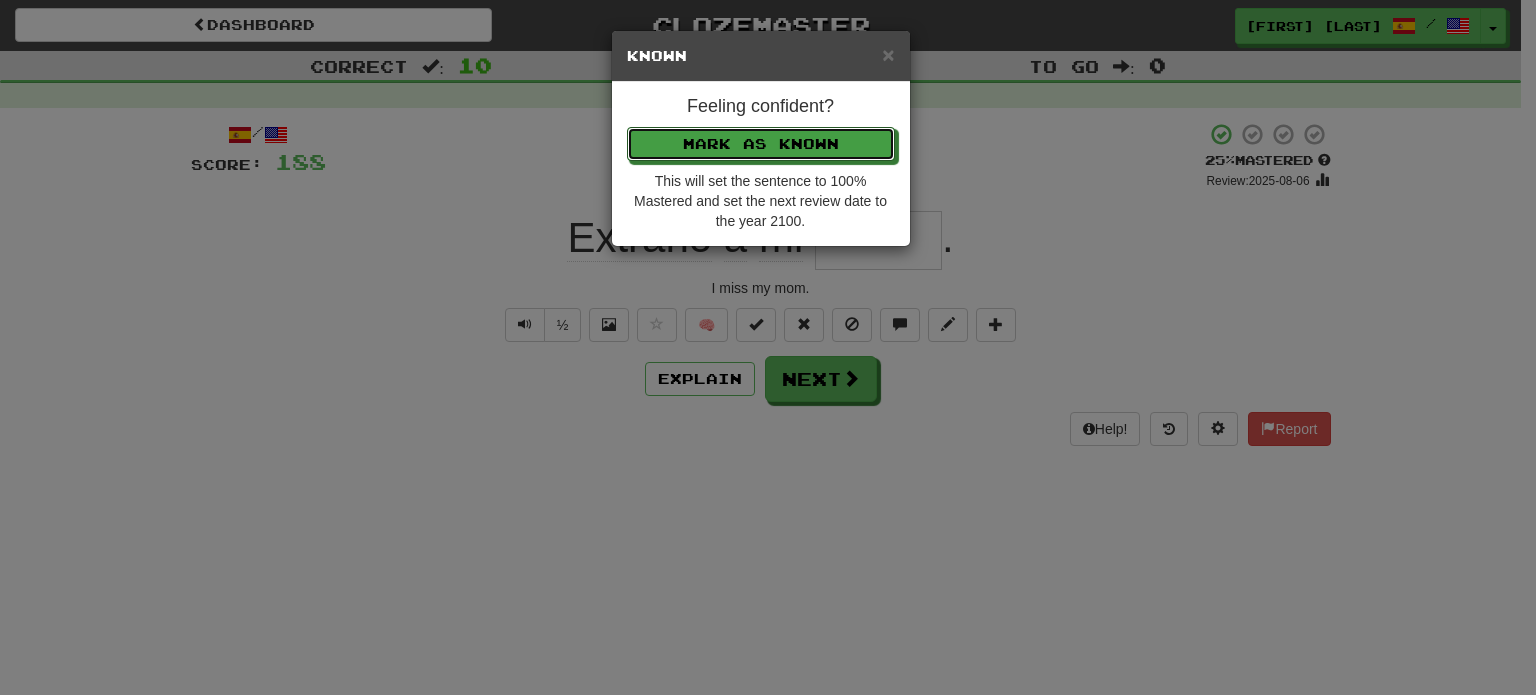 click on "Mark as Known" at bounding box center [761, 144] 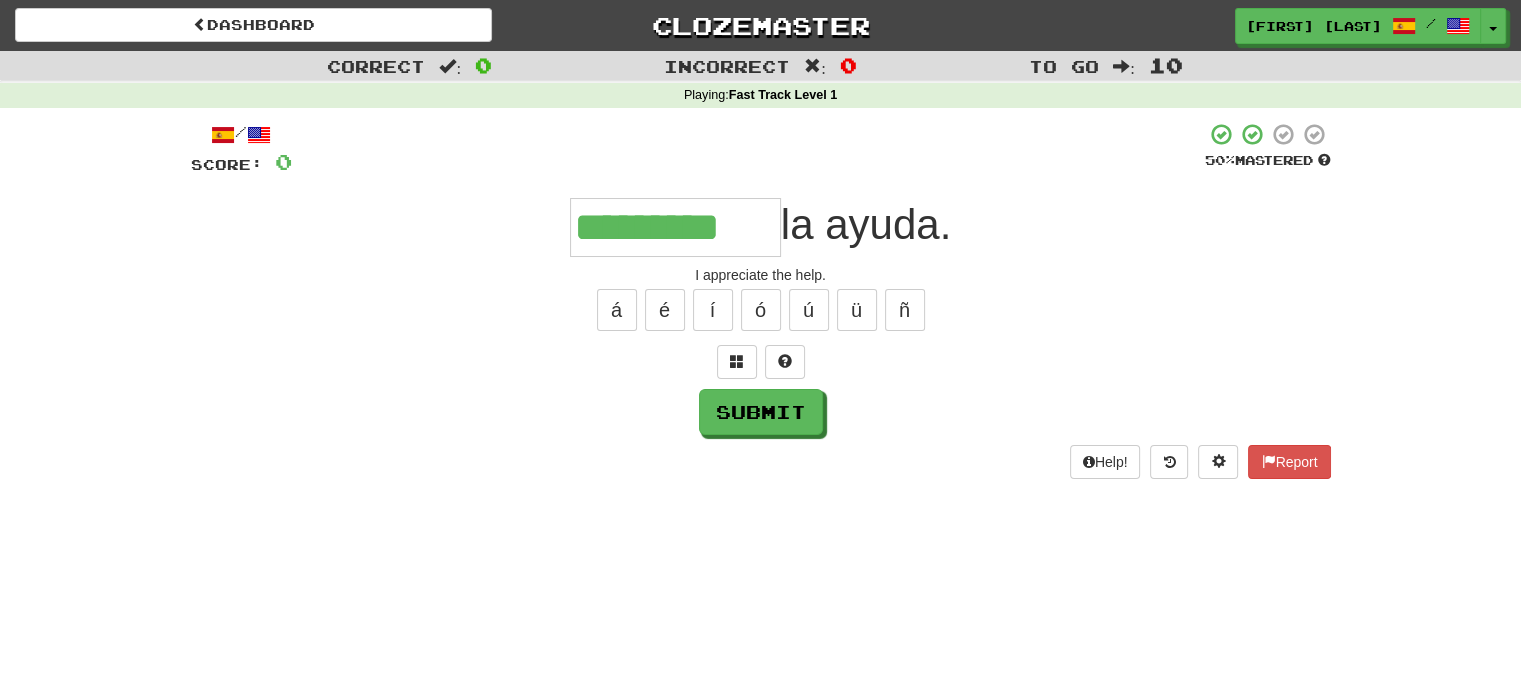 type on "*********" 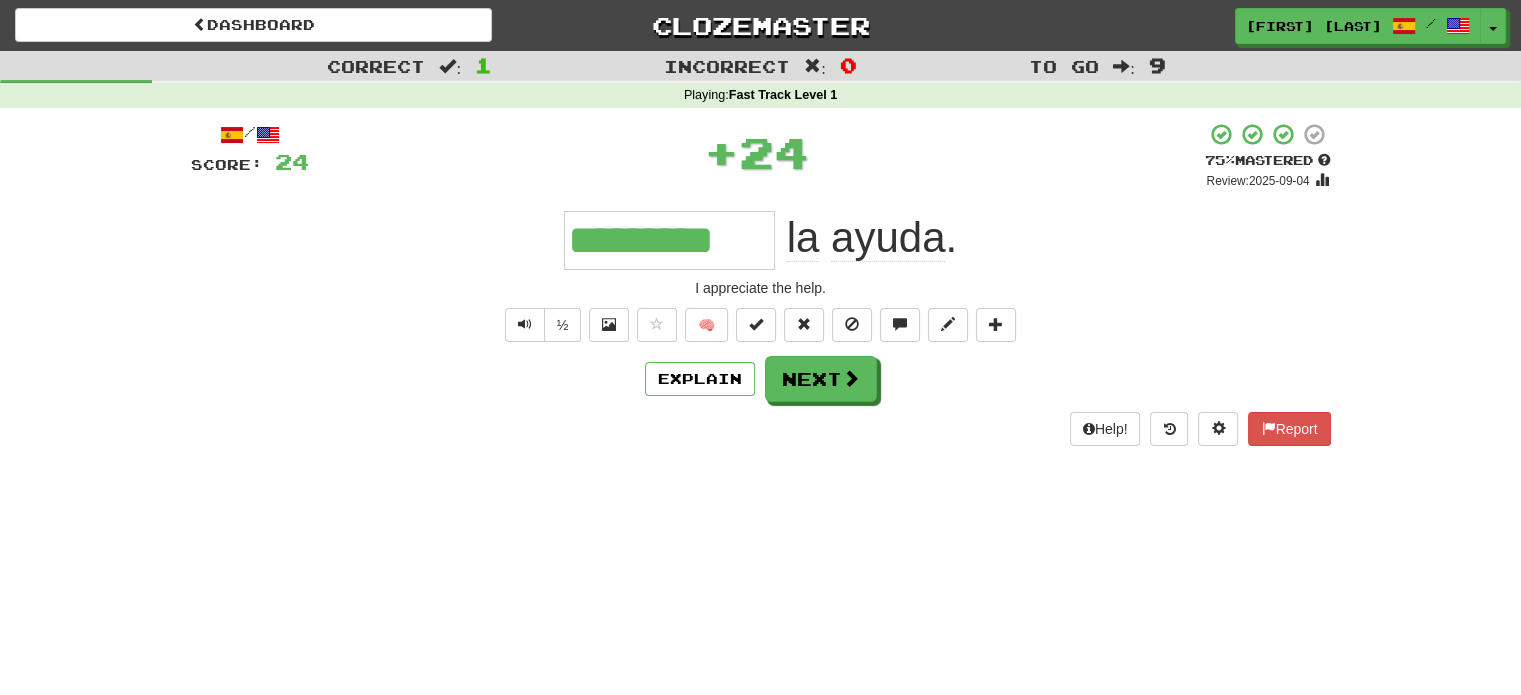 type 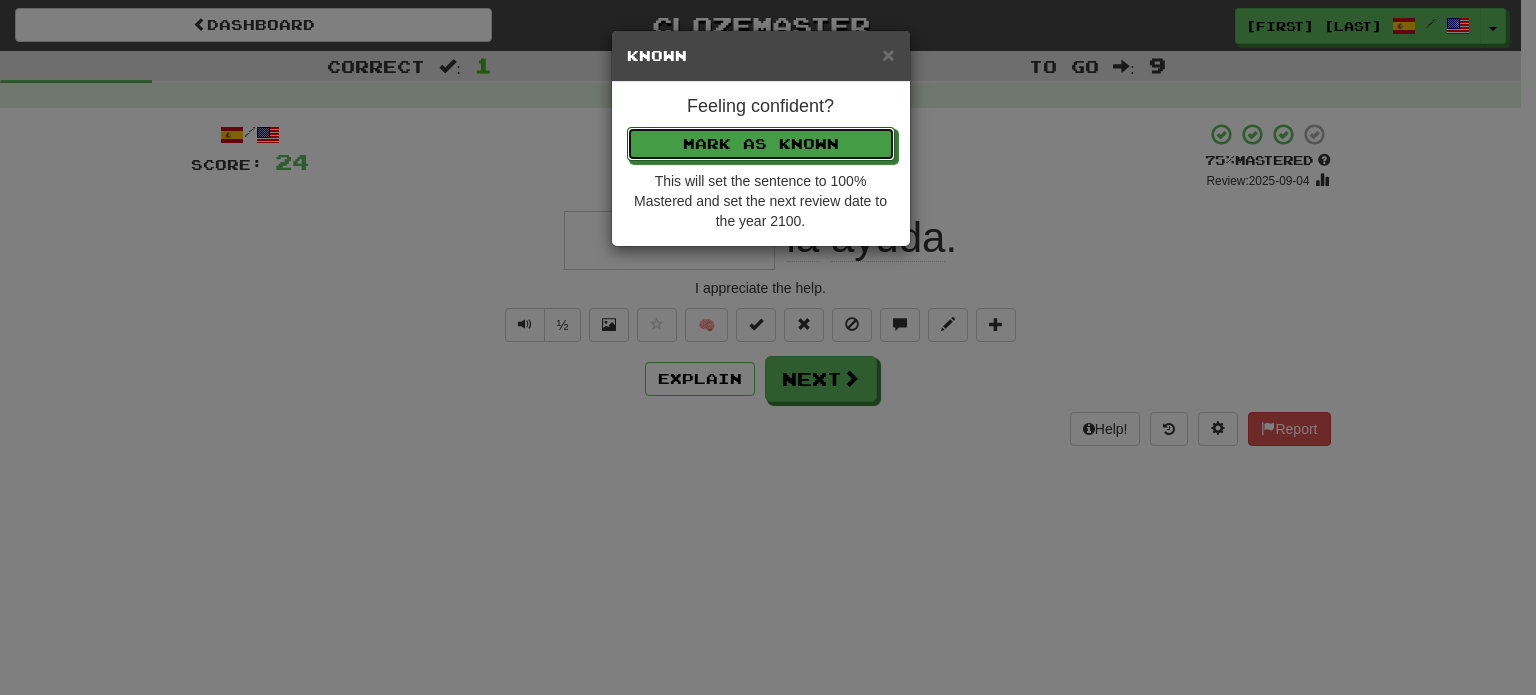 type 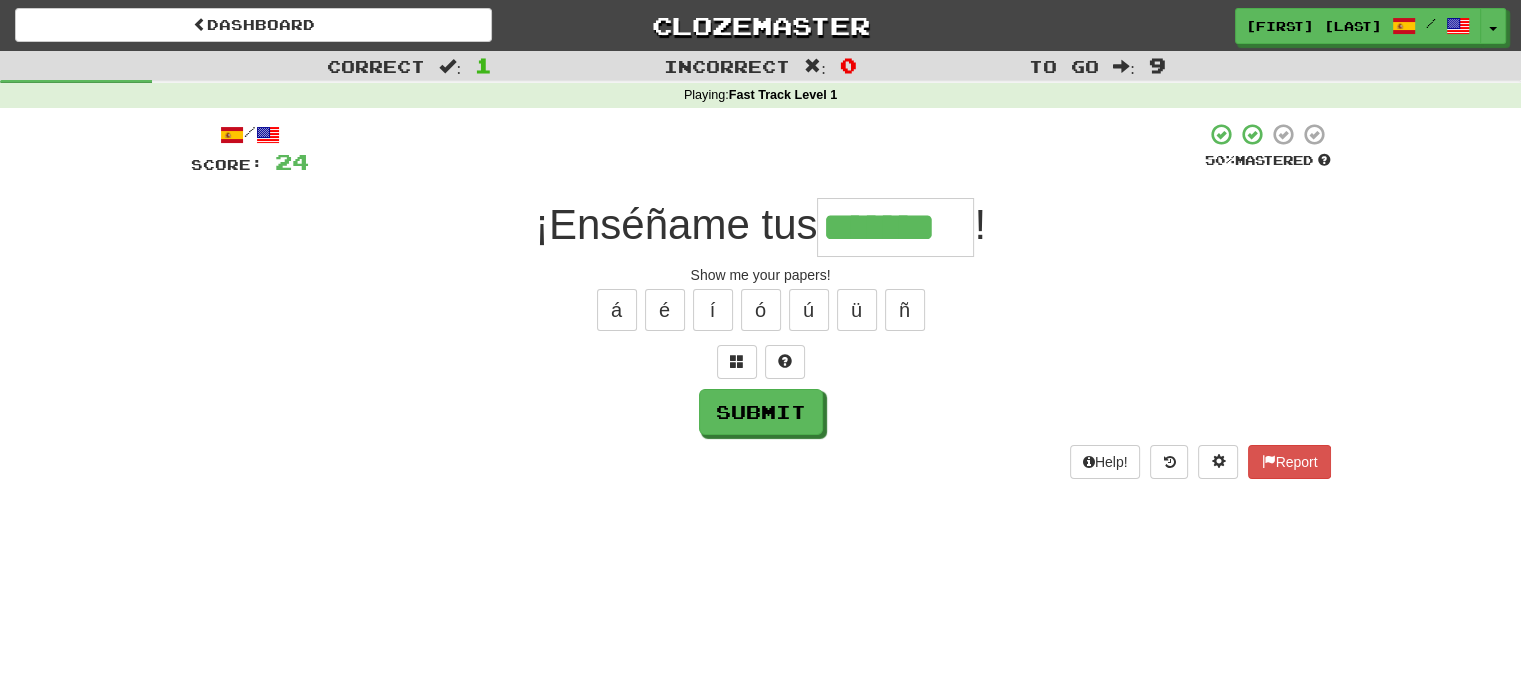 type on "*******" 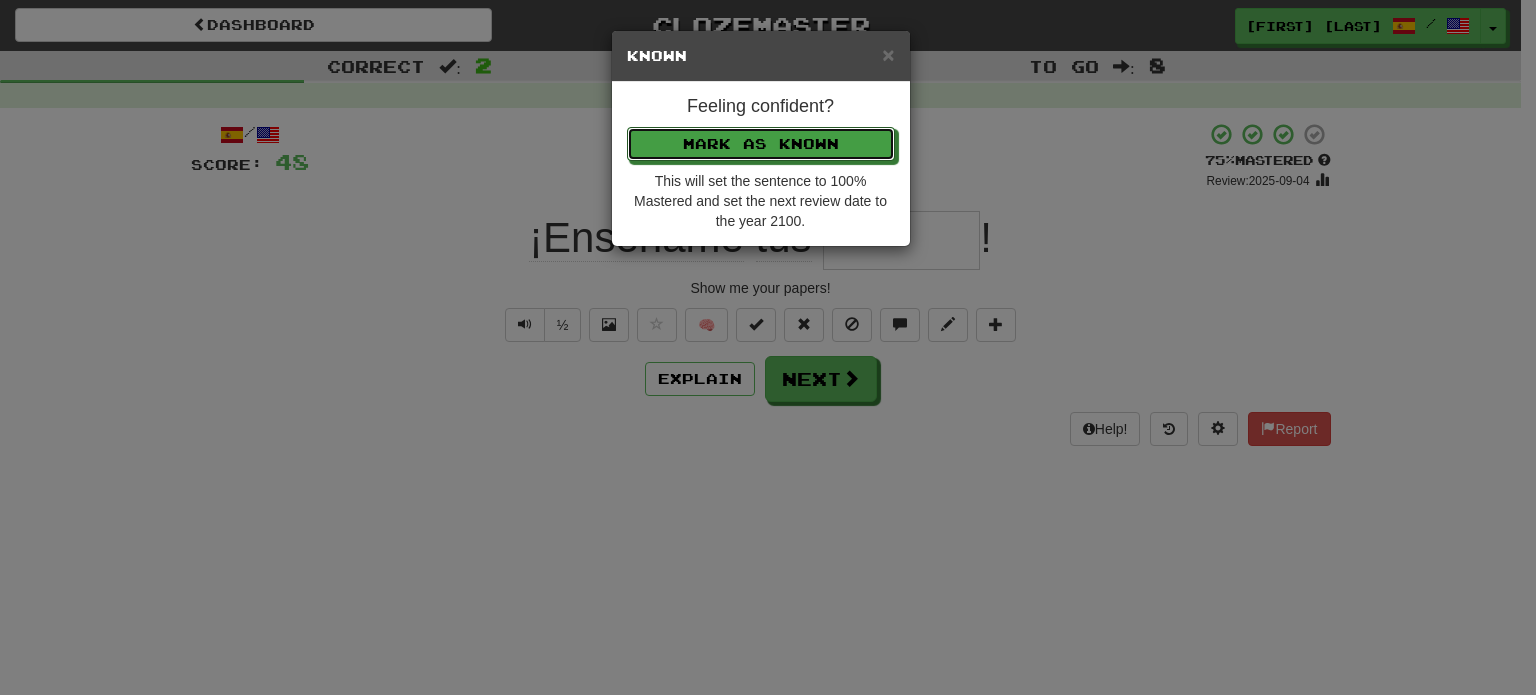 click on "Mark as Known" at bounding box center (761, 144) 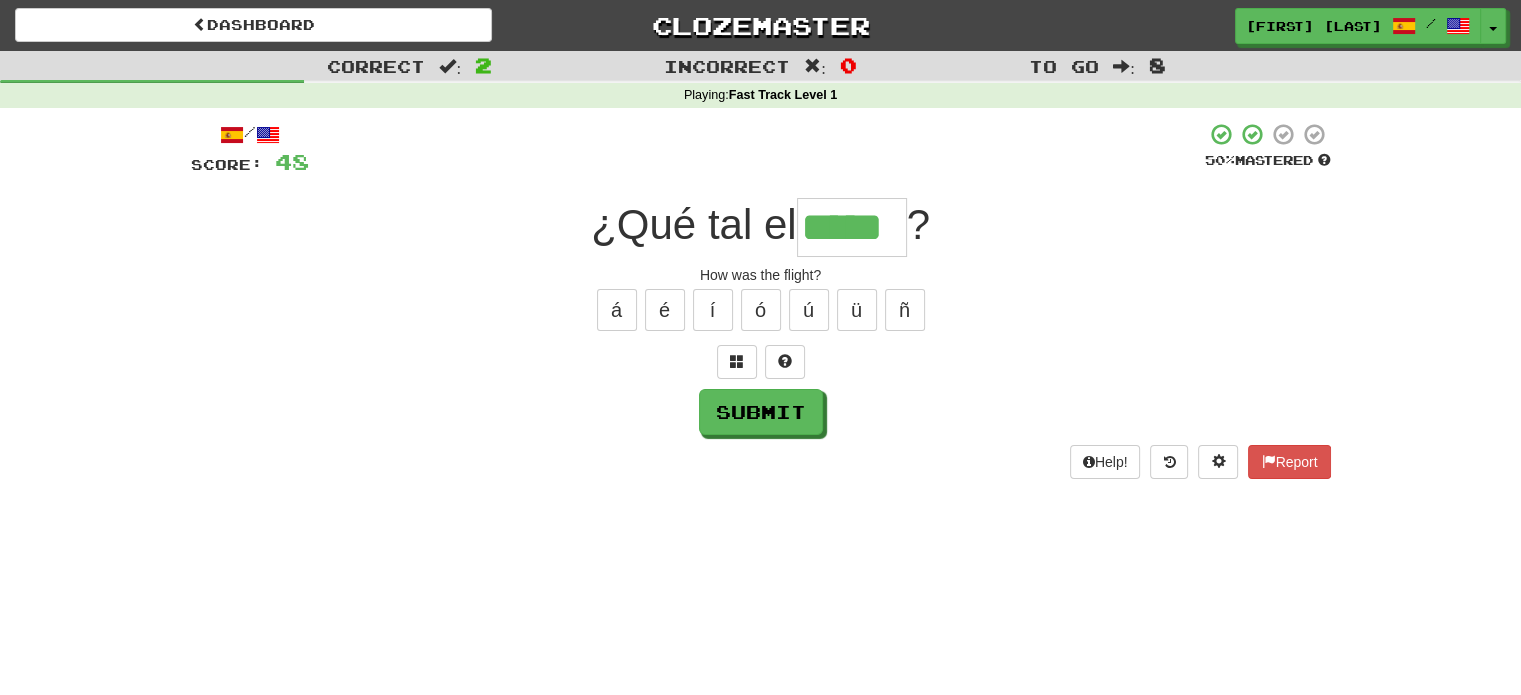 type on "*****" 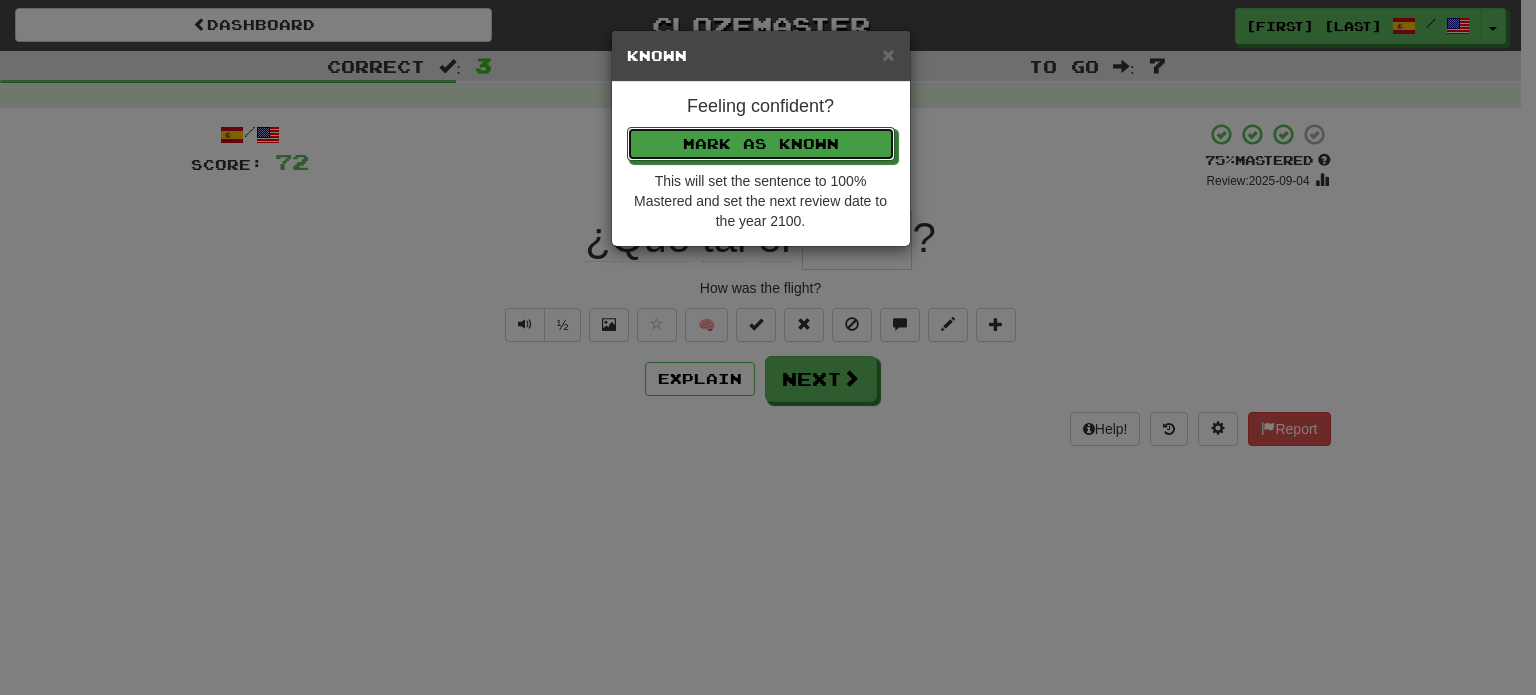 click on "Mark as Known" at bounding box center [761, 144] 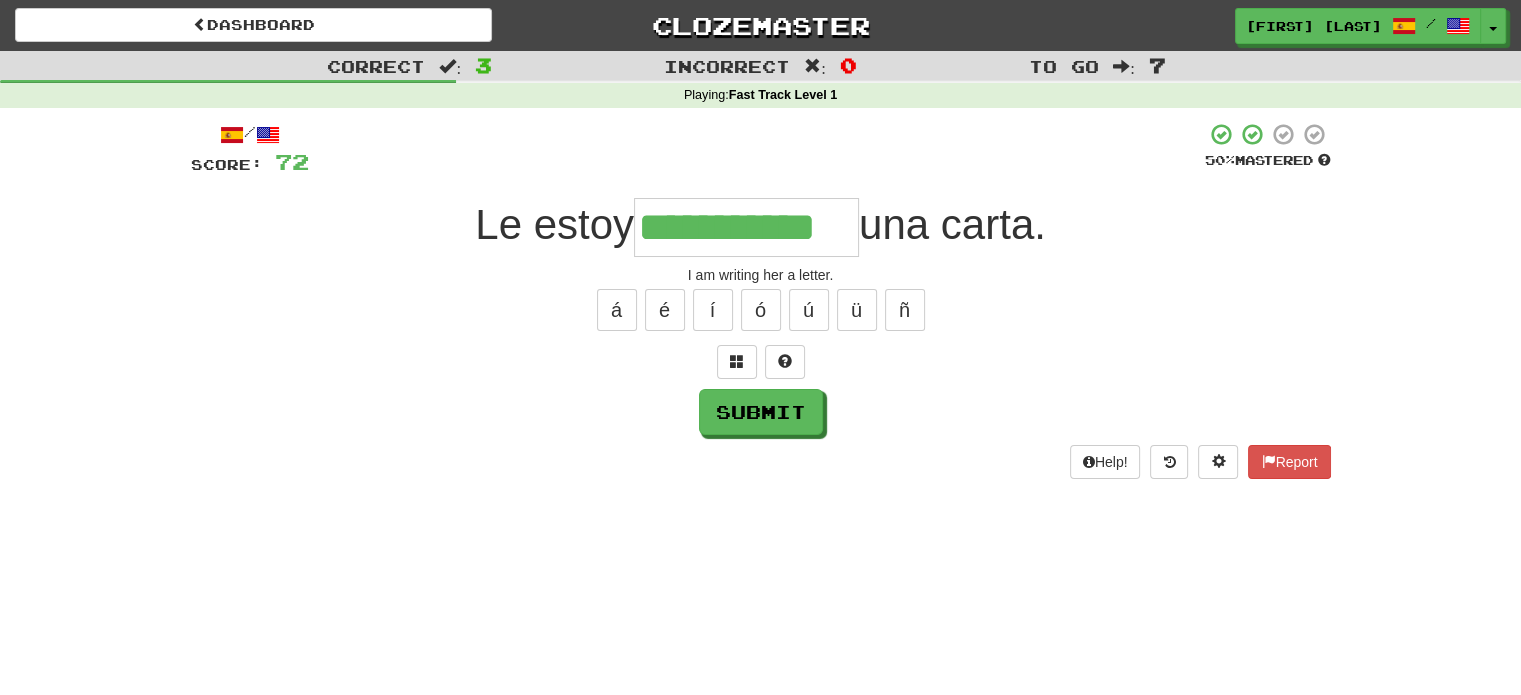 type on "**********" 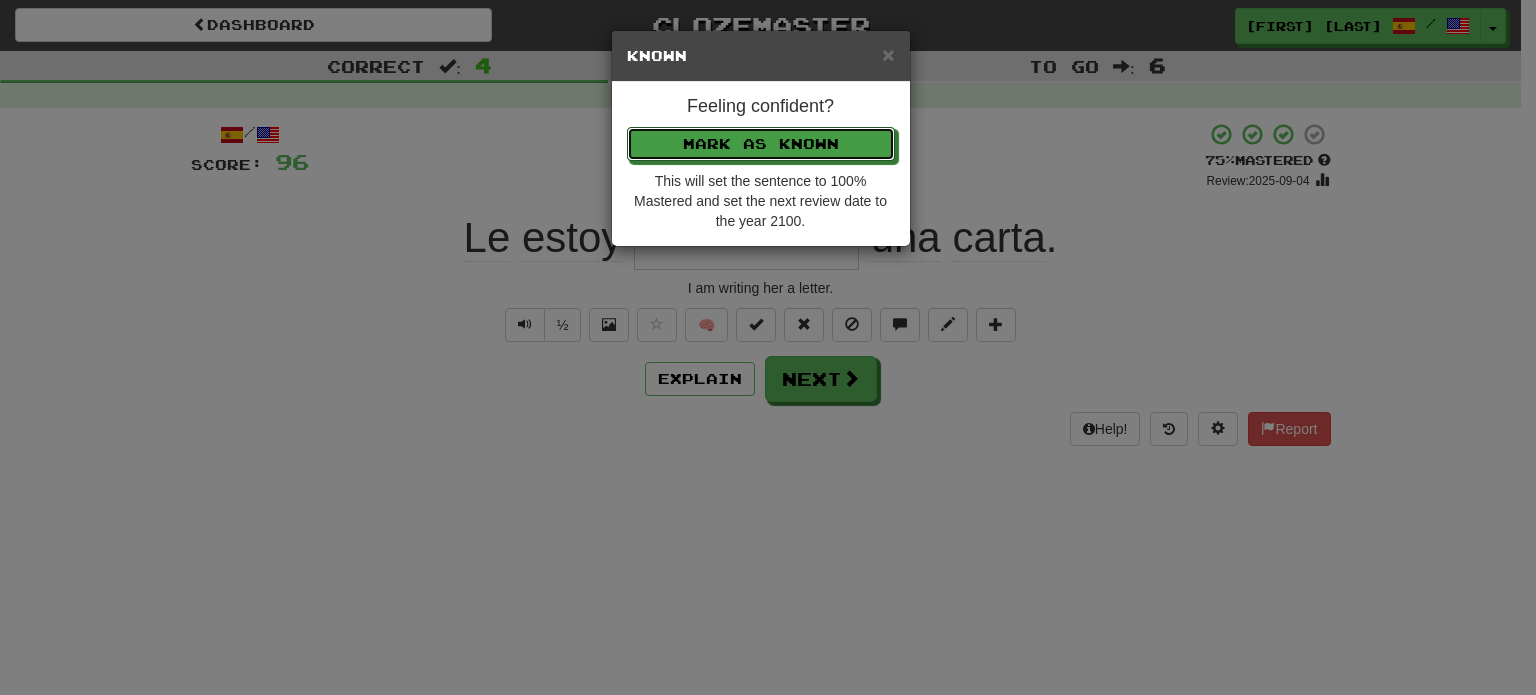 click on "Mark as Known" at bounding box center [761, 144] 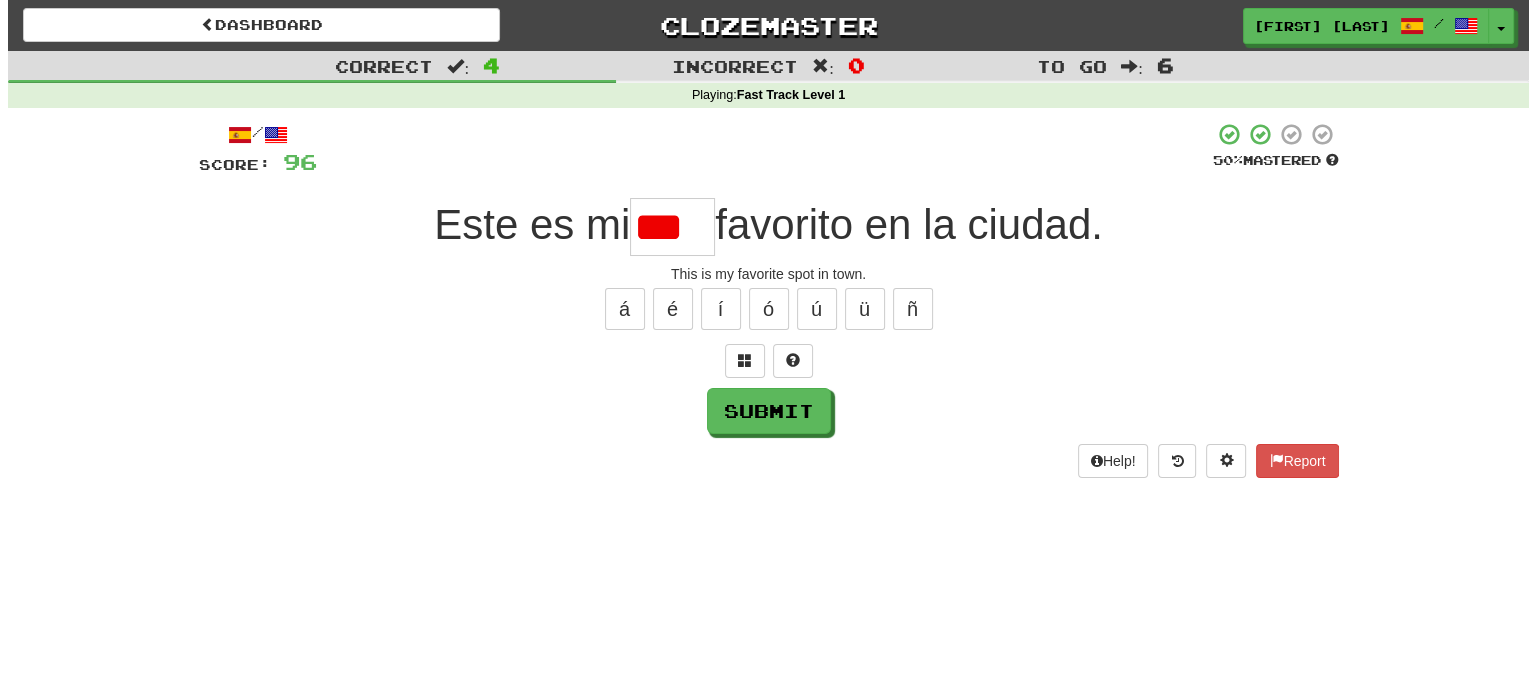 scroll, scrollTop: 0, scrollLeft: 0, axis: both 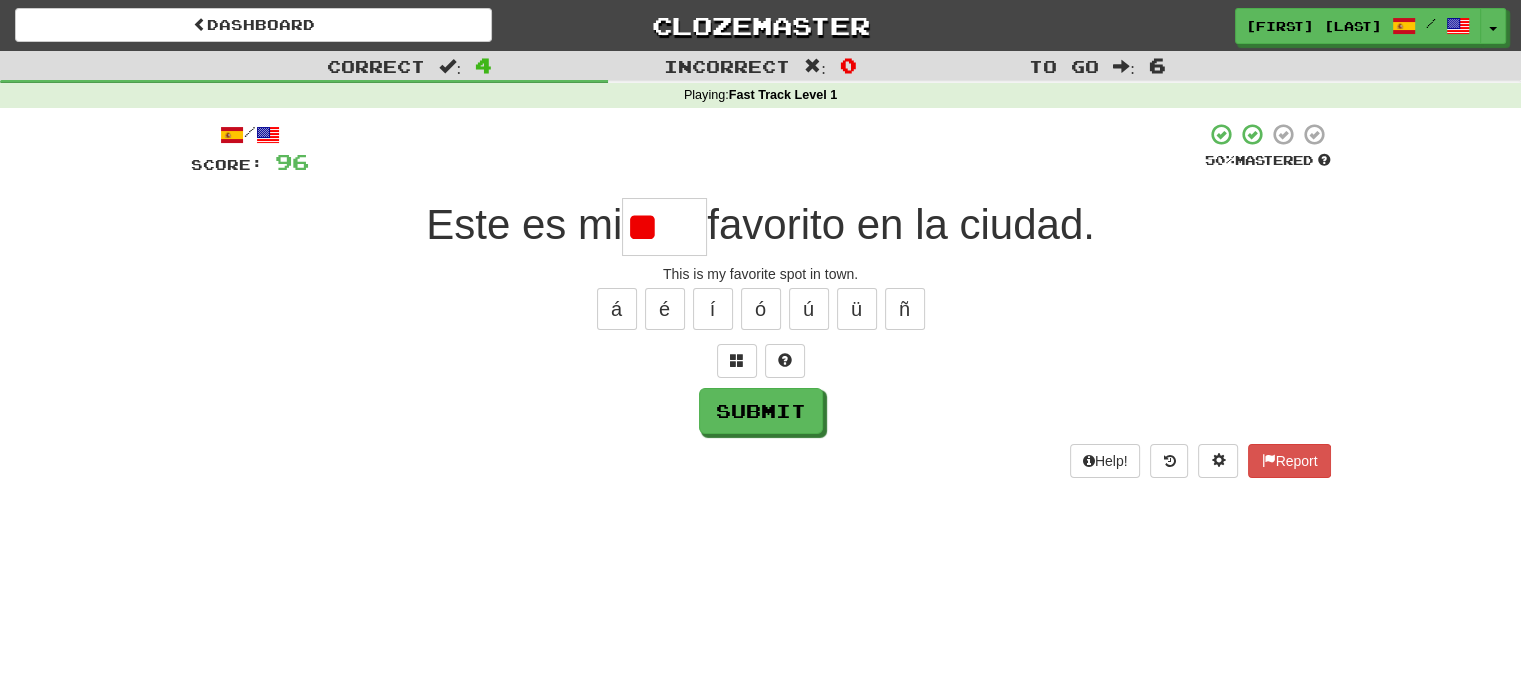 type on "*" 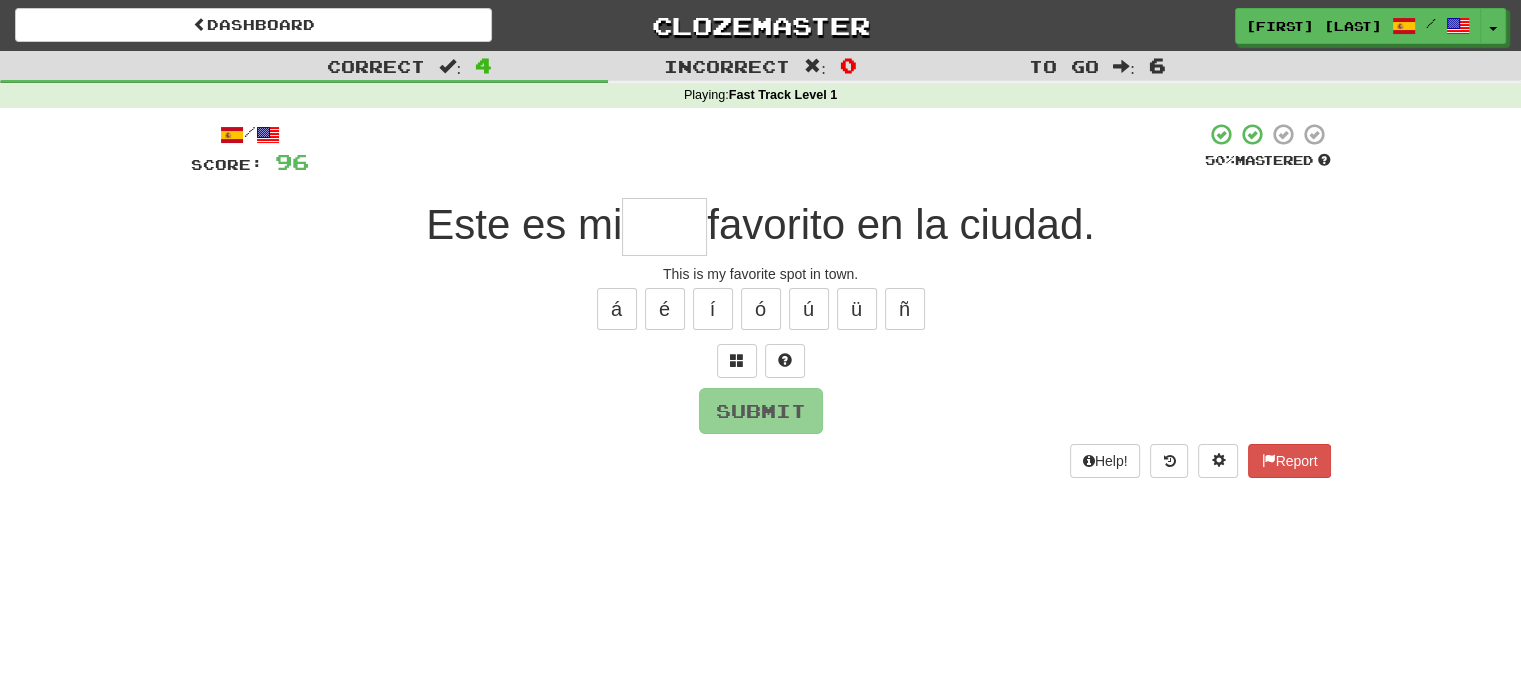 type on "*" 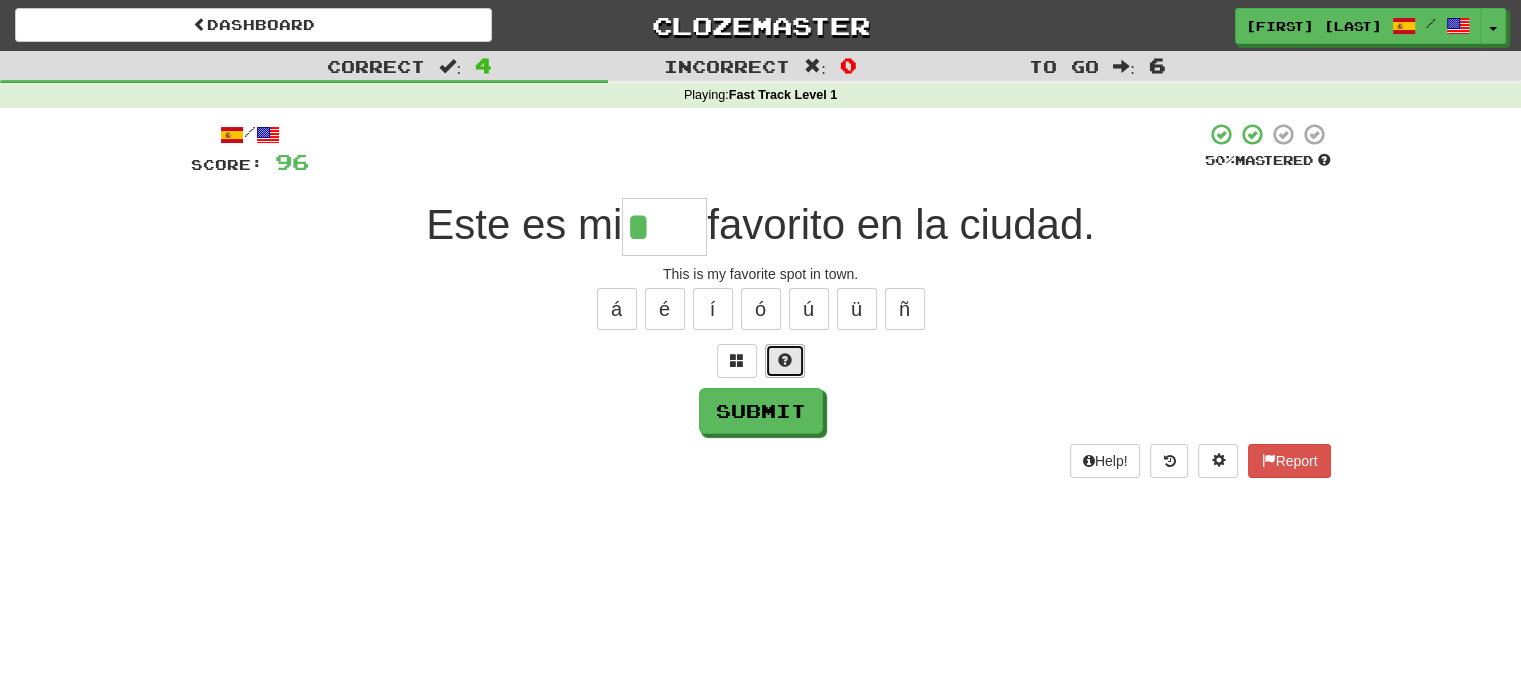 click at bounding box center [785, 360] 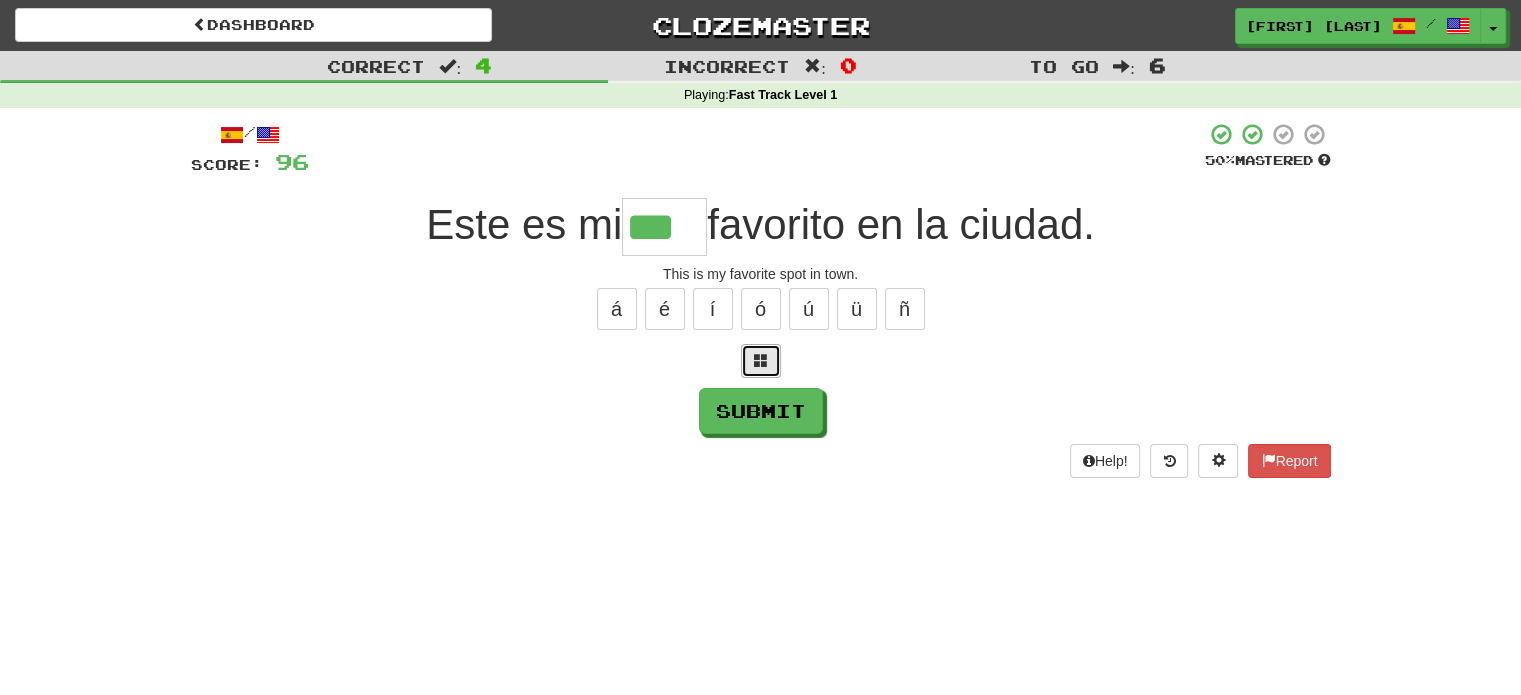 click at bounding box center [761, 360] 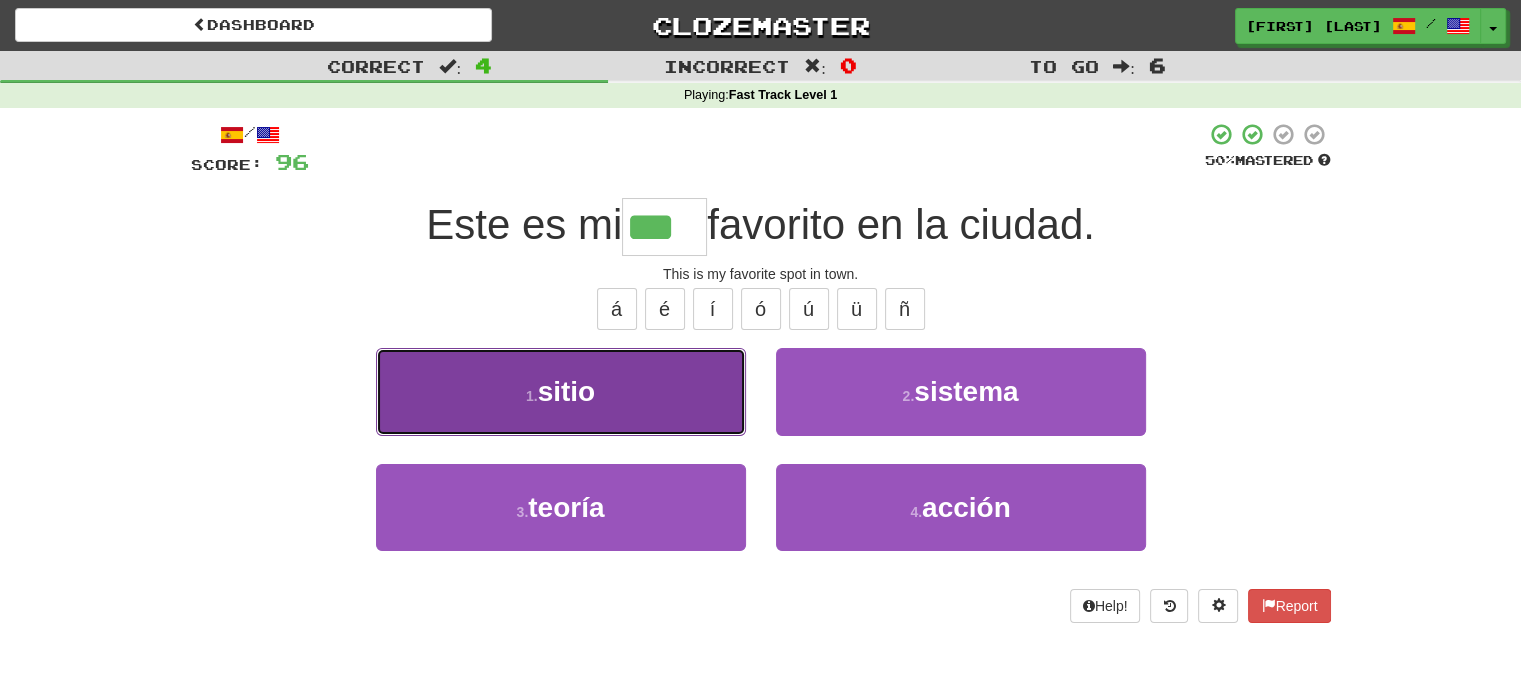 click on "1 .  sitio" at bounding box center [561, 391] 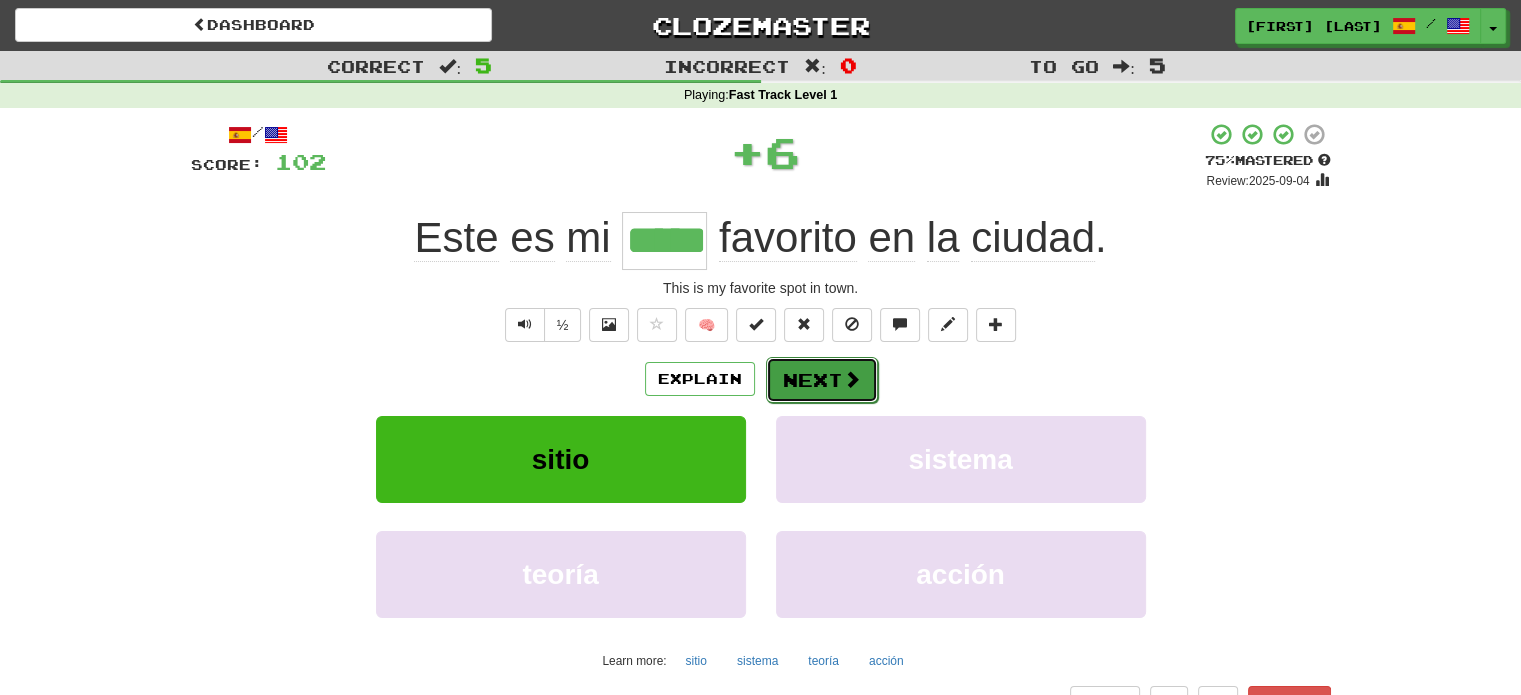click on "Next" at bounding box center [822, 380] 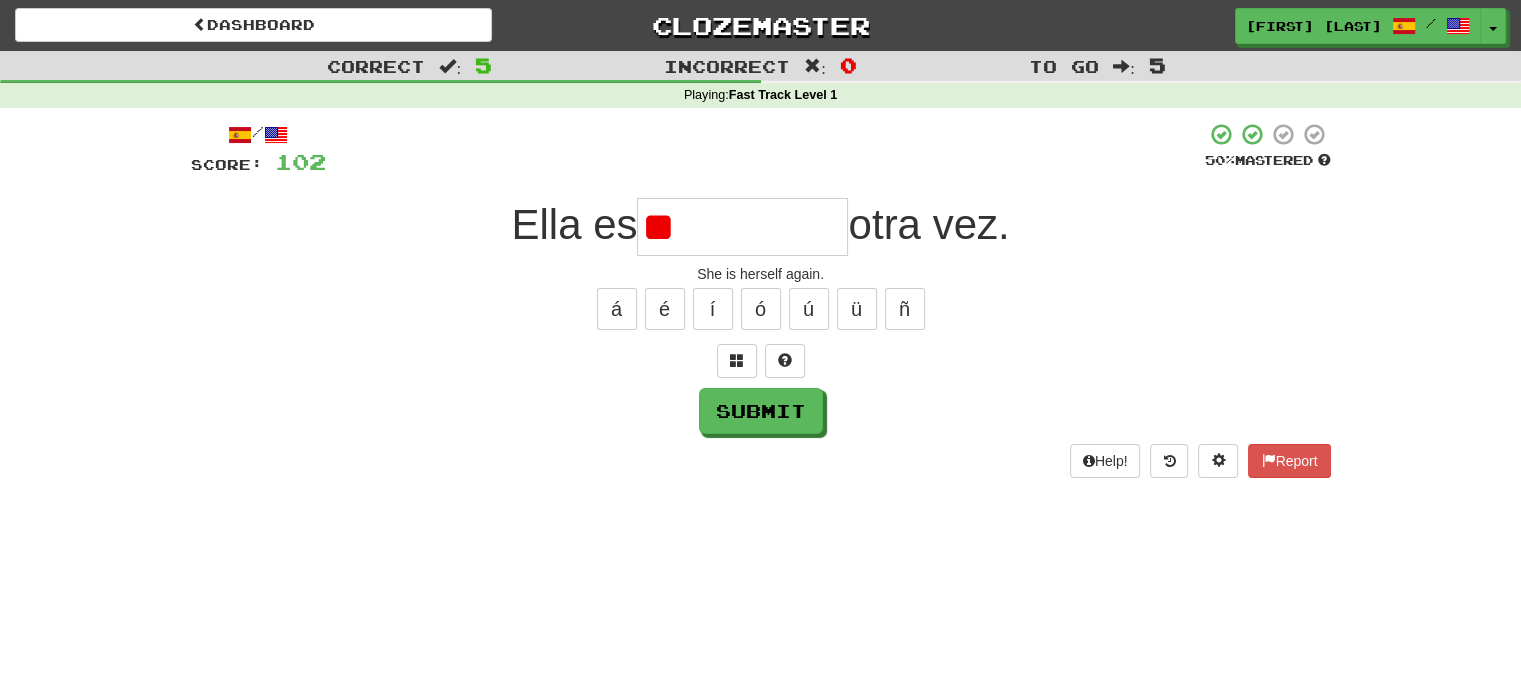 type on "*" 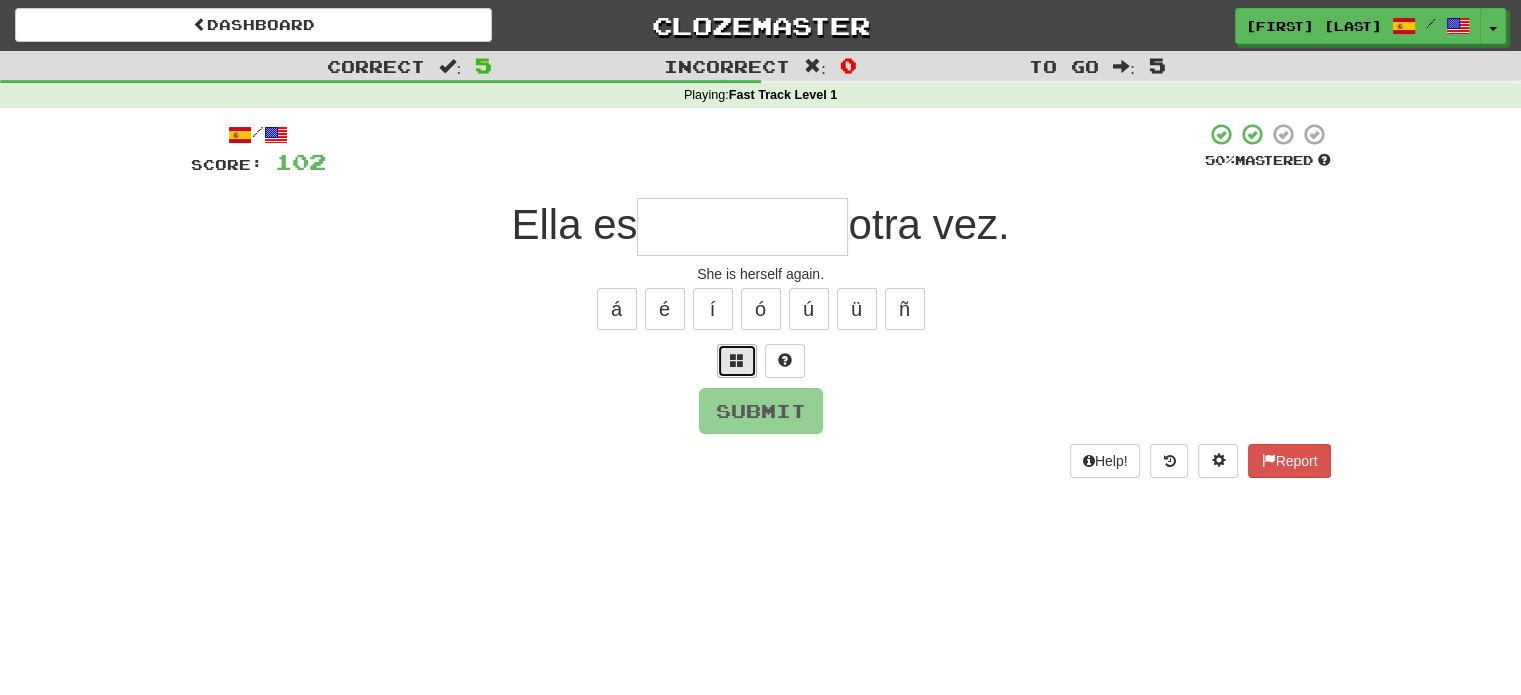 click at bounding box center (737, 361) 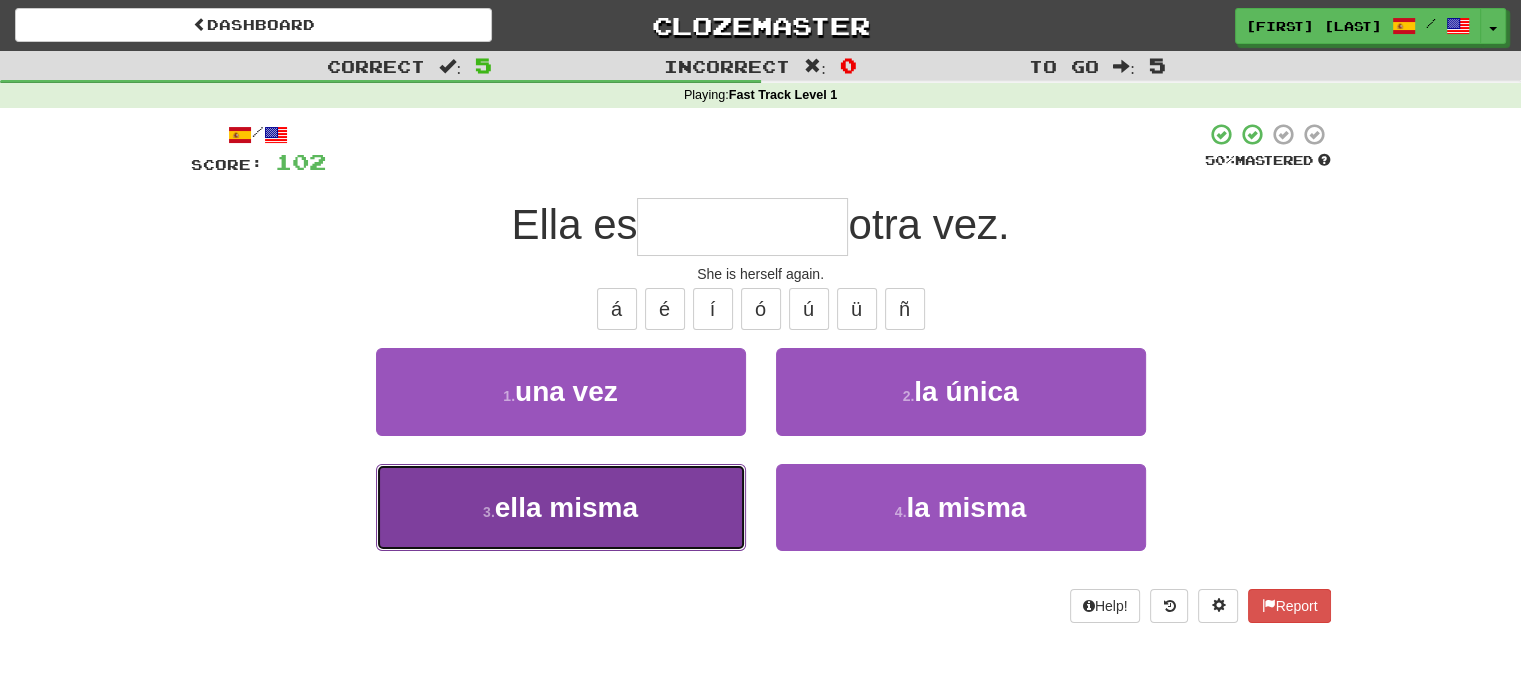 click on "3 .  ella misma" at bounding box center [561, 507] 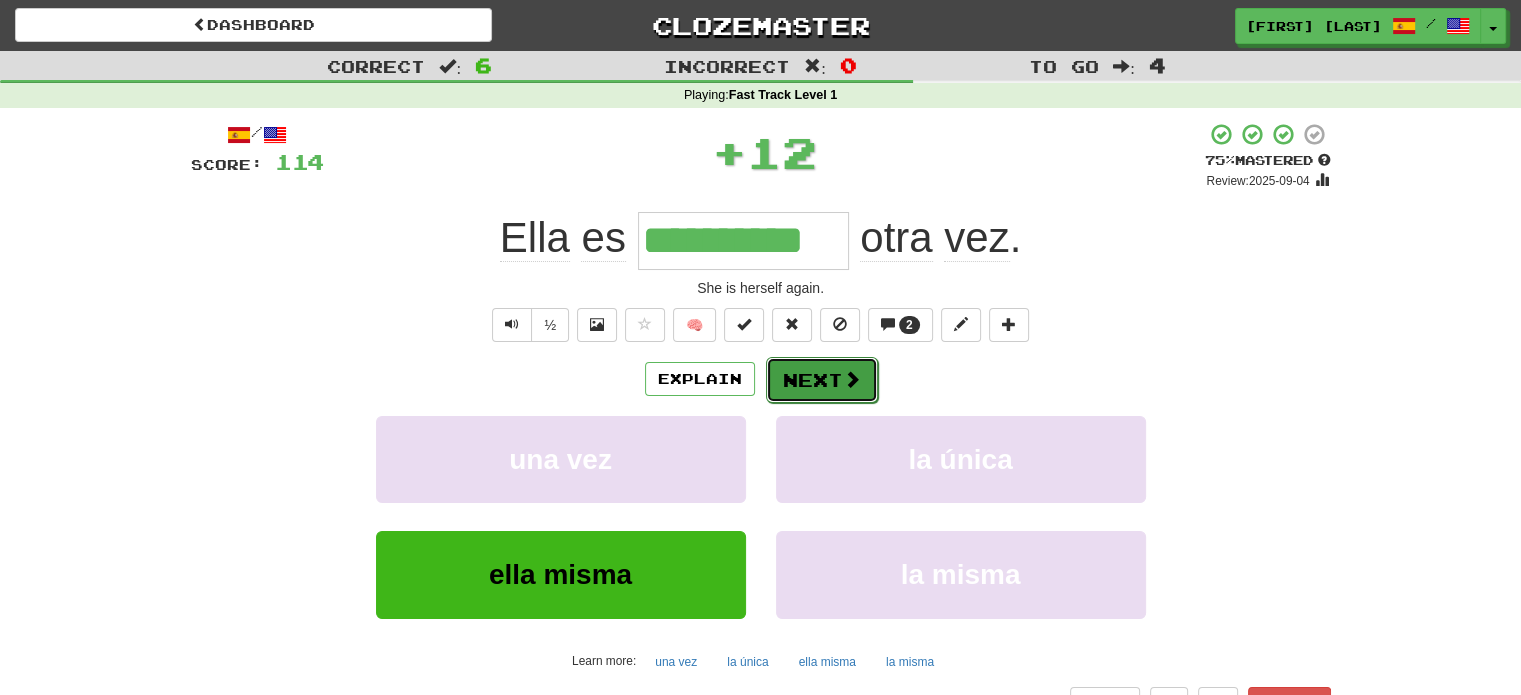 click on "Next" at bounding box center (822, 380) 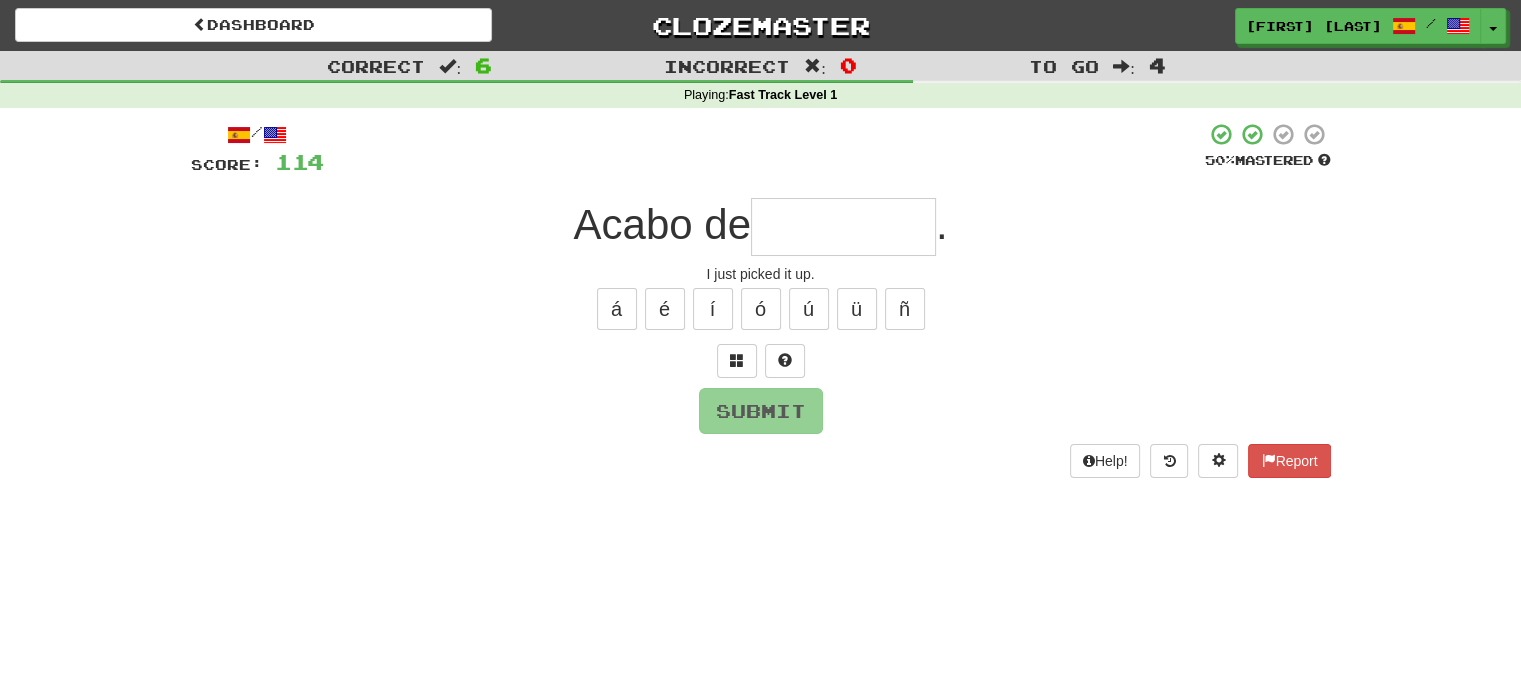 type on "*" 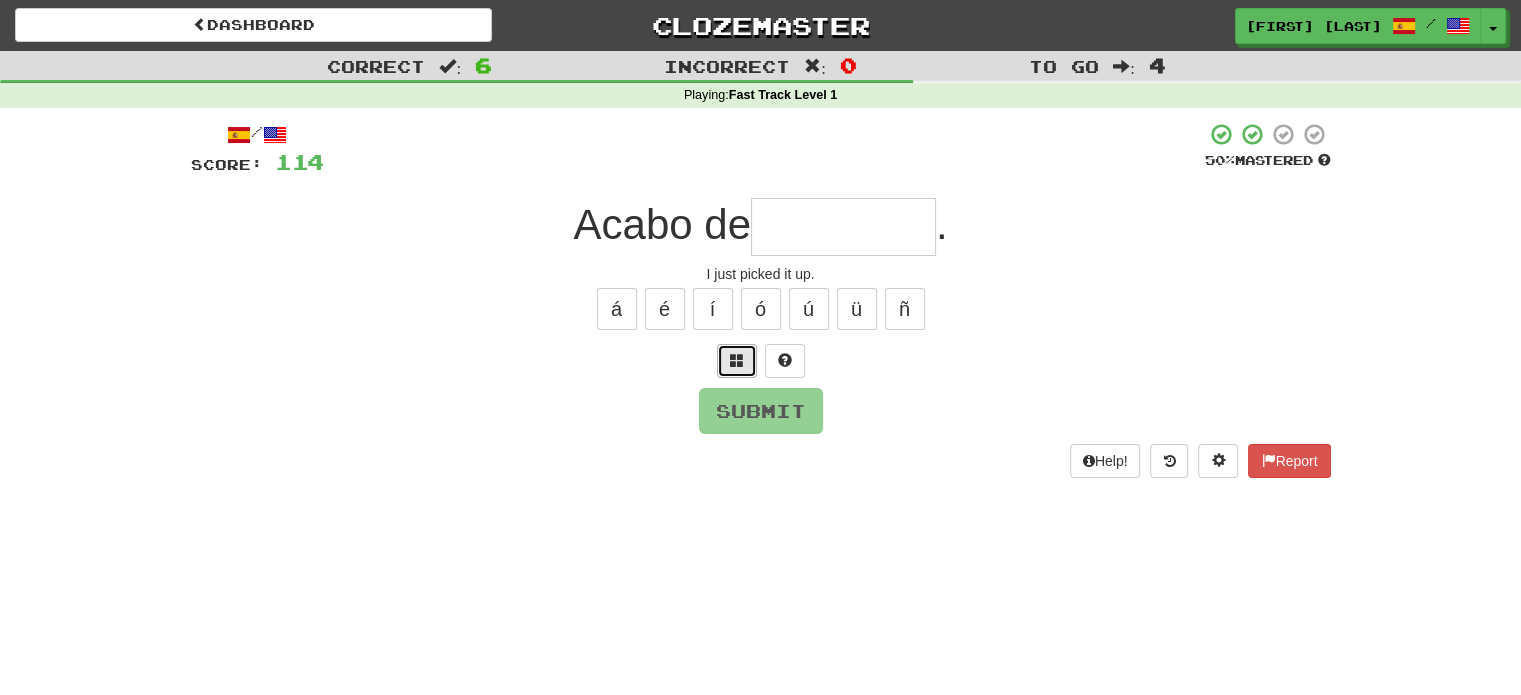 click at bounding box center (737, 361) 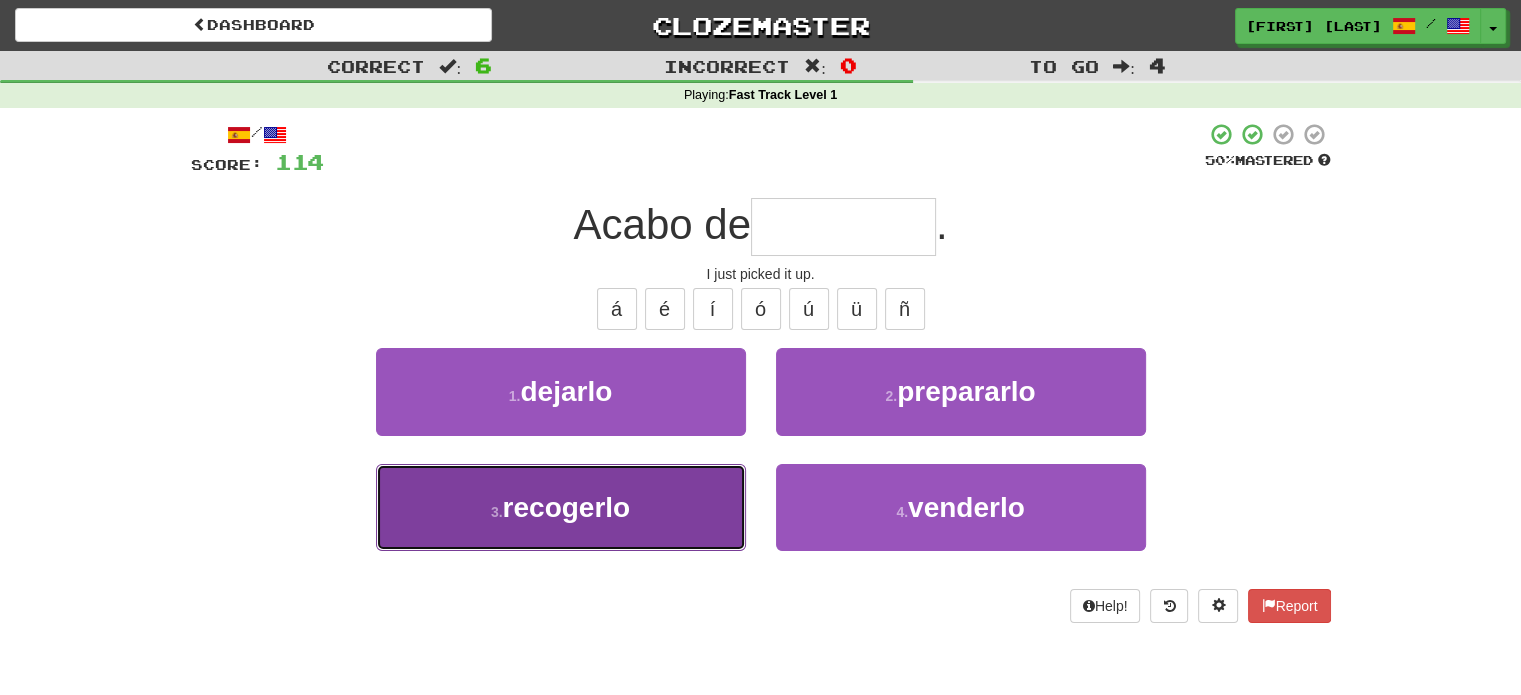 click on "3 .  recogerlo" at bounding box center [561, 507] 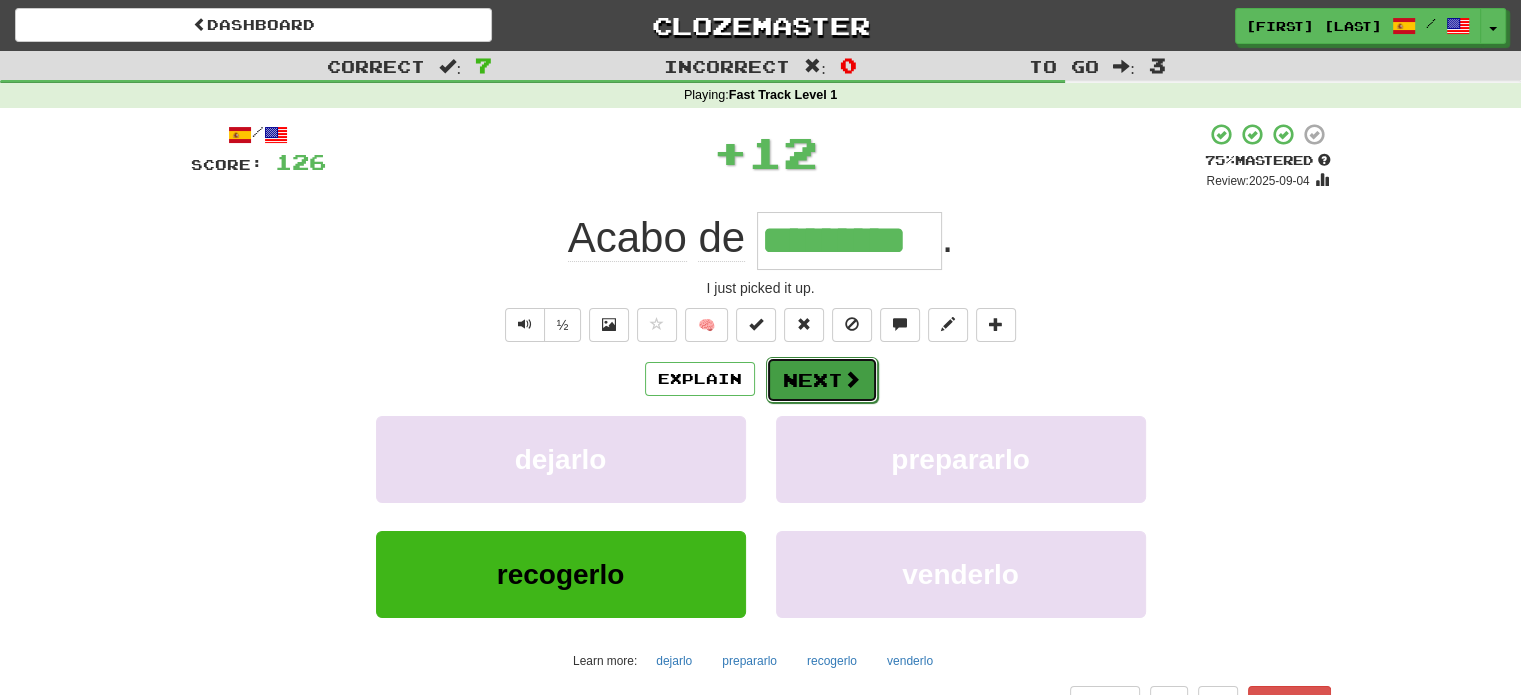 click on "Next" at bounding box center (822, 380) 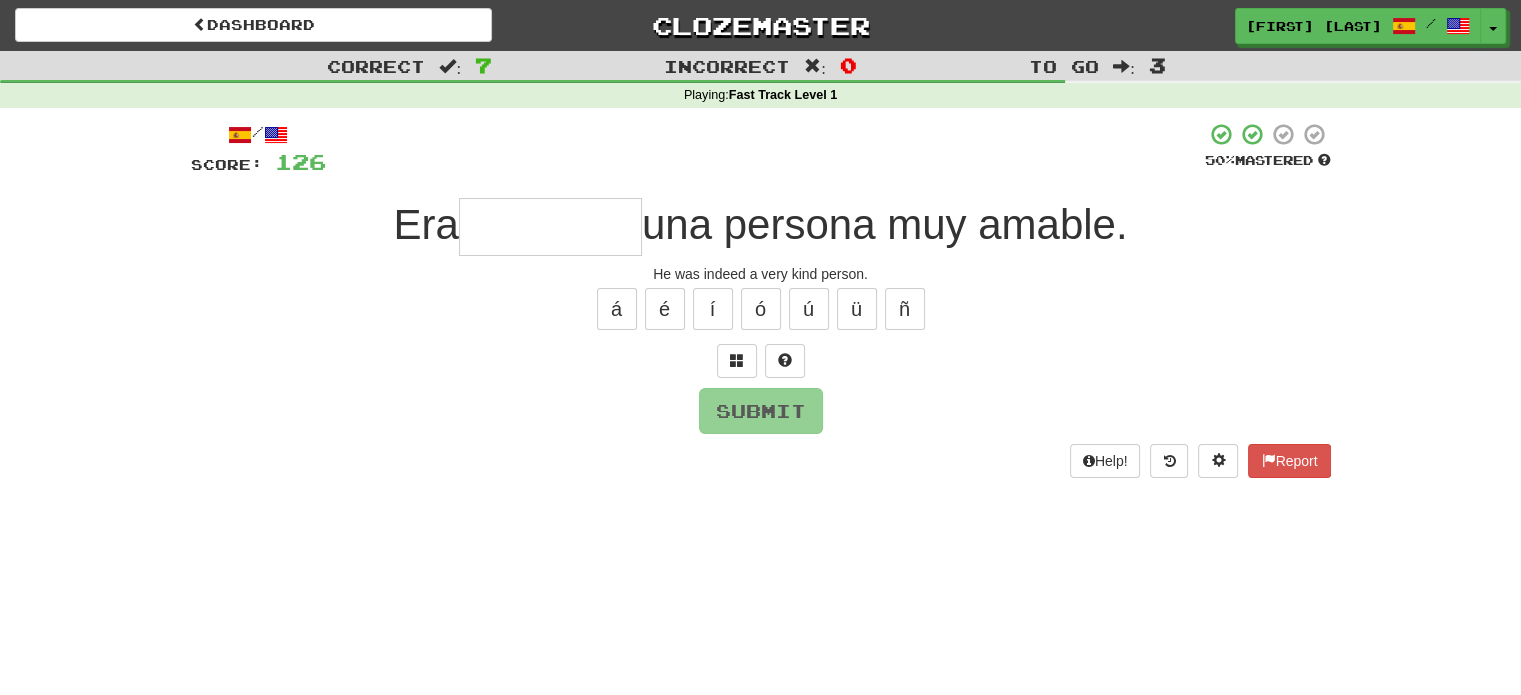 type on "*" 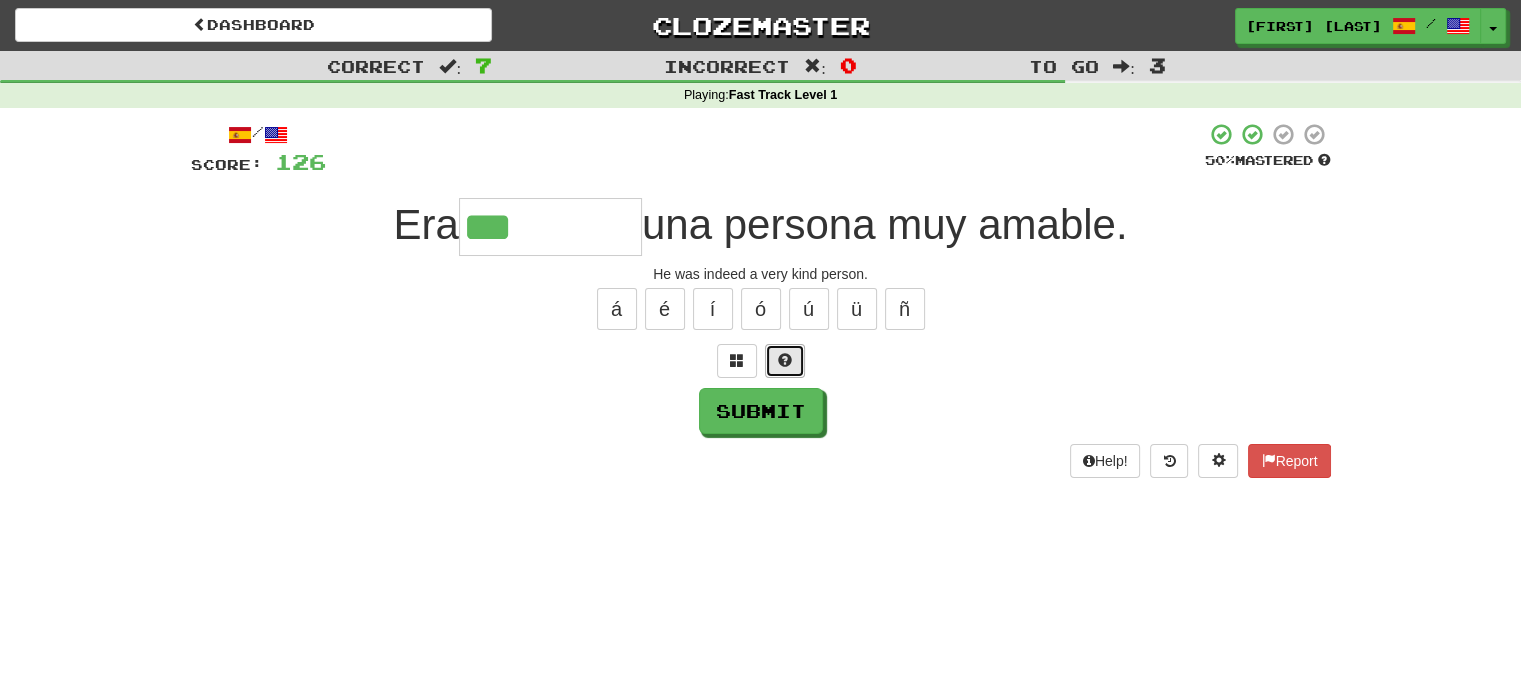 click at bounding box center (785, 360) 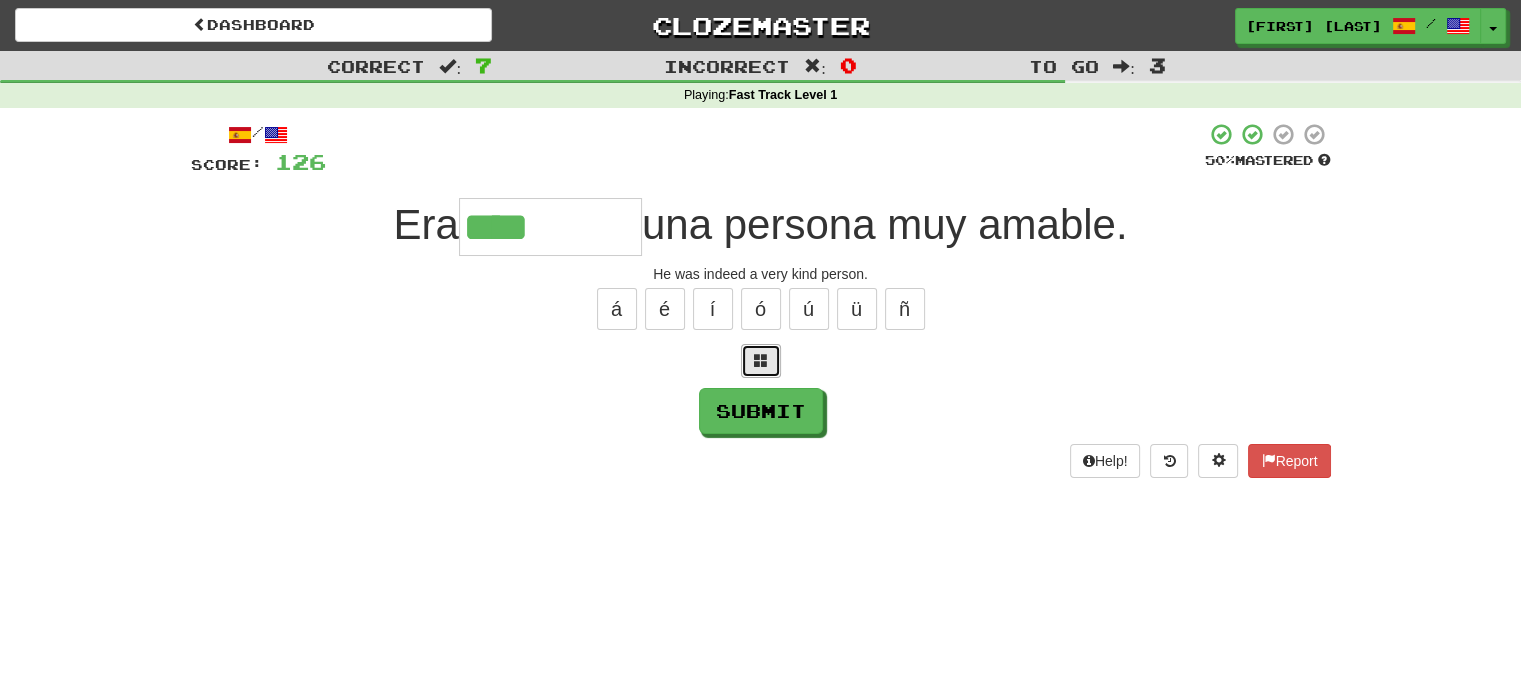click at bounding box center [761, 360] 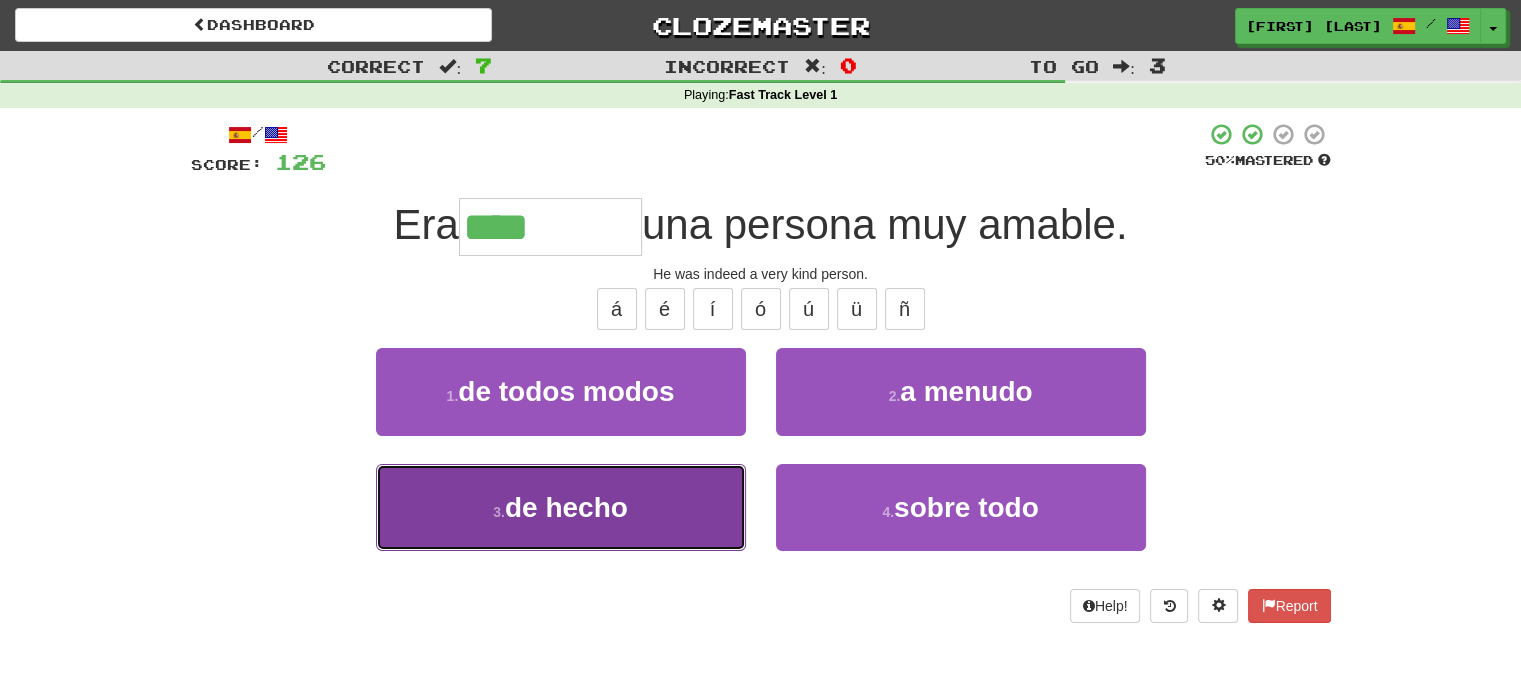 click on "3 .  de hecho" at bounding box center [561, 507] 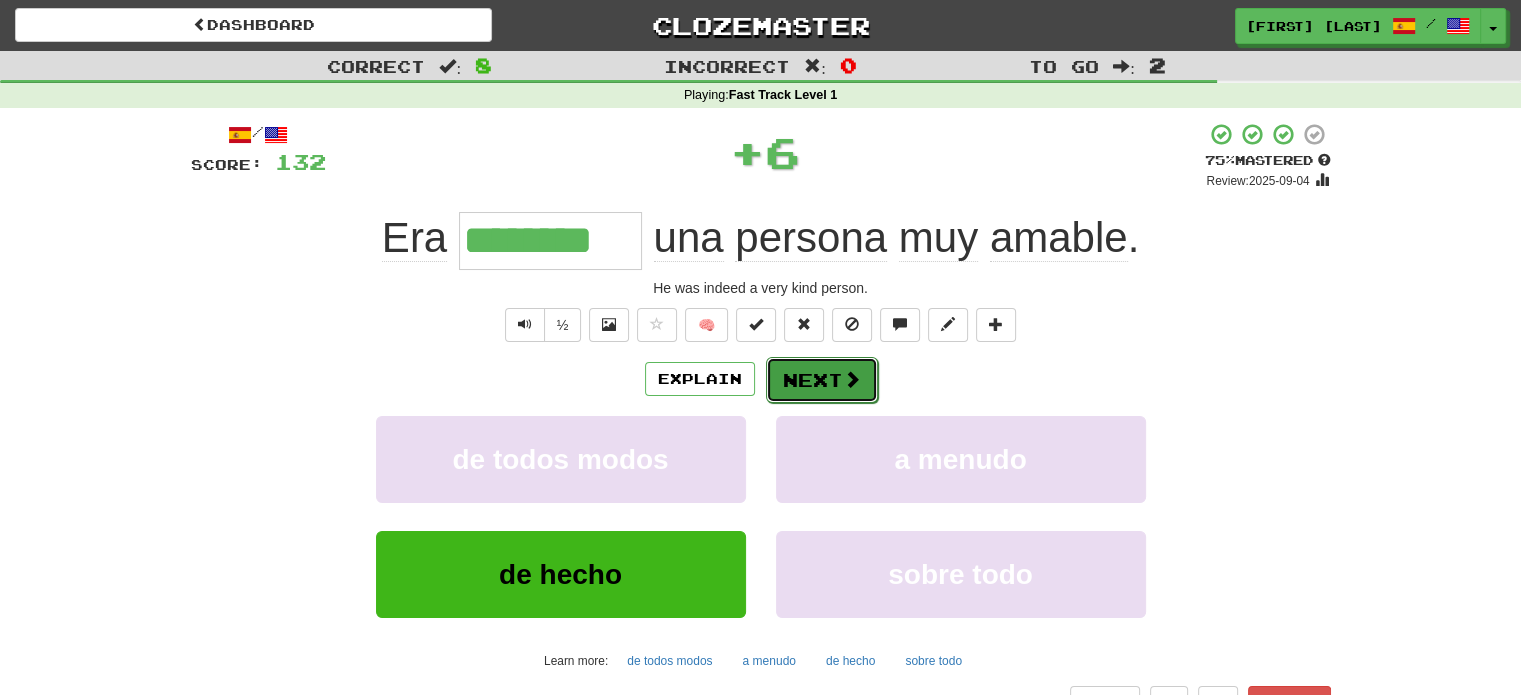 click on "Next" at bounding box center [822, 380] 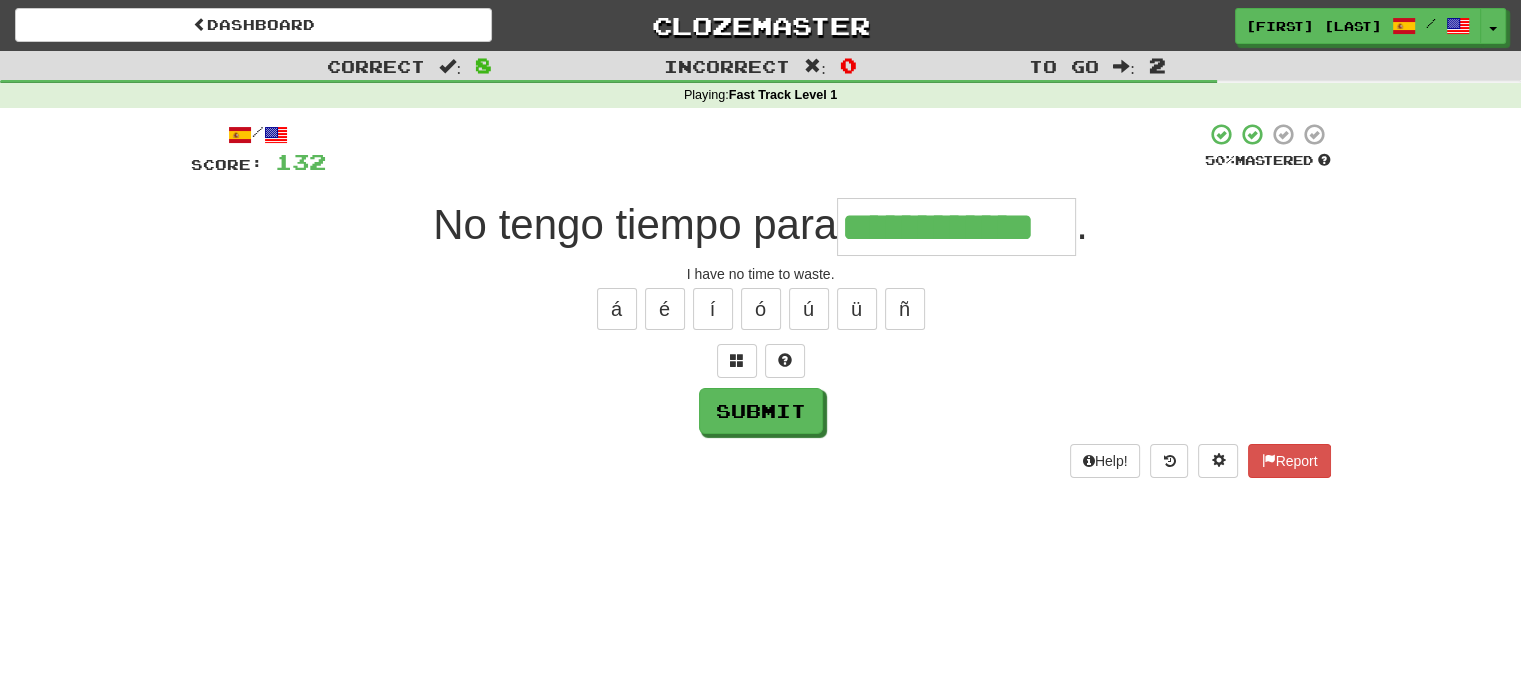 type on "**********" 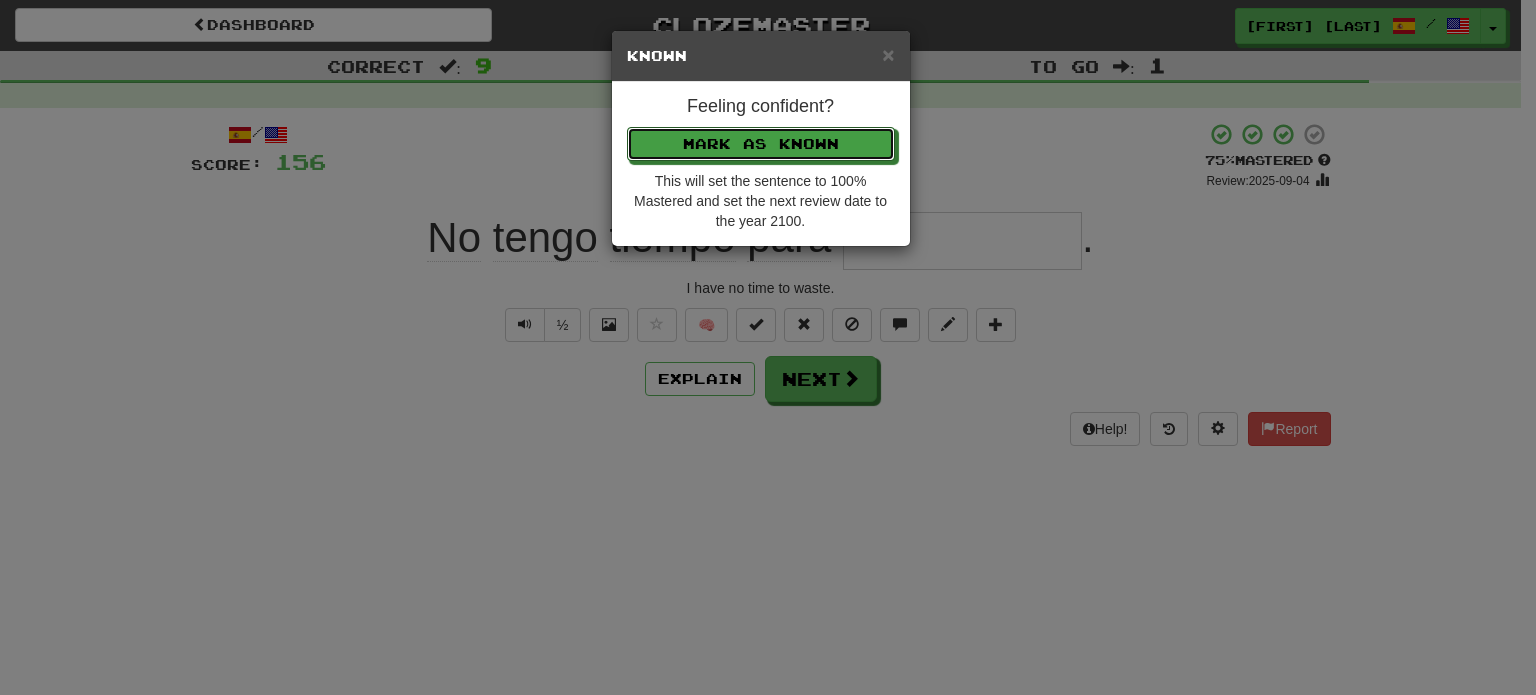 click on "Mark as Known" at bounding box center [761, 144] 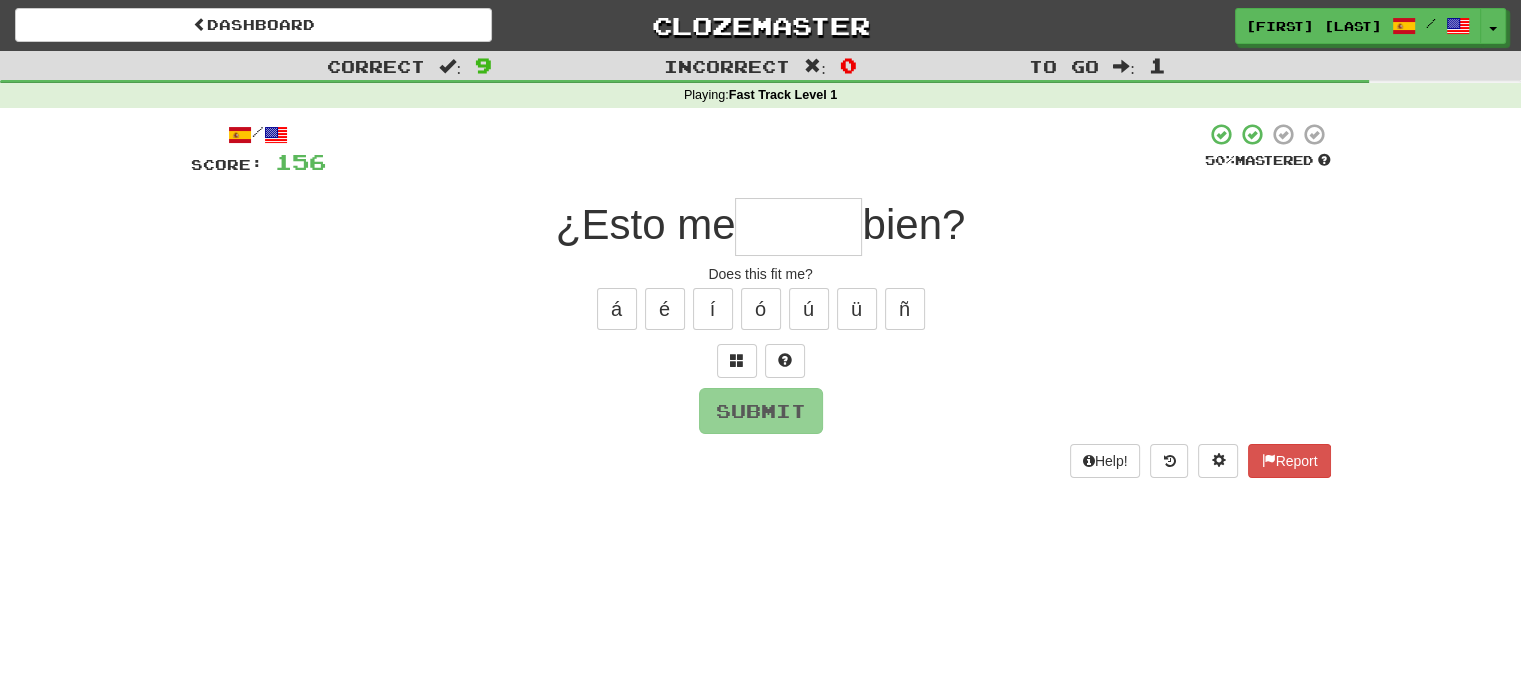 type on "*" 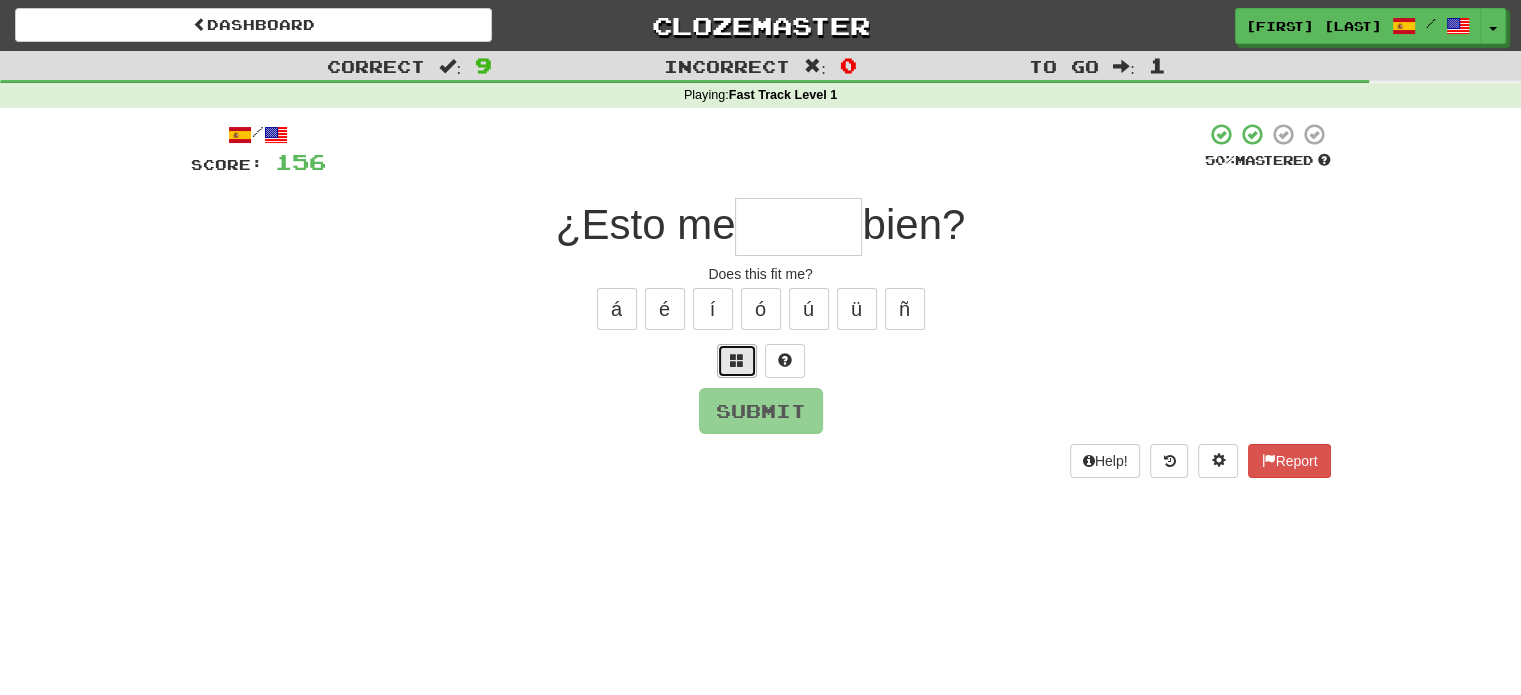click at bounding box center [737, 360] 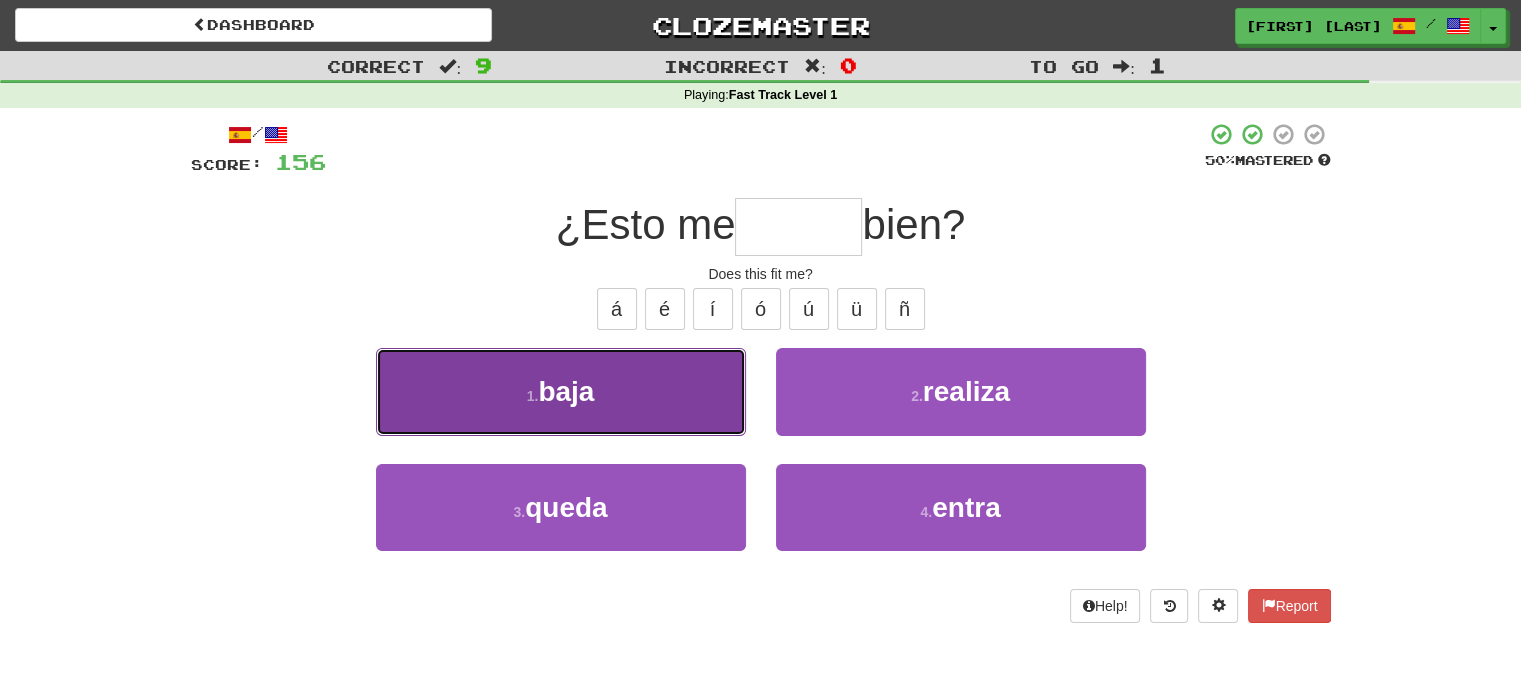 click on "1 .  baja" at bounding box center [561, 391] 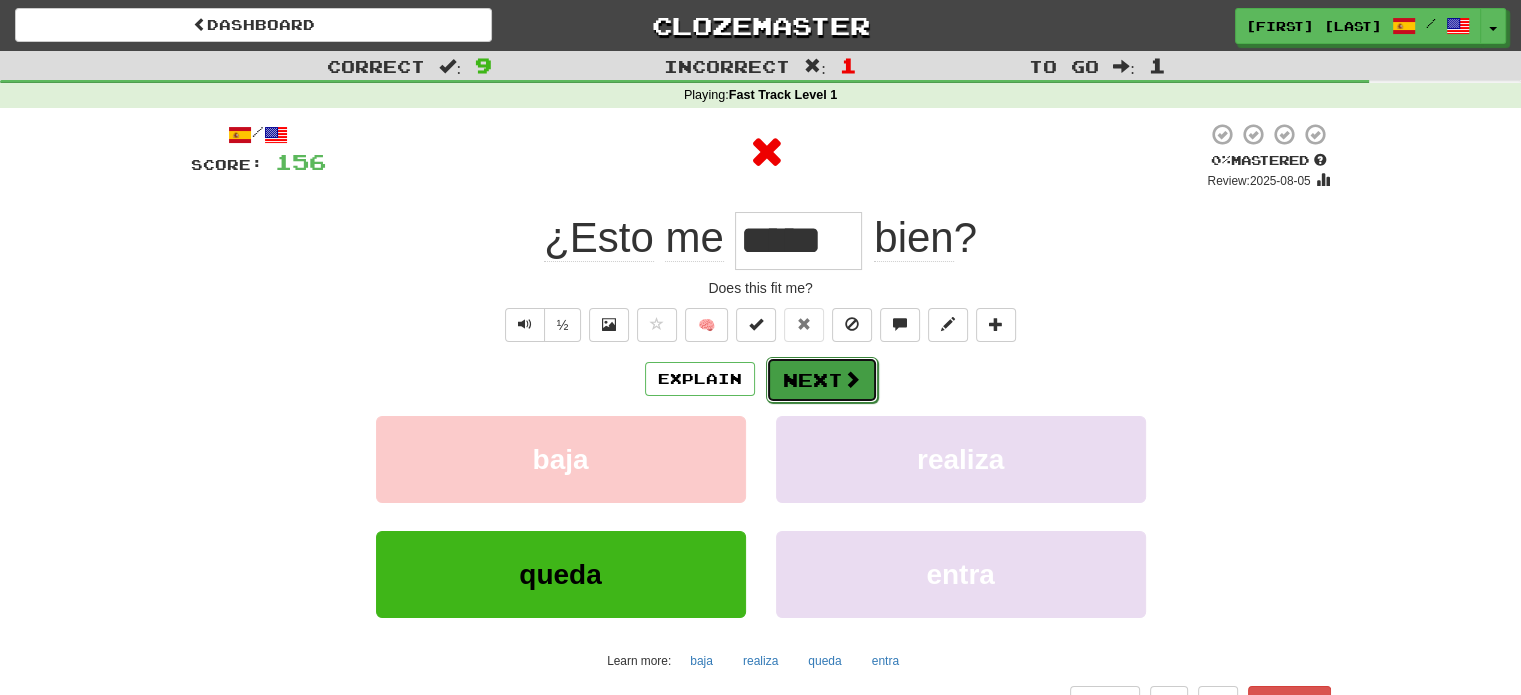 click on "Next" at bounding box center (822, 380) 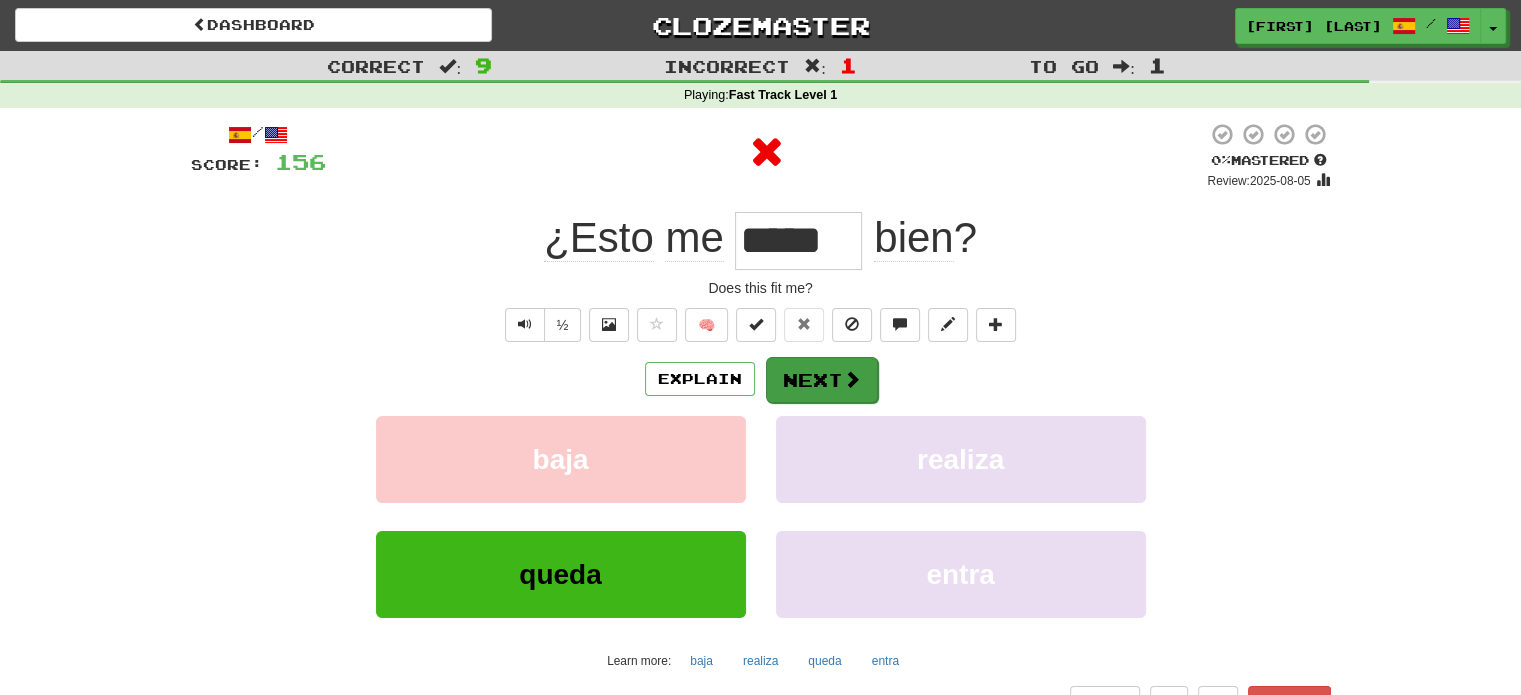type 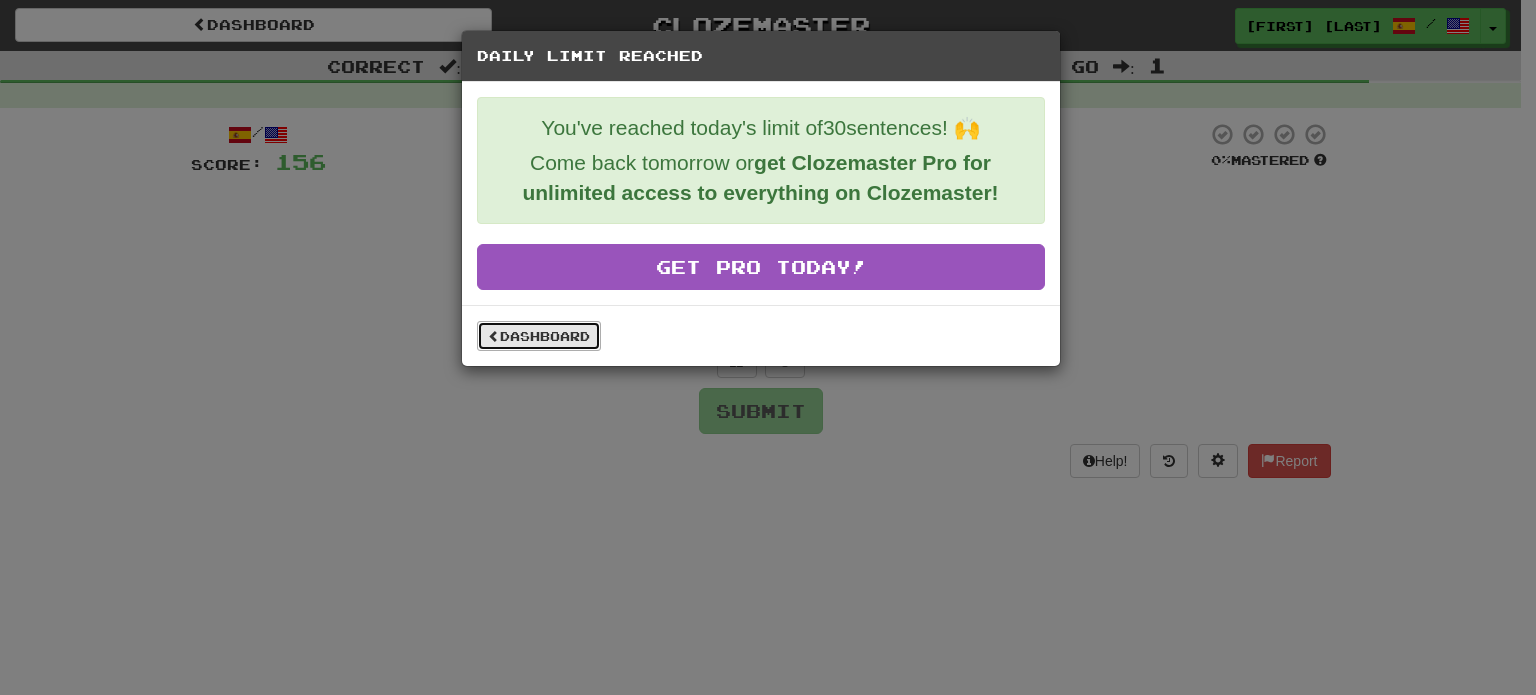 click on "Dashboard" at bounding box center (539, 336) 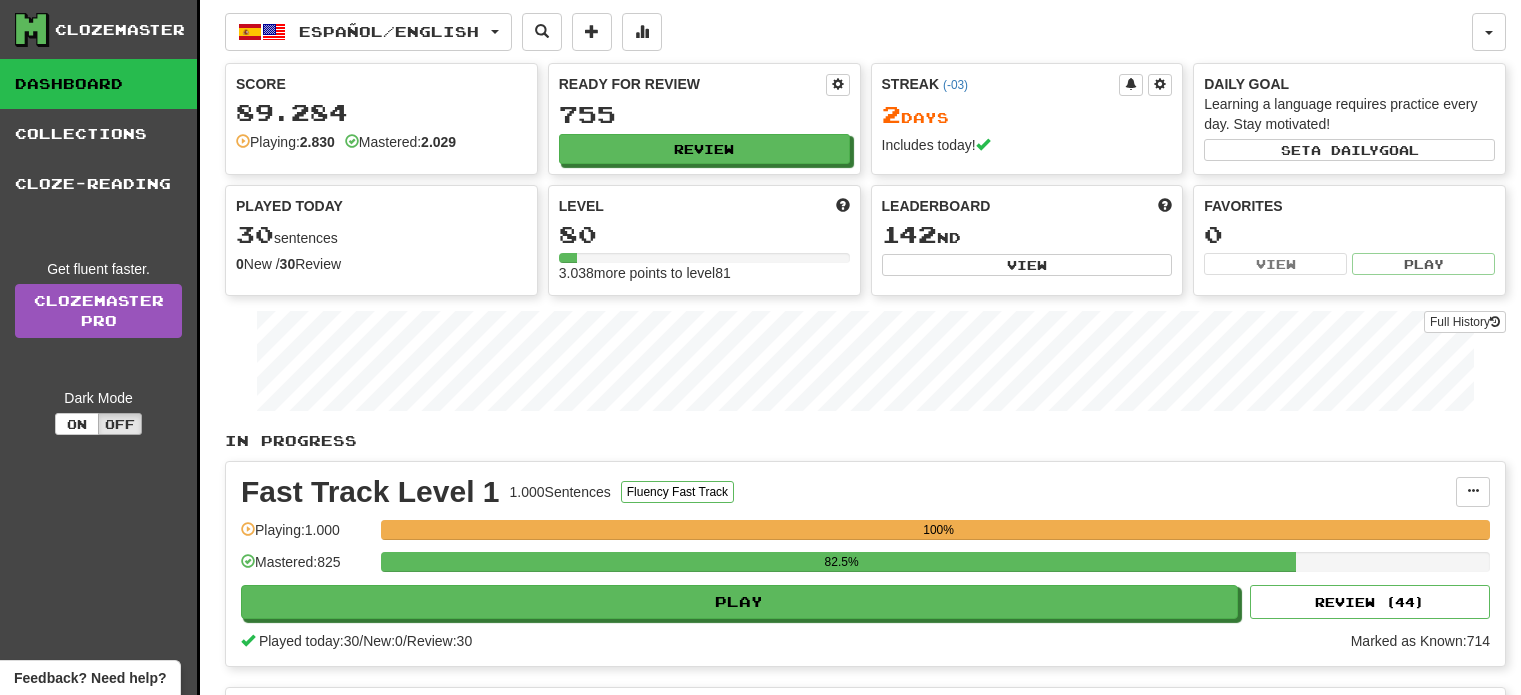 scroll, scrollTop: 0, scrollLeft: 0, axis: both 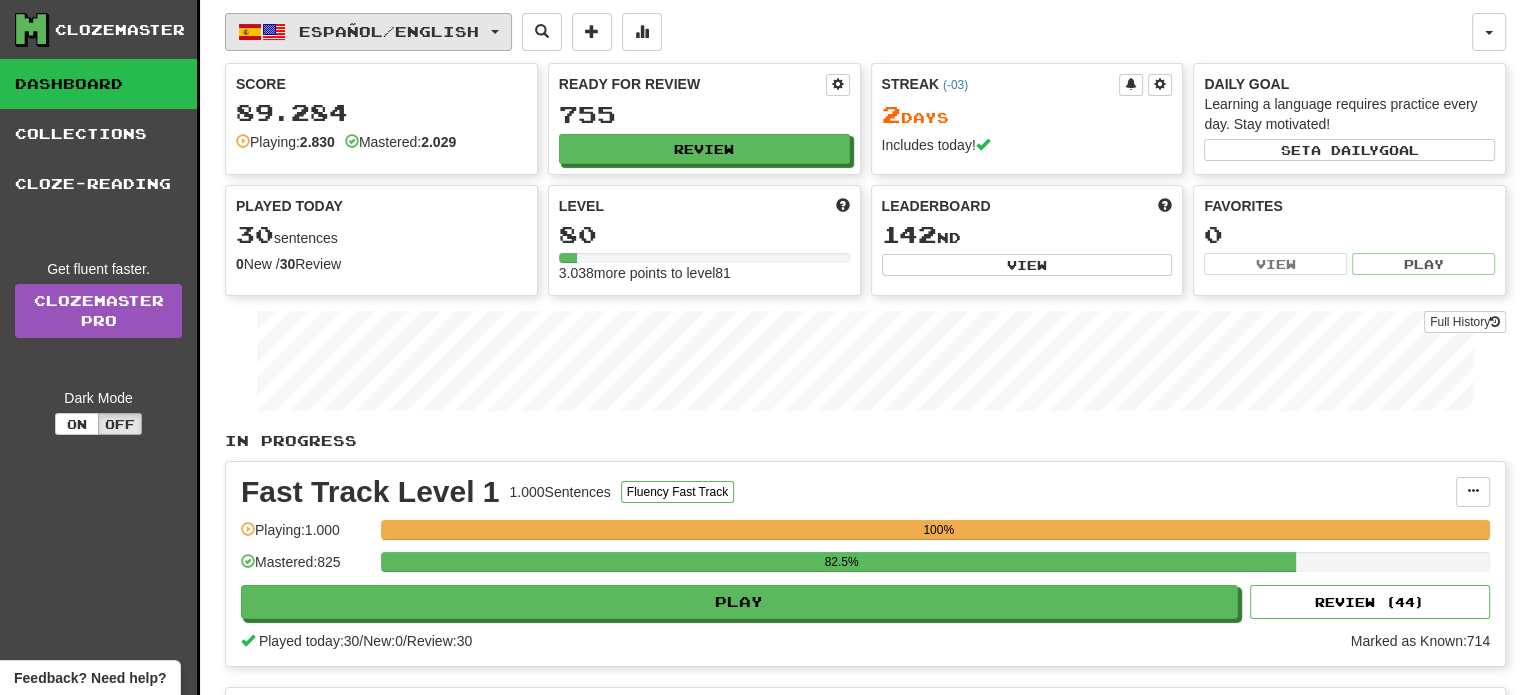 click on "Español  /  English" at bounding box center [389, 31] 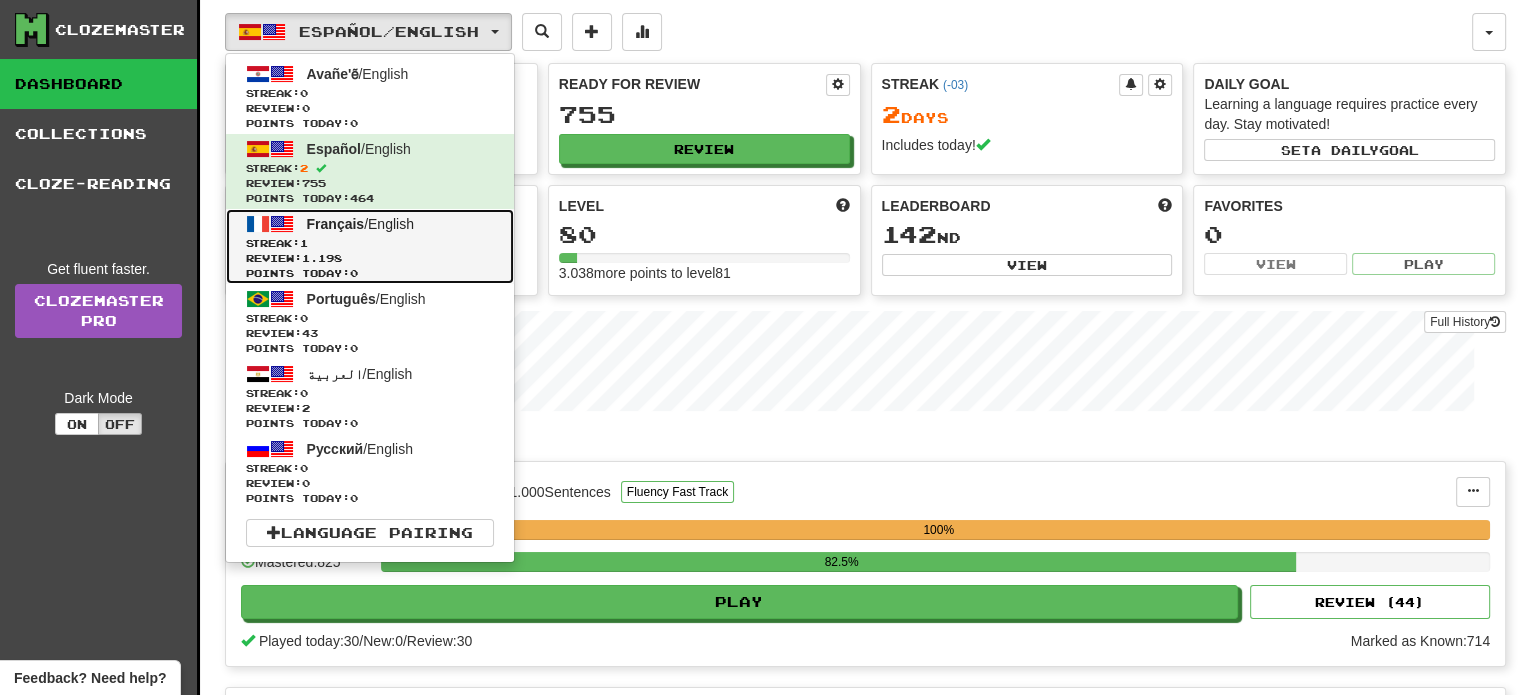 click on "Review:  1.198" at bounding box center [370, 258] 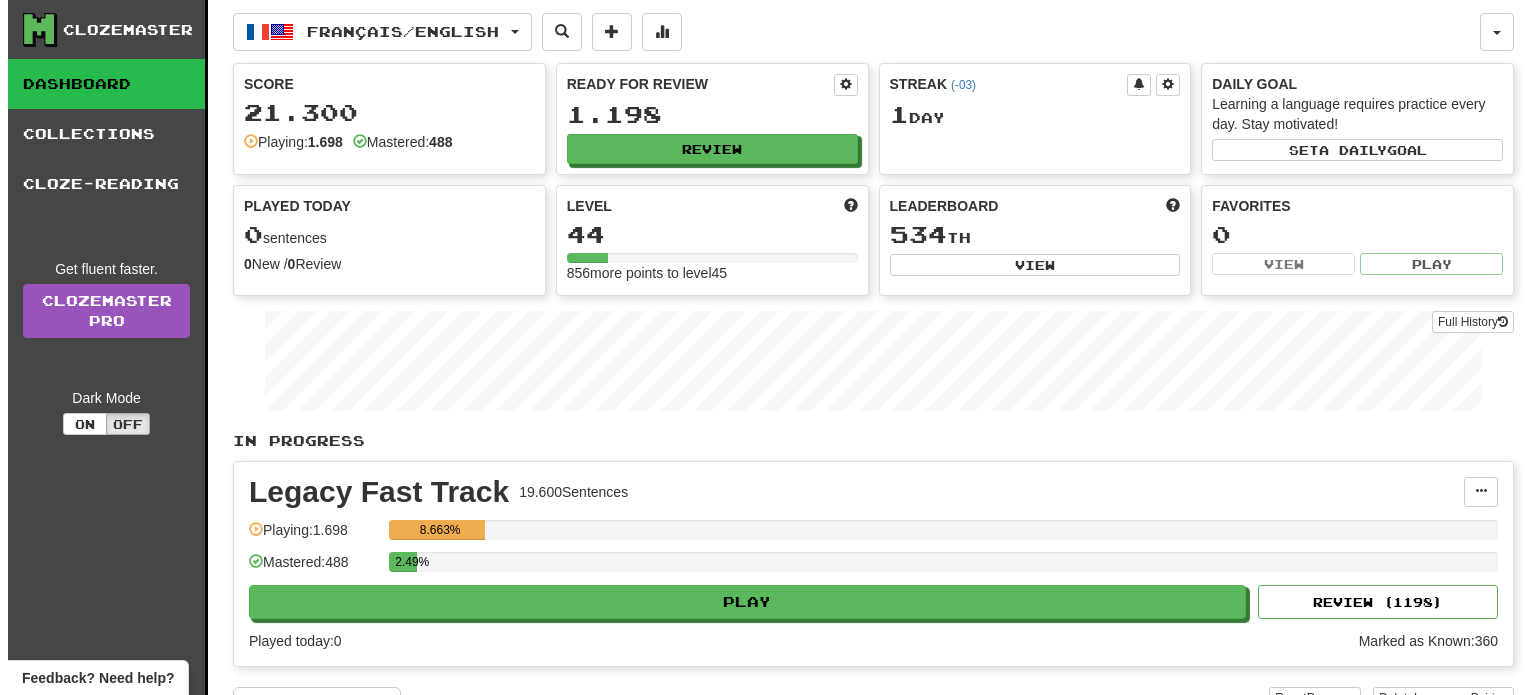 scroll, scrollTop: 0, scrollLeft: 0, axis: both 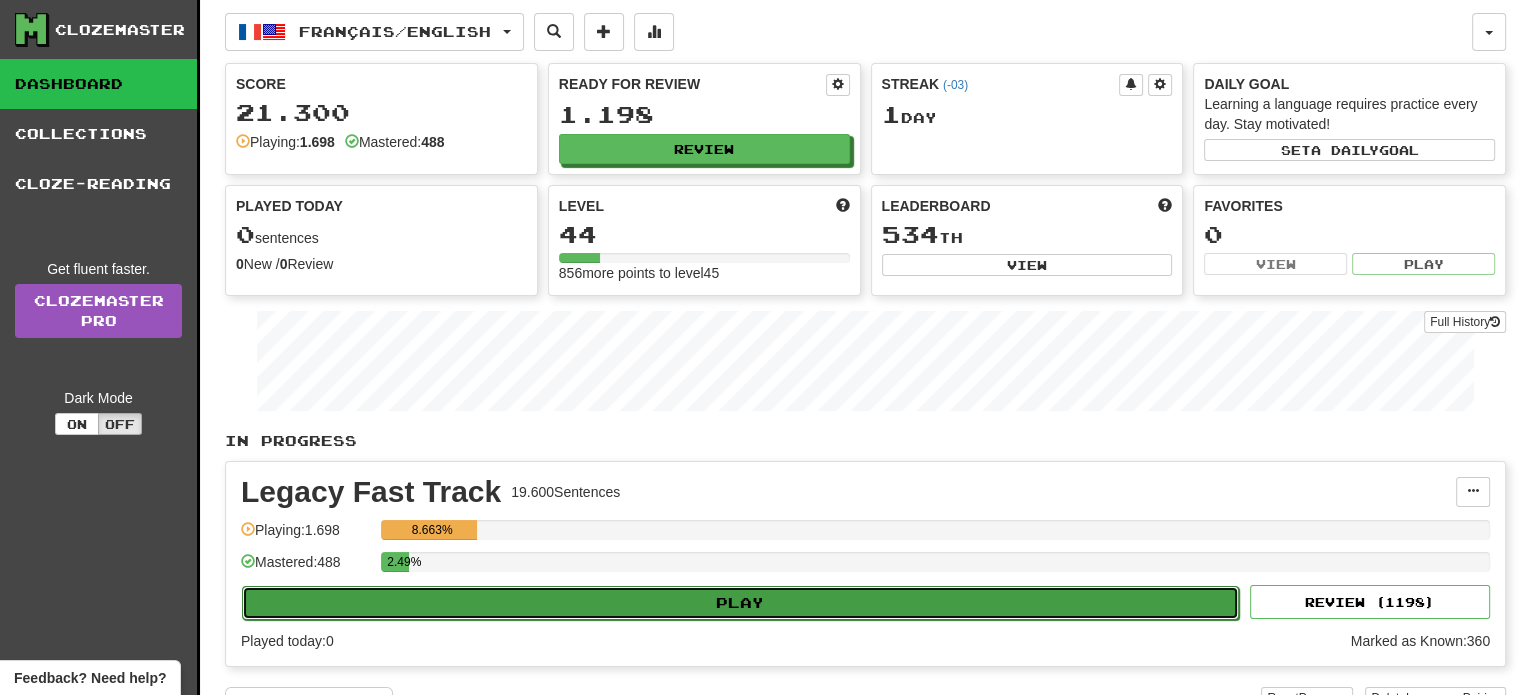 click on "Play" at bounding box center [740, 603] 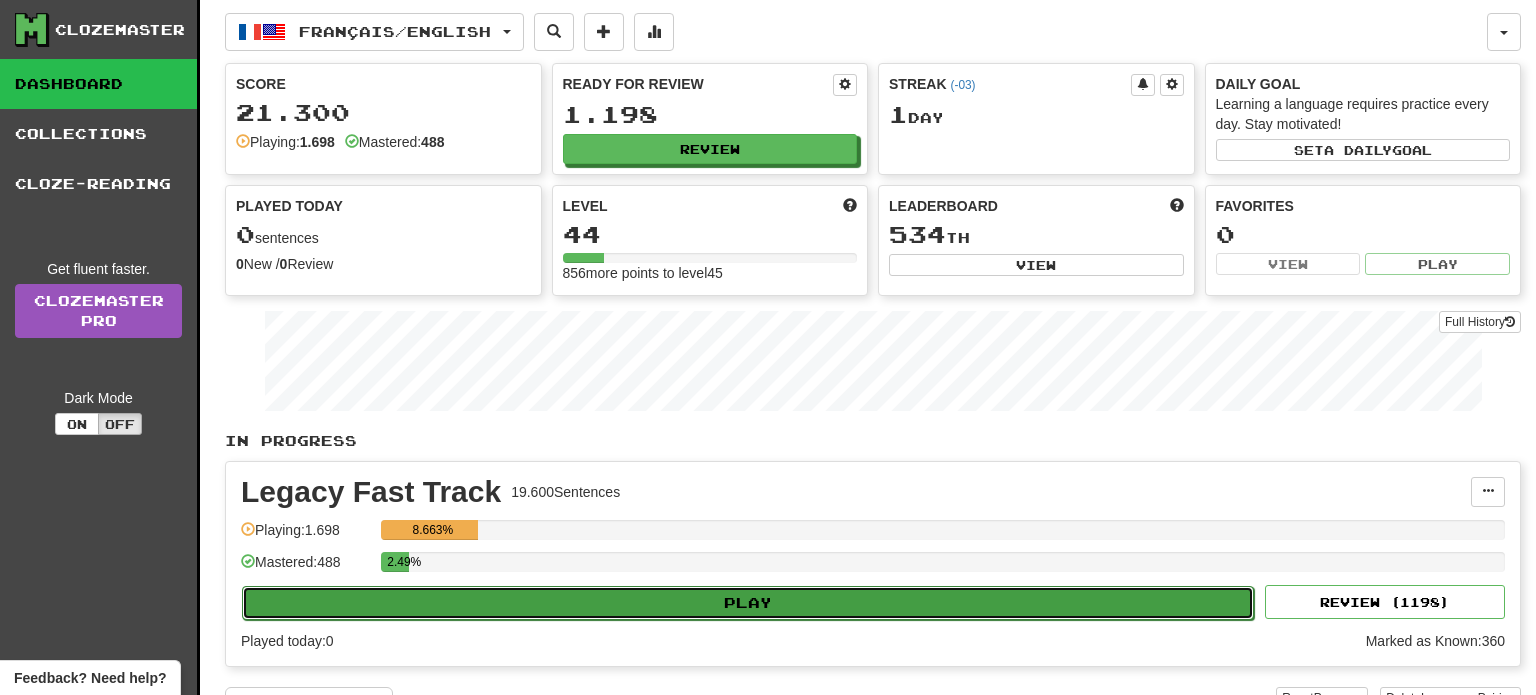 select on "**" 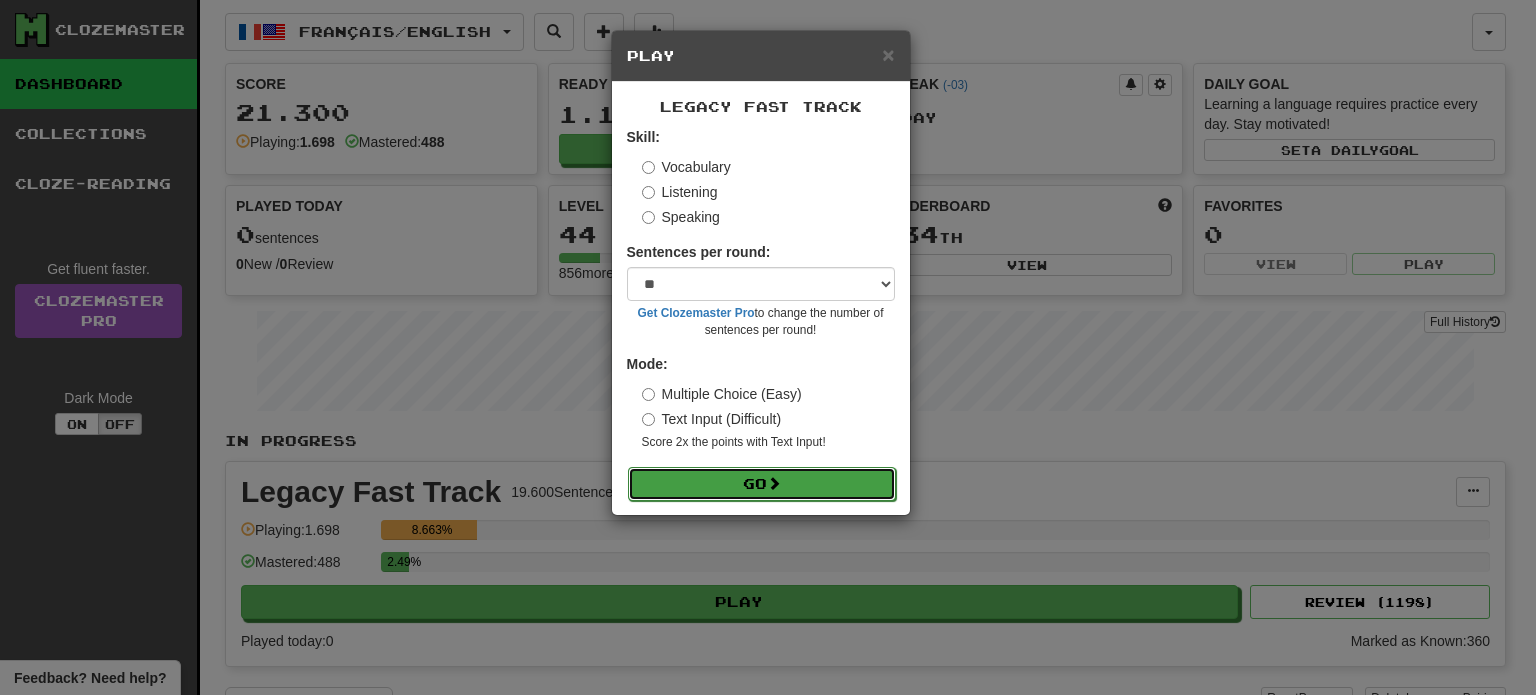 click on "Go" at bounding box center (762, 484) 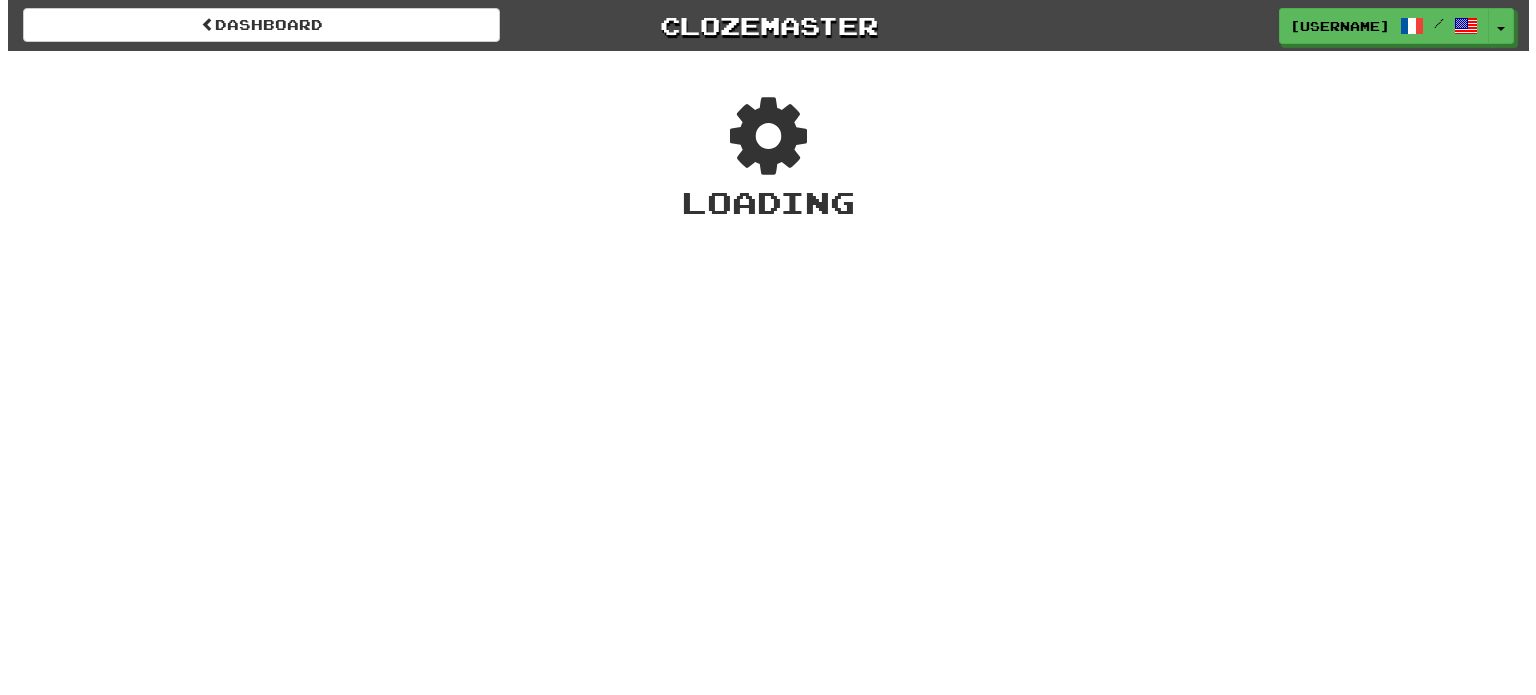 scroll, scrollTop: 0, scrollLeft: 0, axis: both 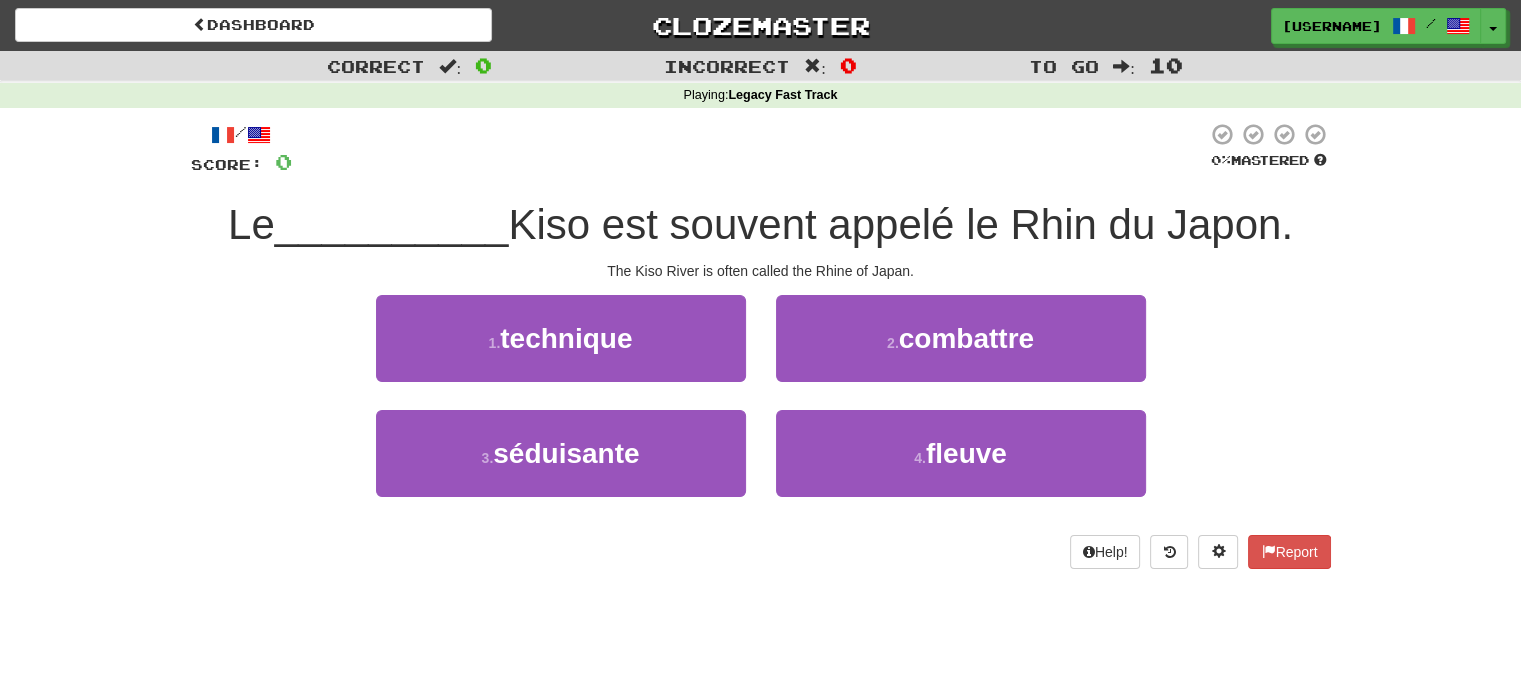 click on "Dashboard
Clozemaster
[USERNAME]
/
Toggle Dropdown
Dashboard
Leaderboard
Activity Feed
Notifications
Profile
Discussions
Avañe'ẽ
/
English
Streak:
0
Review:
0
Points Today: 0
Español
/
English
Streak:
2
Review:
755
Points Today: 464
Français
/
English
Streak:
1
Review:
1,198
Points Today: 0
Português
/
English
Streak:
0
Review:
43
Points Today: 0
العربية
/
English
Streak:
0
Review:
2
Points Today: 0
Русский
/
English
Streak:
0
Review:
0
Points Today: 0
Languages
Account
Logout
[USERNAME]
/
Toggle Dropdown" at bounding box center [760, 347] 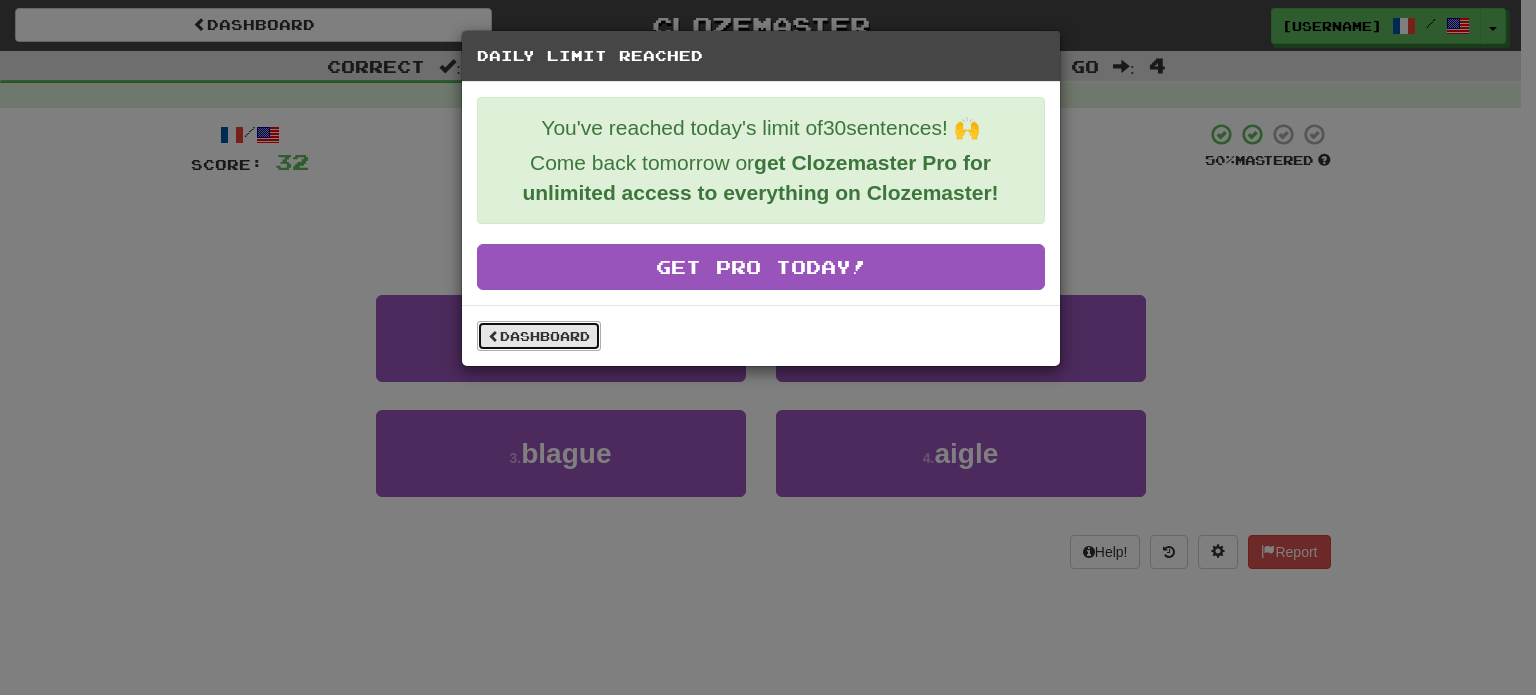 click on "Dashboard" at bounding box center [539, 336] 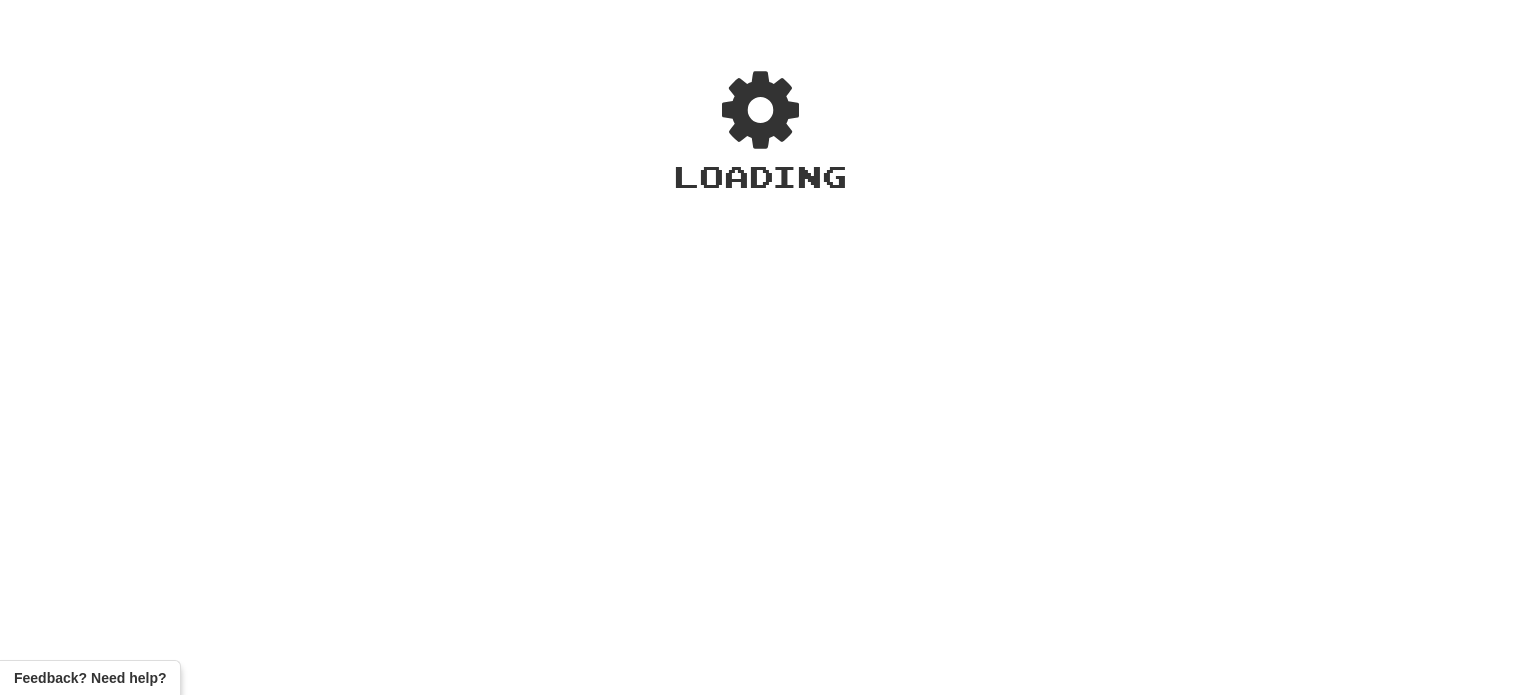 scroll, scrollTop: 0, scrollLeft: 0, axis: both 